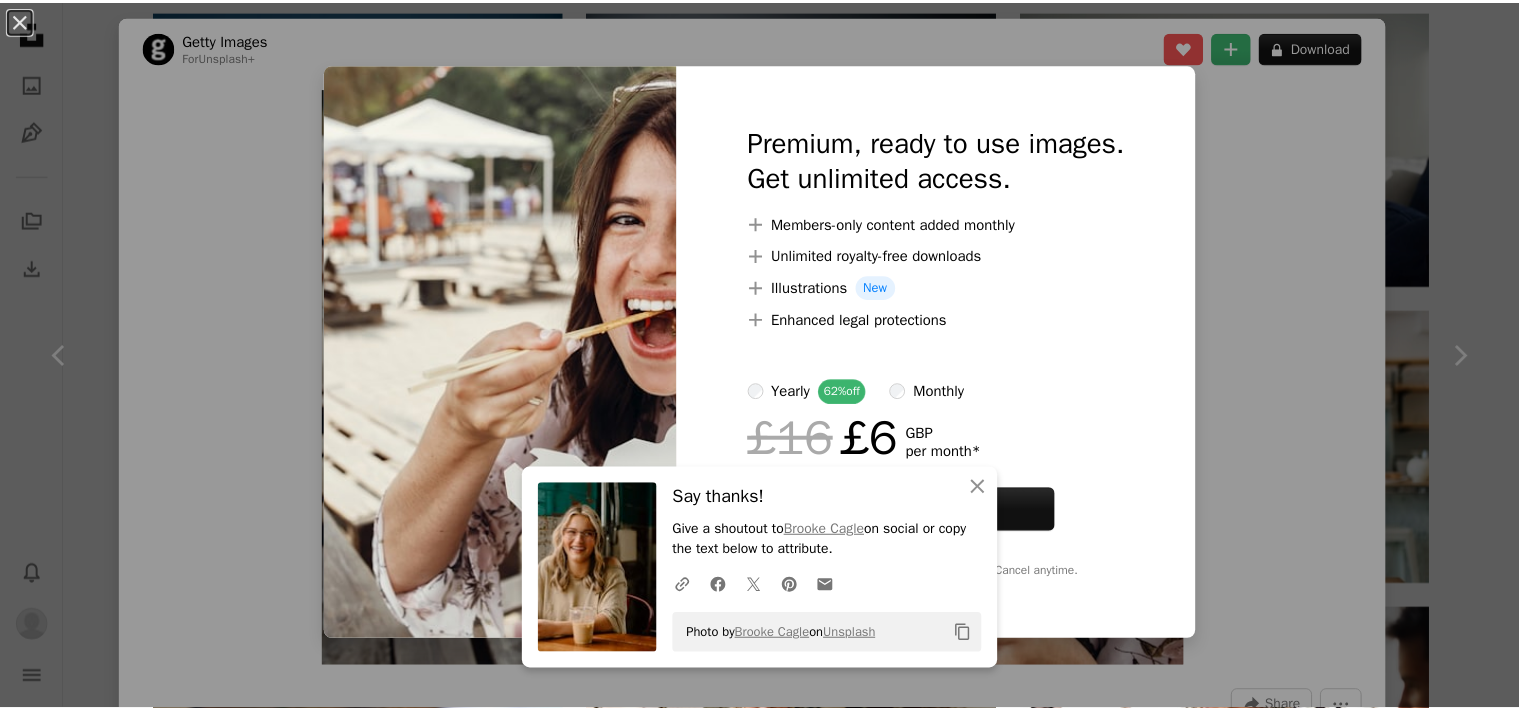 scroll, scrollTop: 337, scrollLeft: 0, axis: vertical 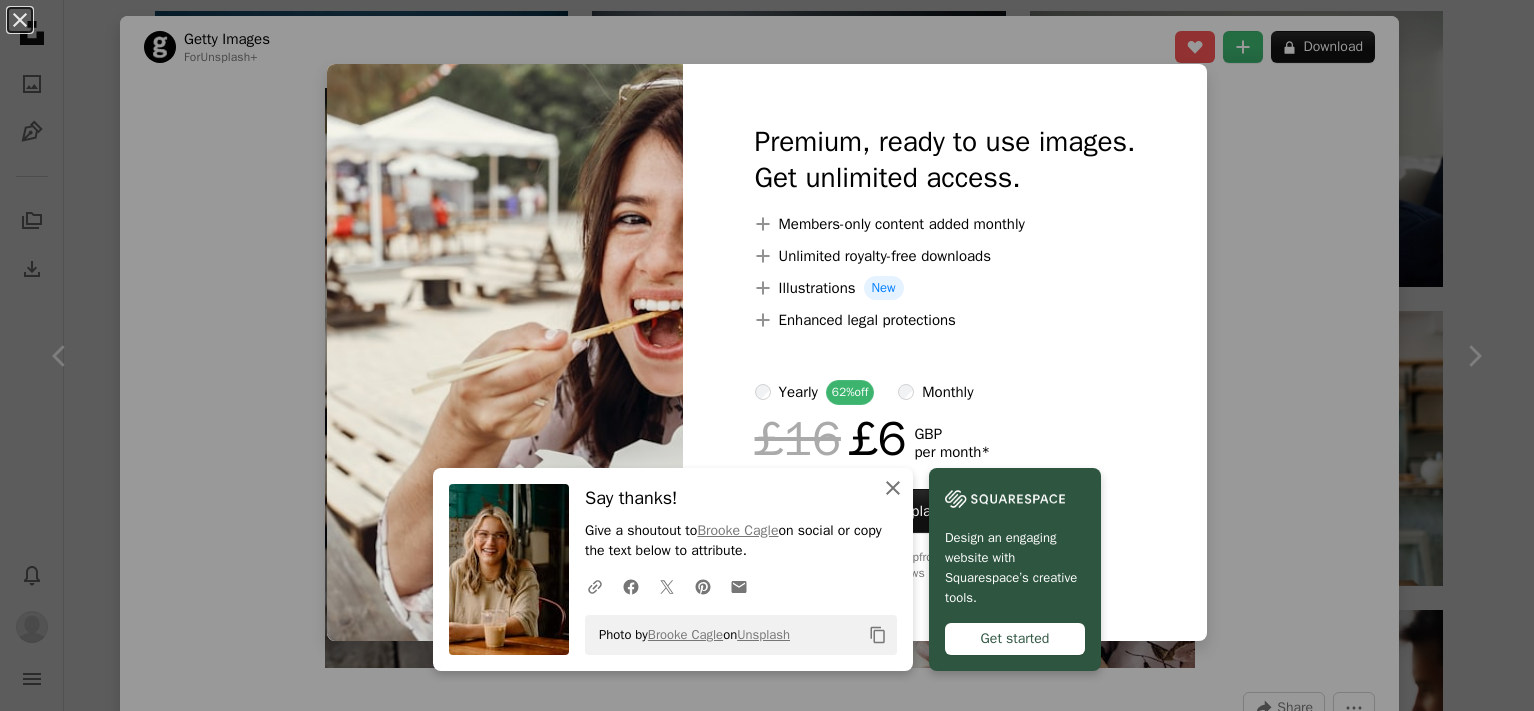 click 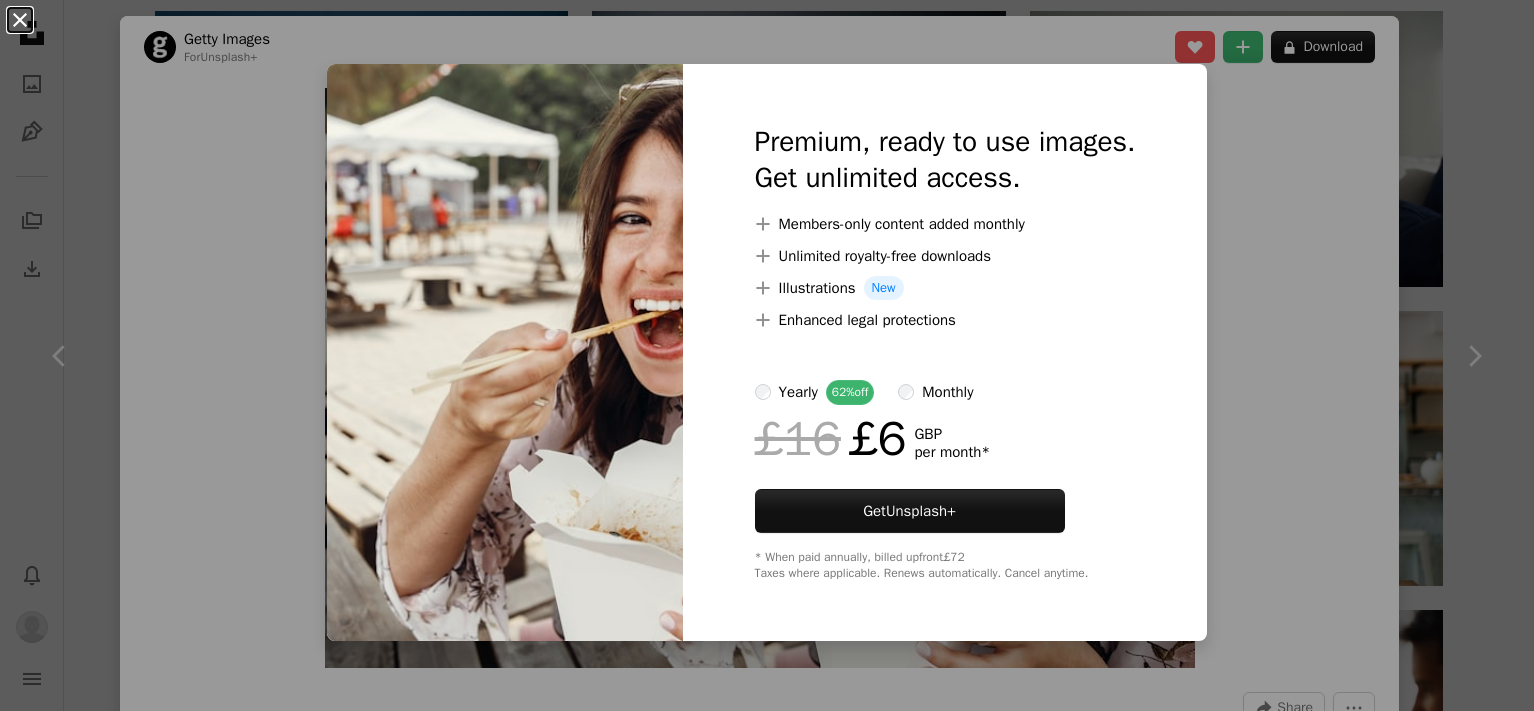 click on "An X shape" at bounding box center [20, 20] 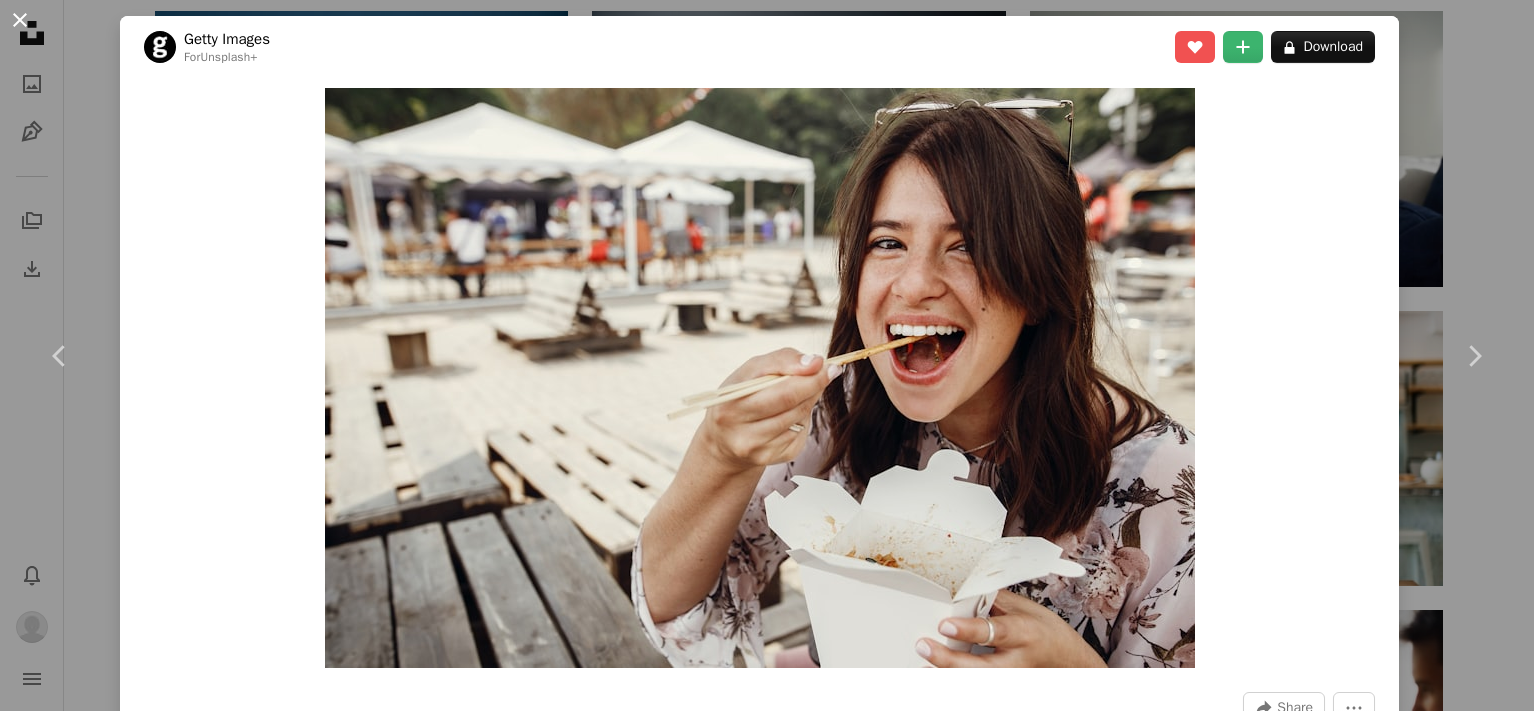 click on "An X shape" at bounding box center [20, 20] 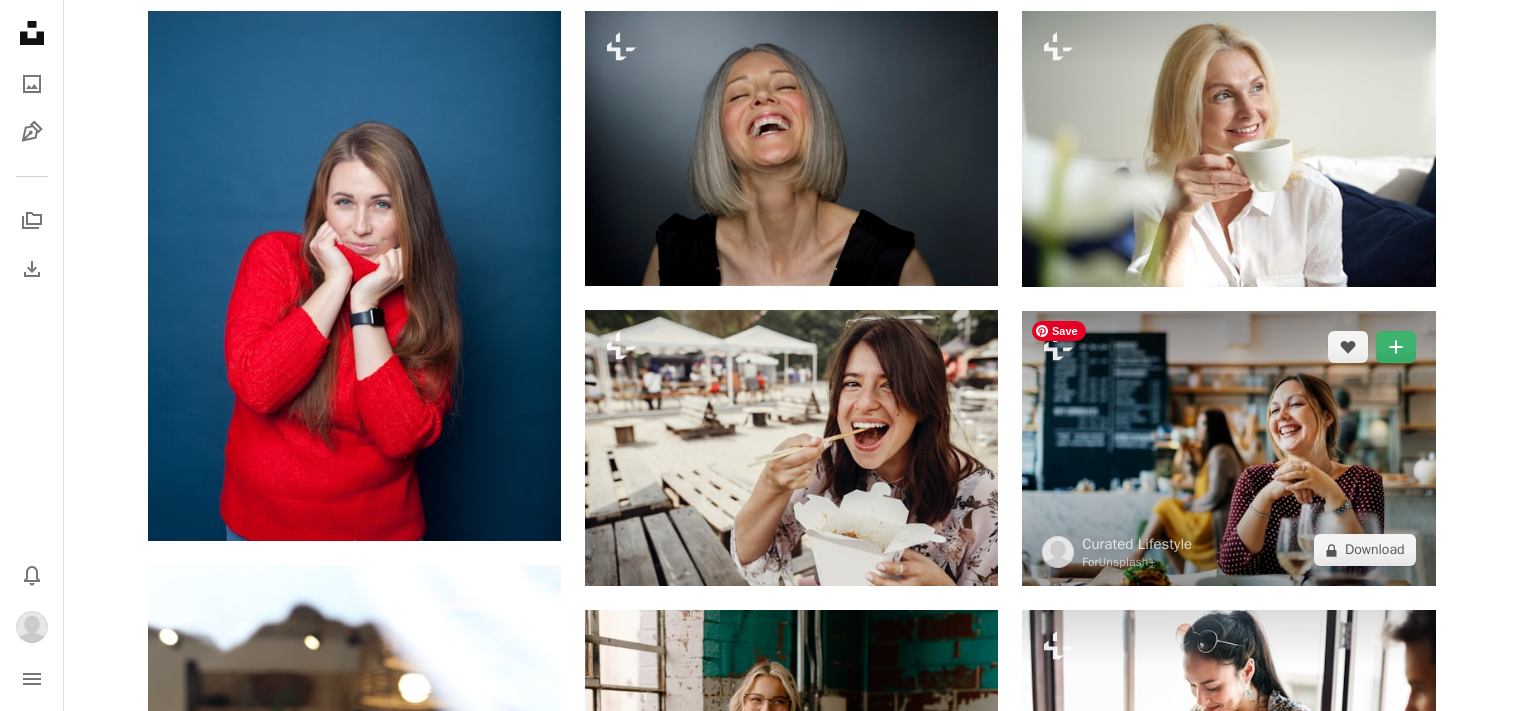 click at bounding box center [1228, 448] 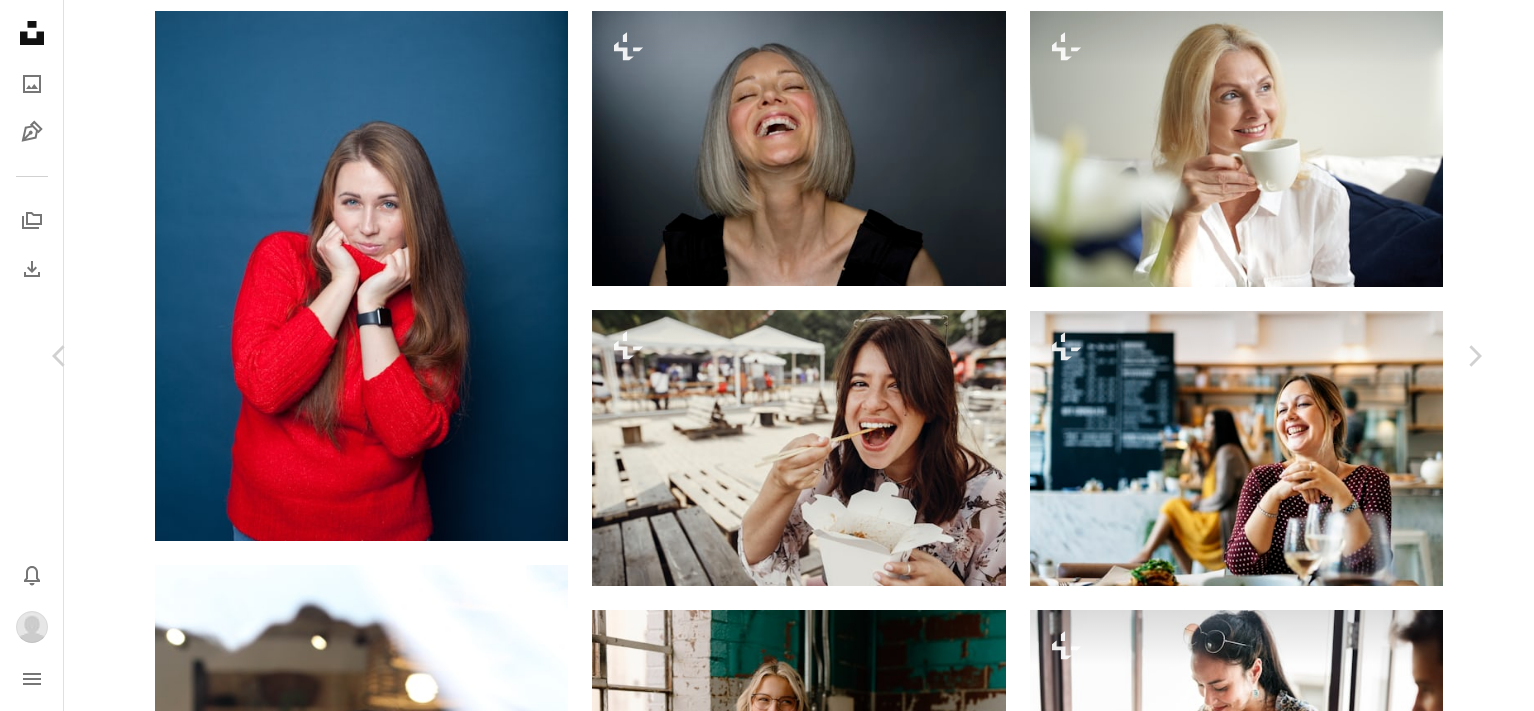 click on "A lock Download" at bounding box center (1323, 4380) 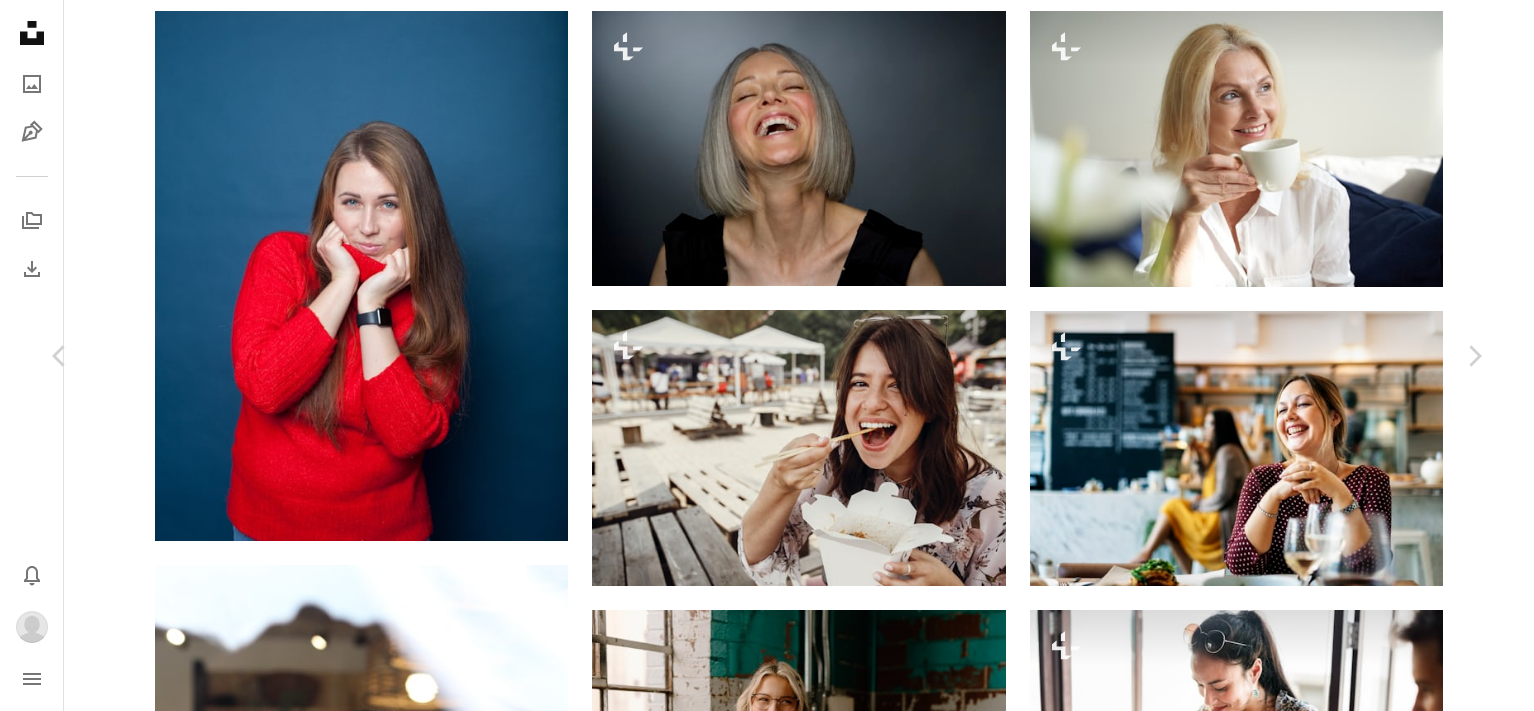 click on "An X shape" at bounding box center (20, 20) 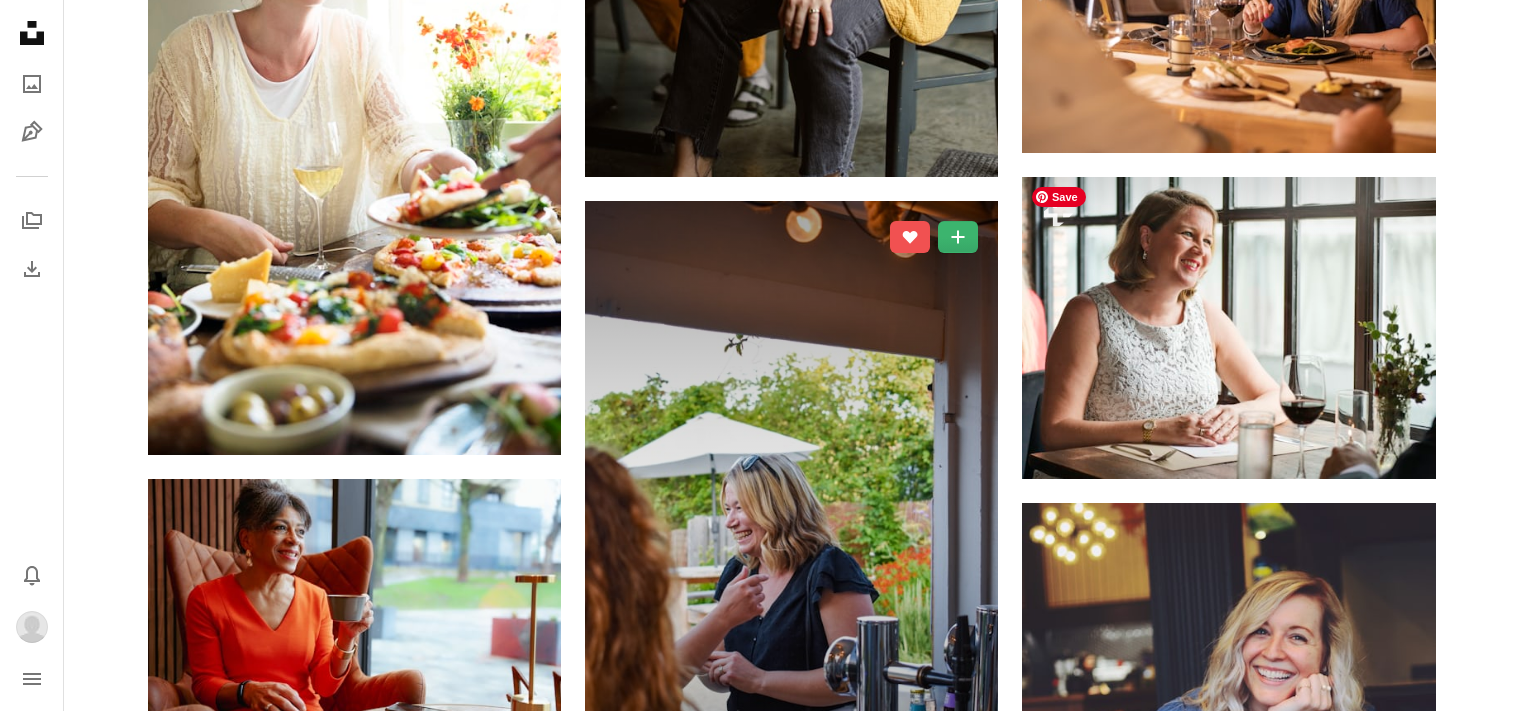scroll, scrollTop: 1733, scrollLeft: 0, axis: vertical 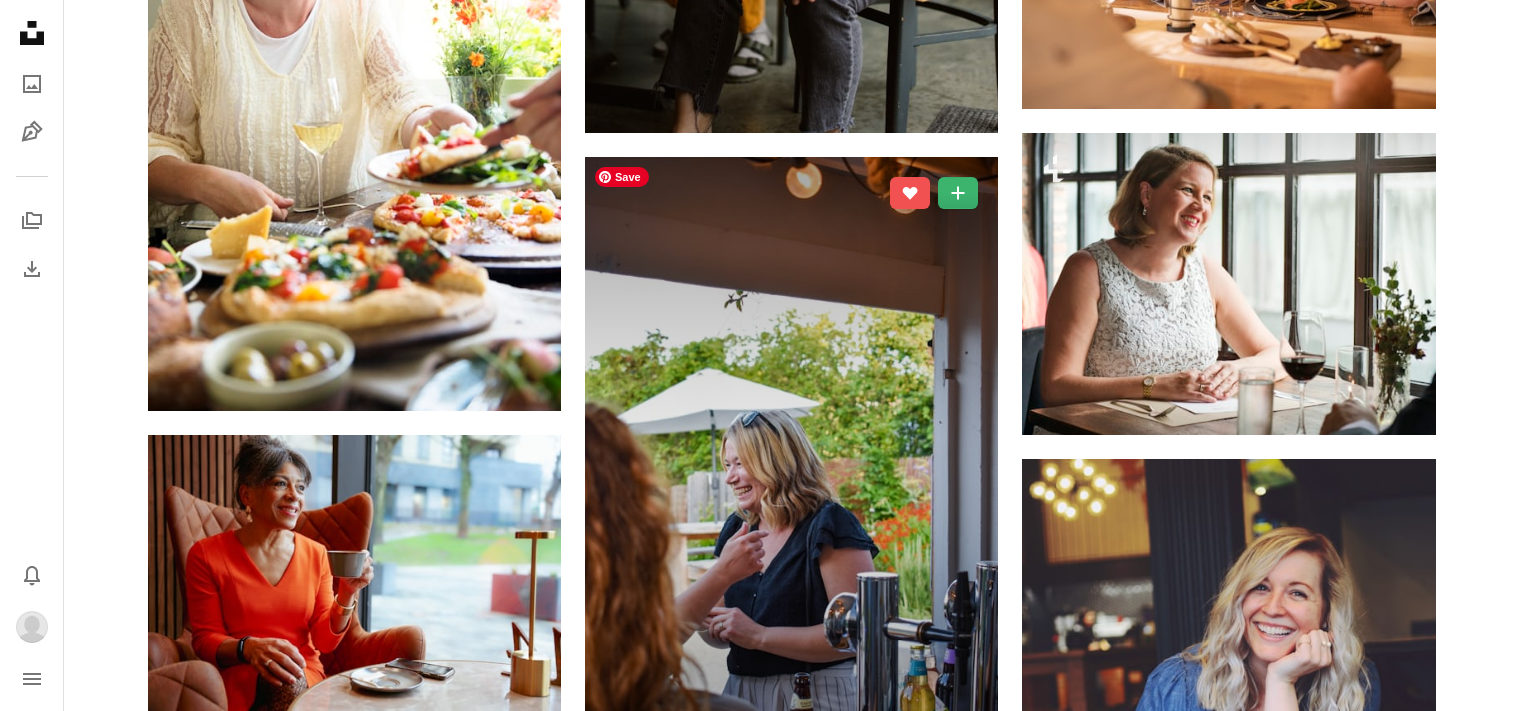 click at bounding box center [791, 467] 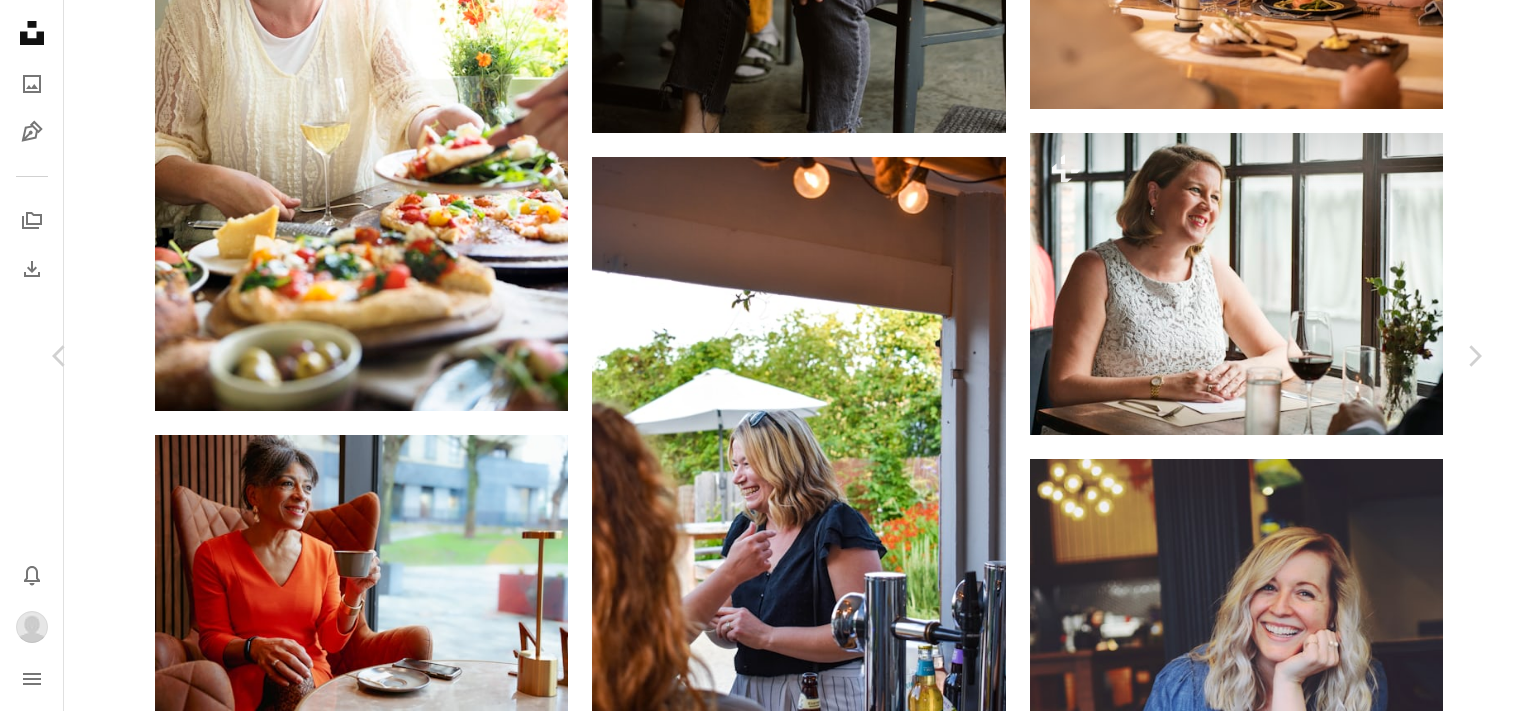 click on "Download" at bounding box center (1299, 2984) 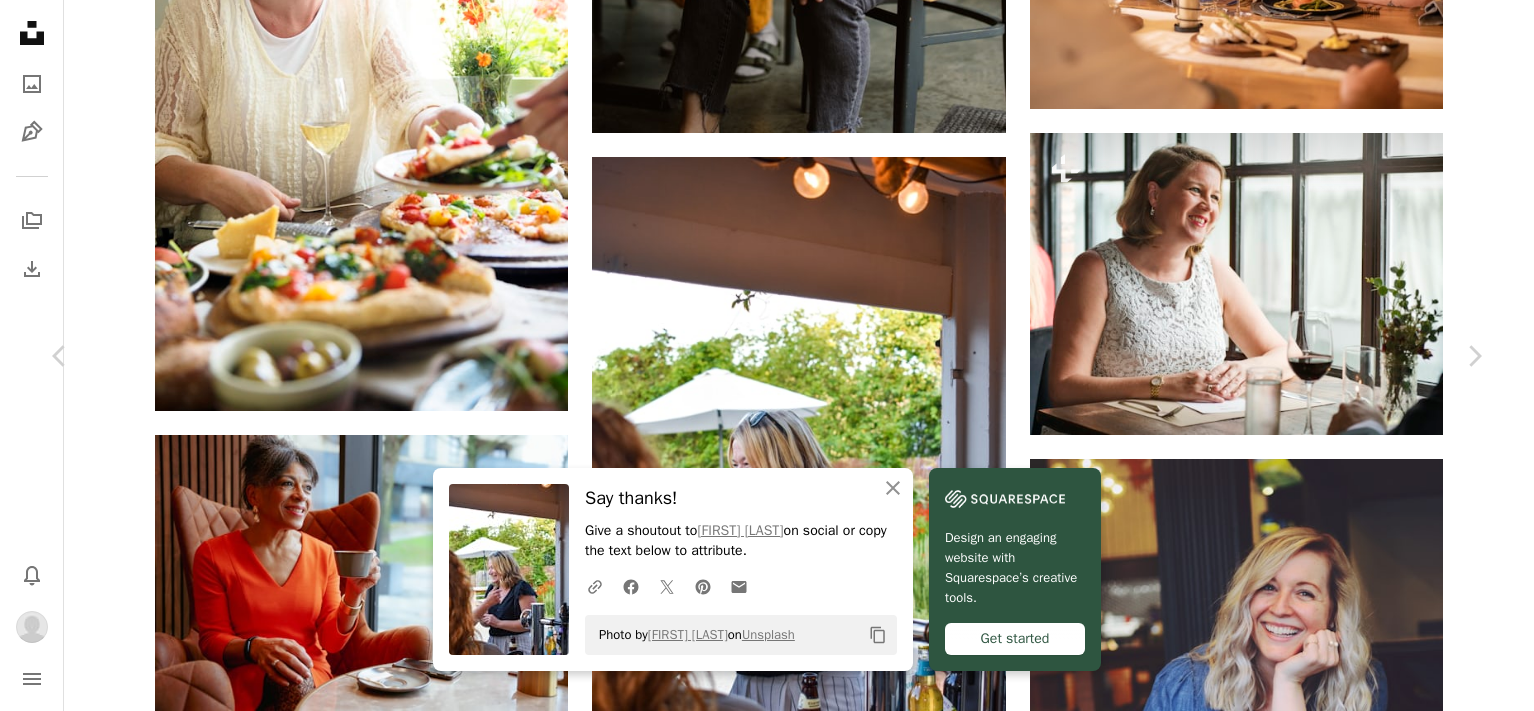 click on "An X shape" at bounding box center (20, 20) 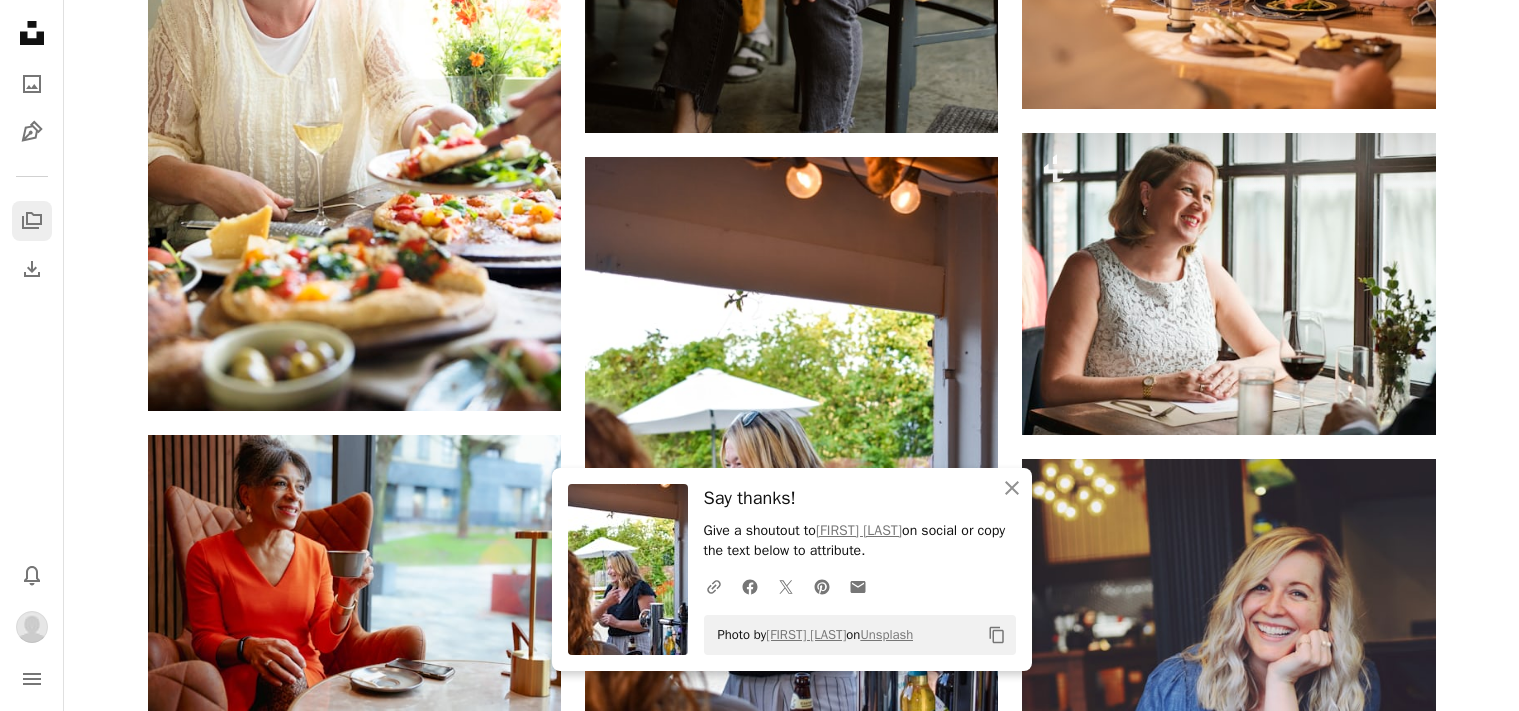 click on "A stack of folders" 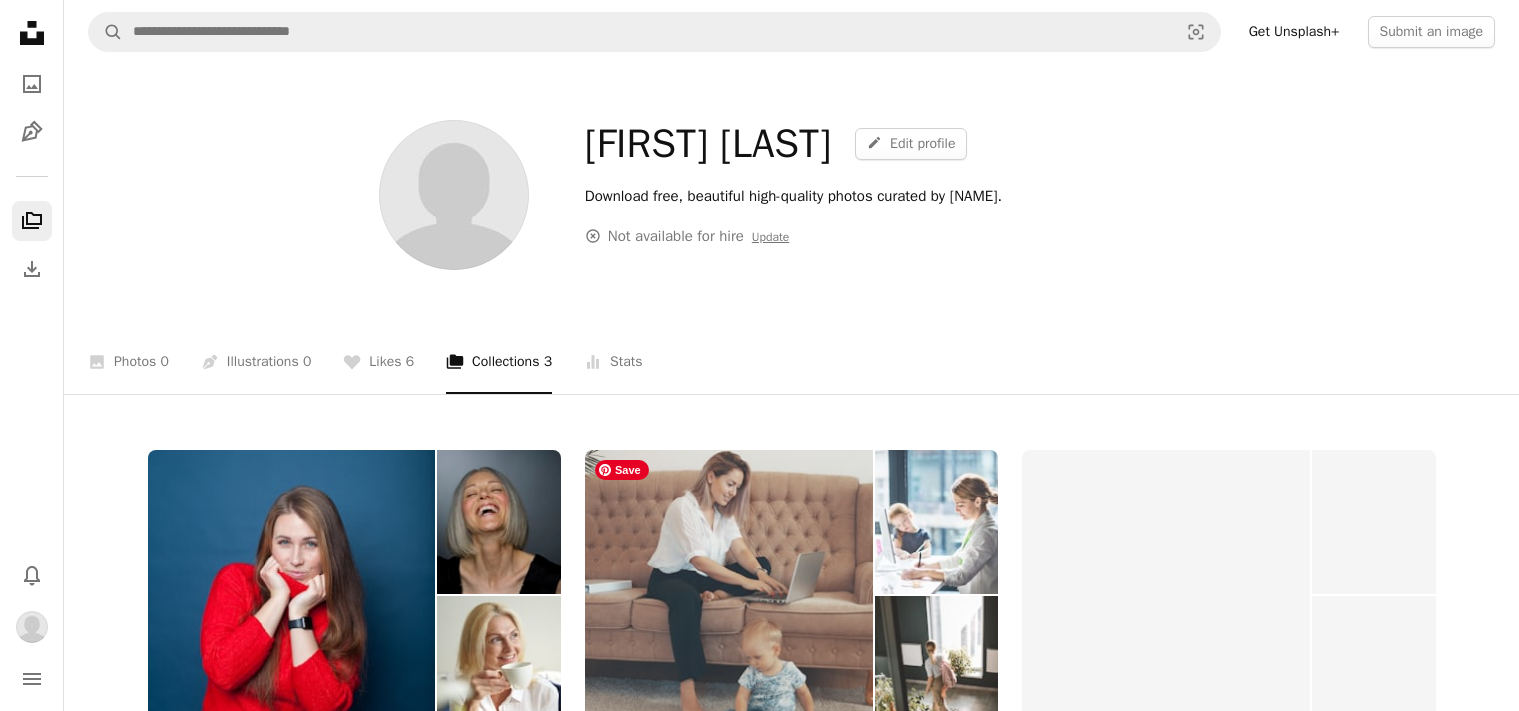 click at bounding box center (729, 594) 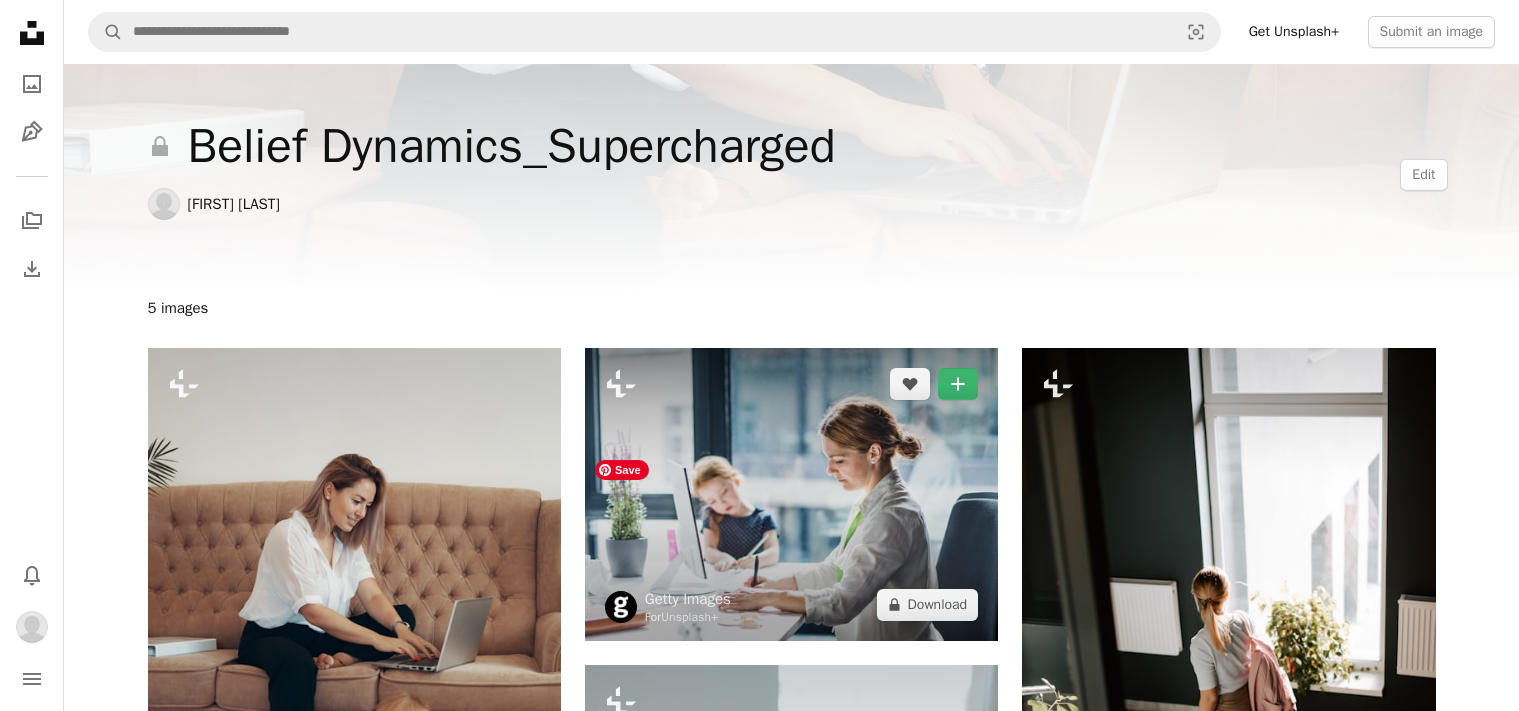 click at bounding box center (791, 494) 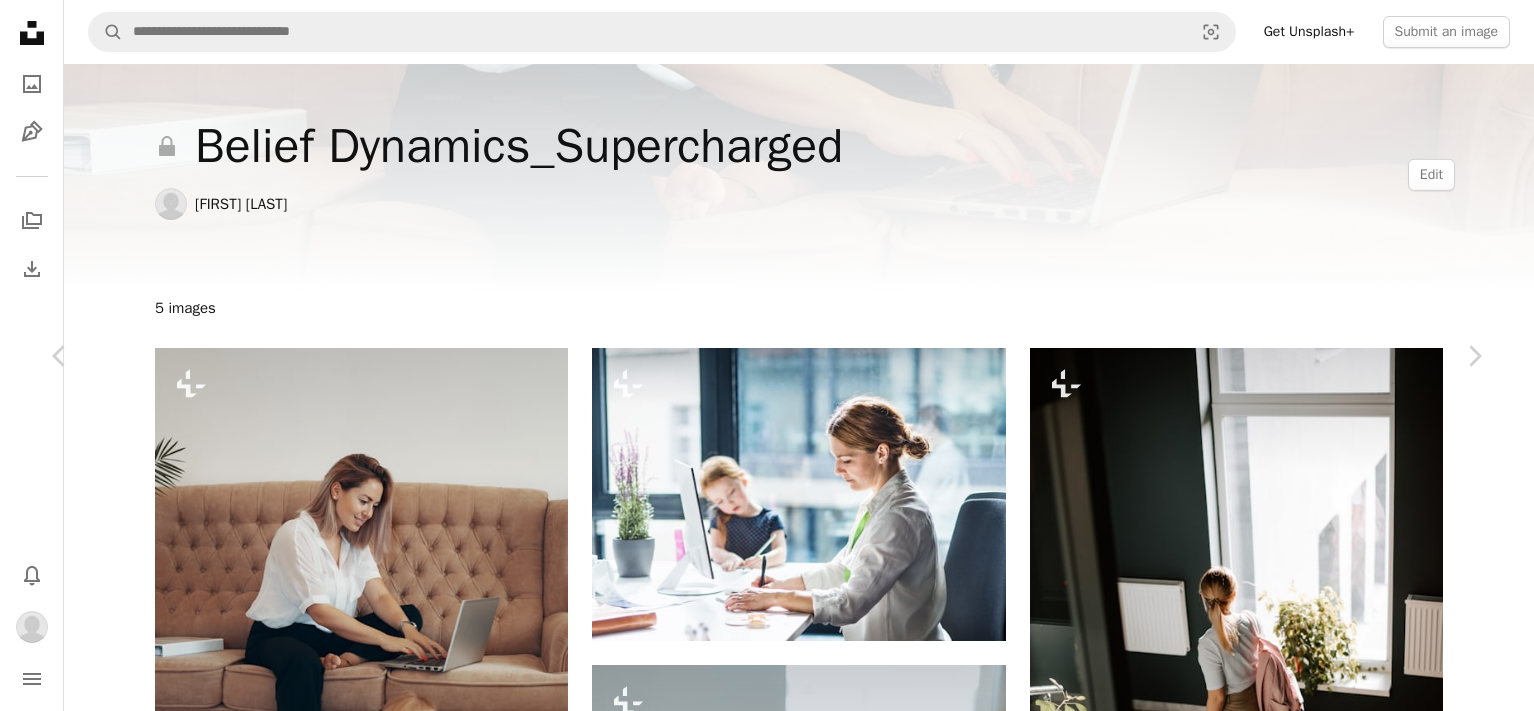 click on "A lock Download" at bounding box center [1323, 1897] 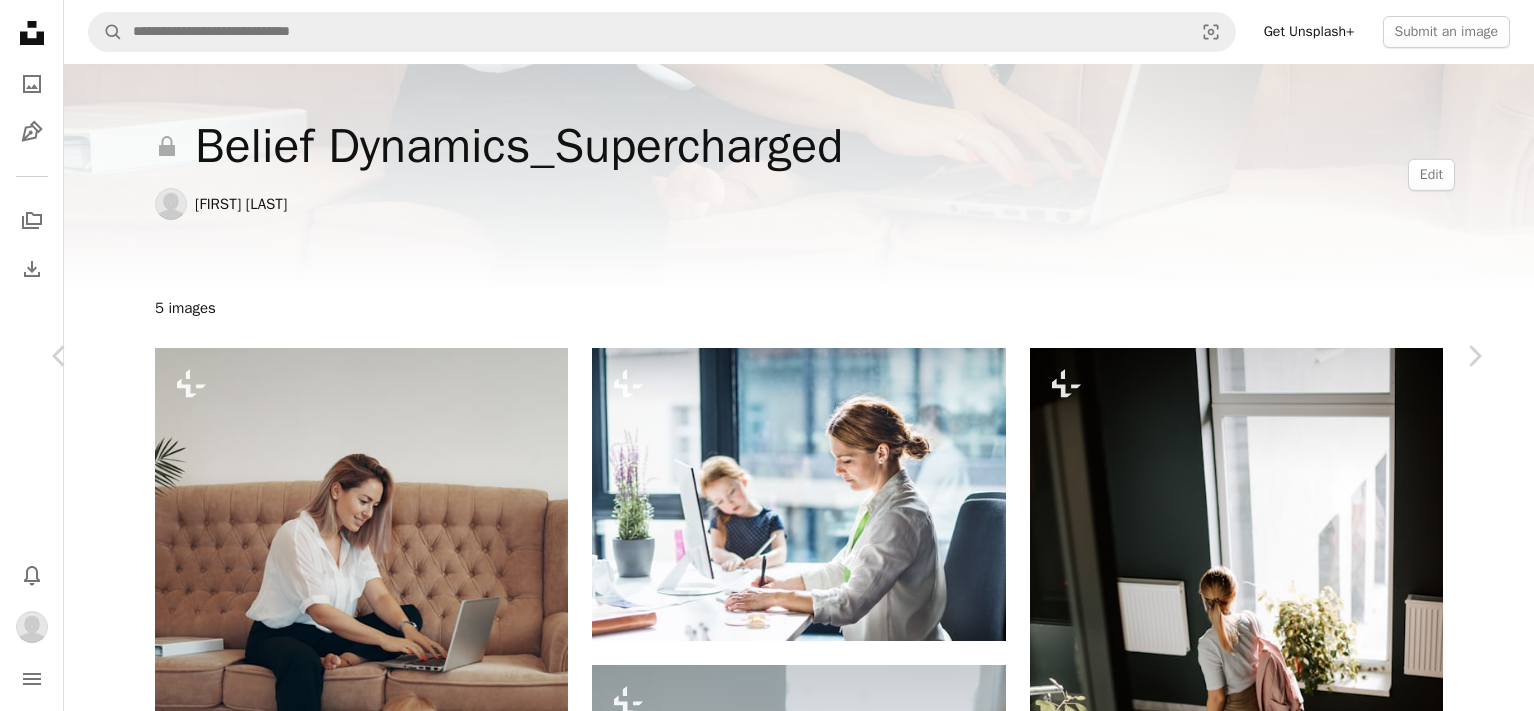 click on "An X shape" at bounding box center (20, 20) 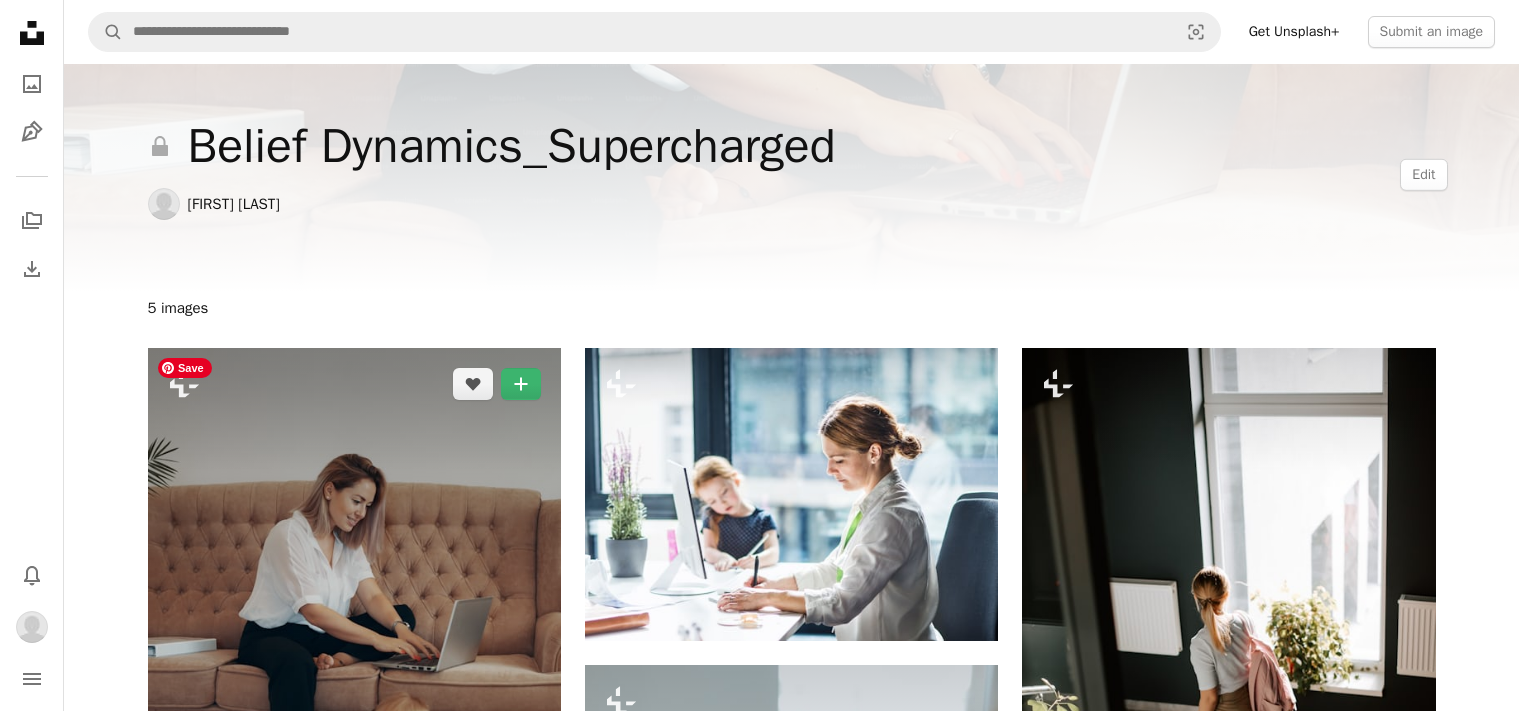 click at bounding box center [354, 658] 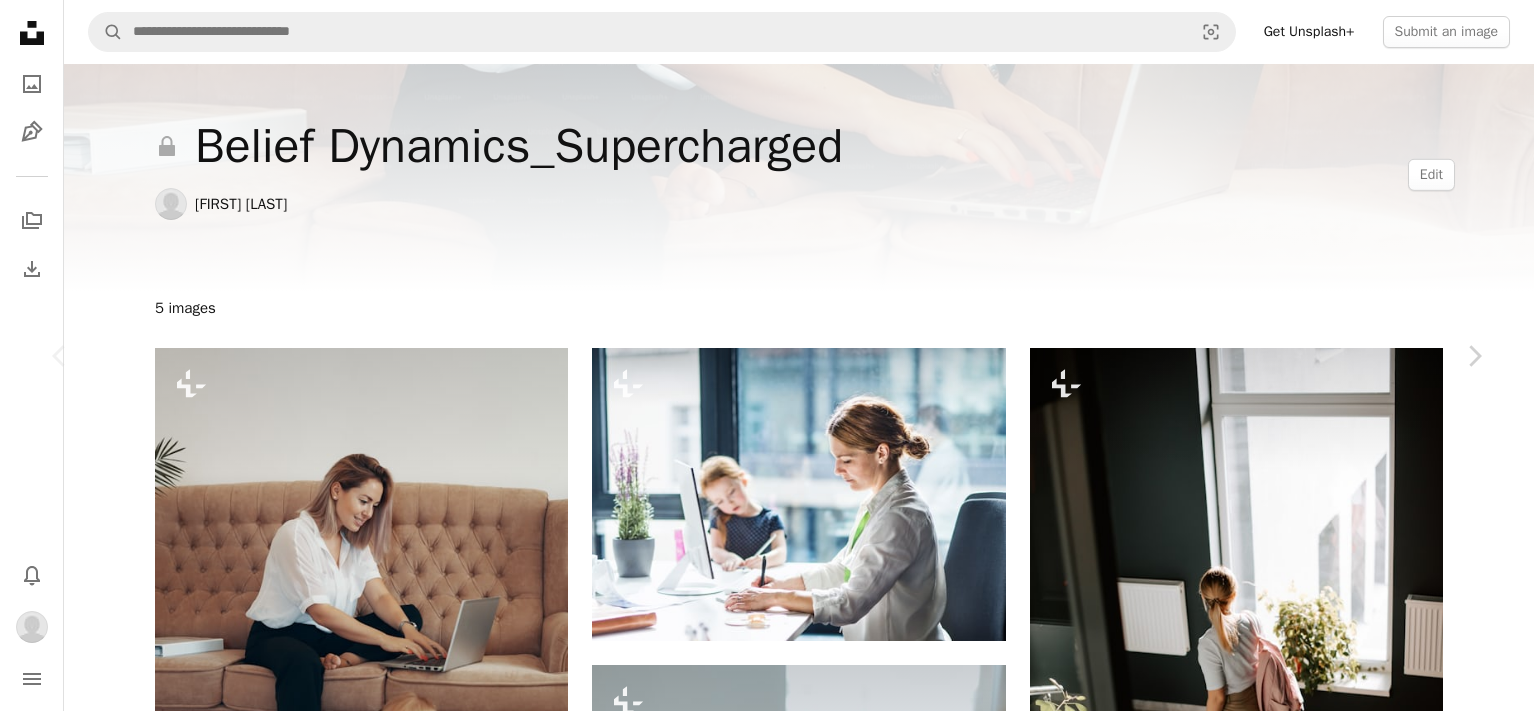 click on "A lock Download" at bounding box center [1323, 1897] 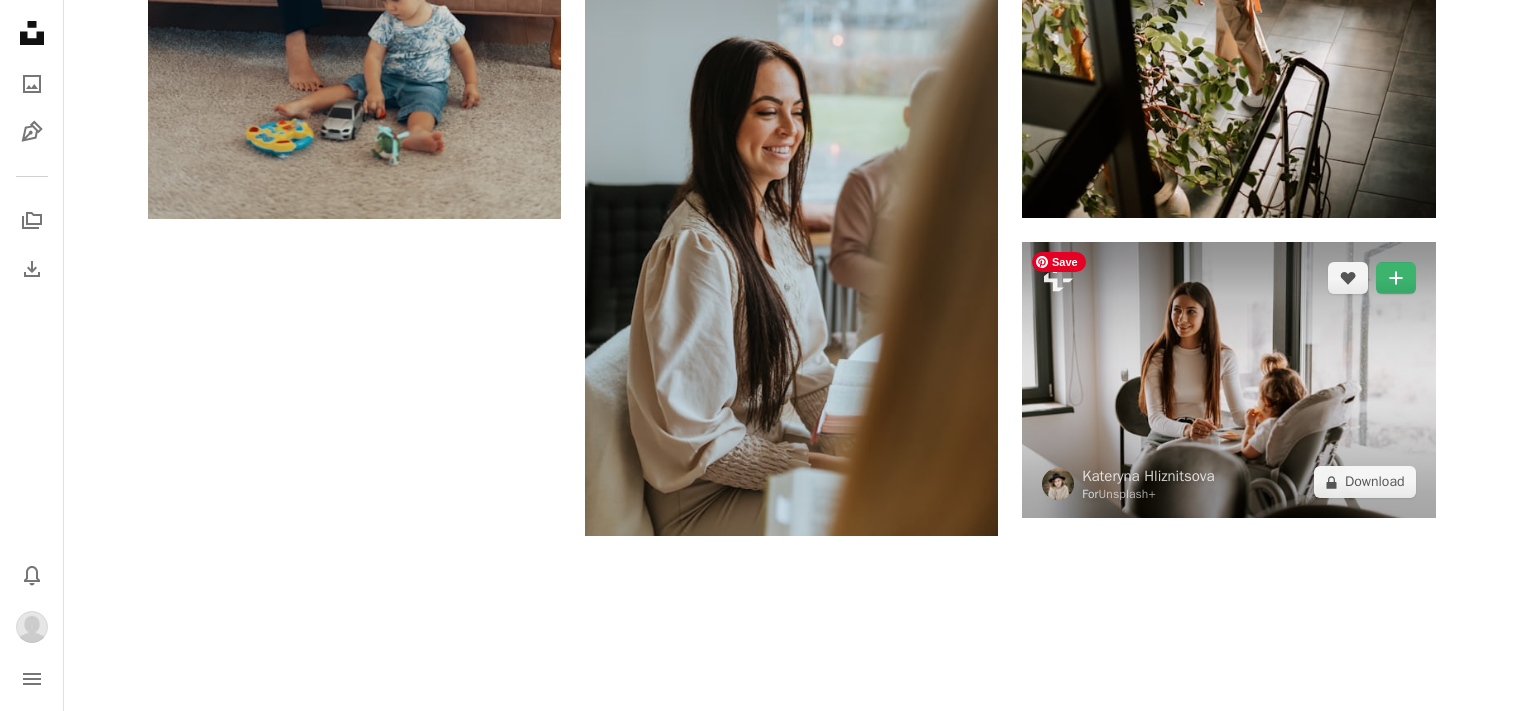 scroll, scrollTop: 756, scrollLeft: 0, axis: vertical 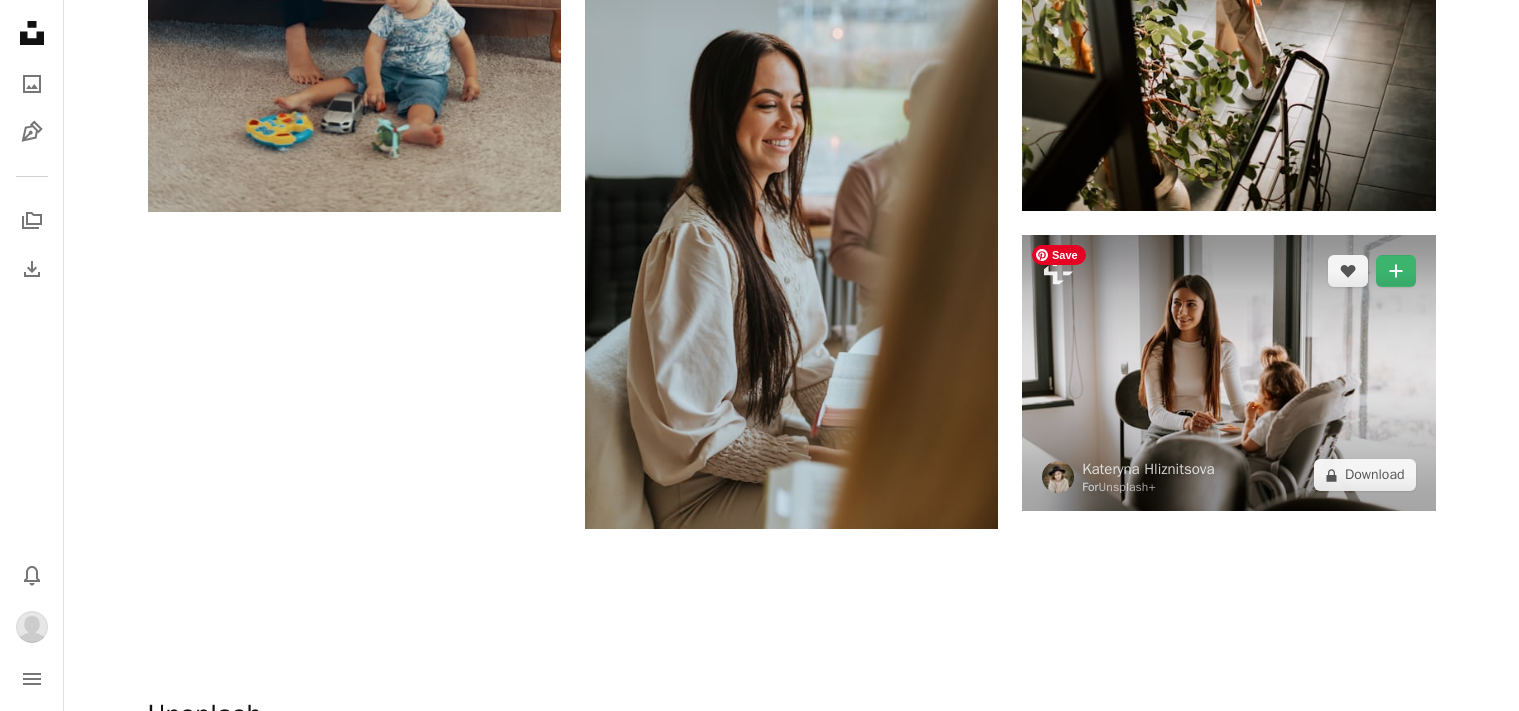 click at bounding box center [1228, 373] 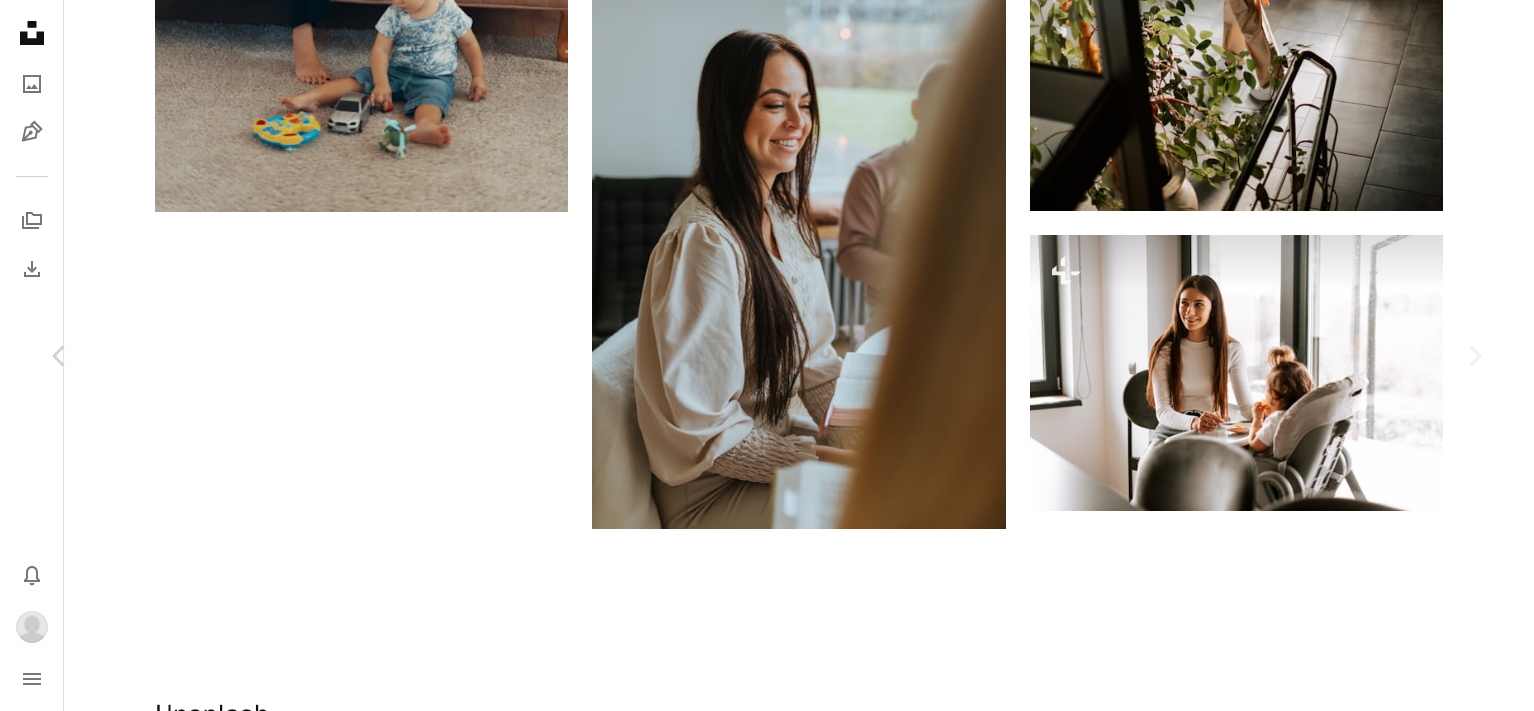 click on "A lock Download" at bounding box center (1323, 1141) 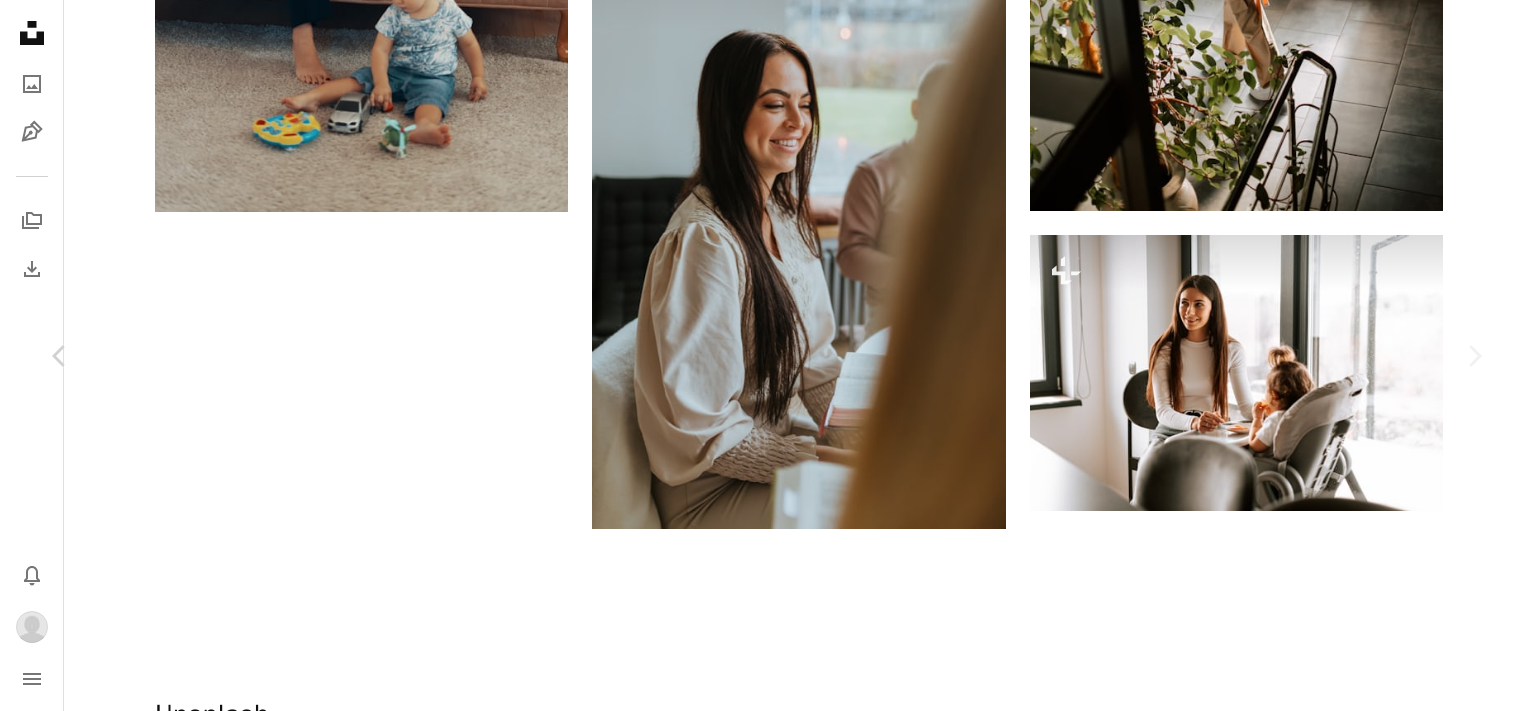 click on "An X shape" at bounding box center (20, 20) 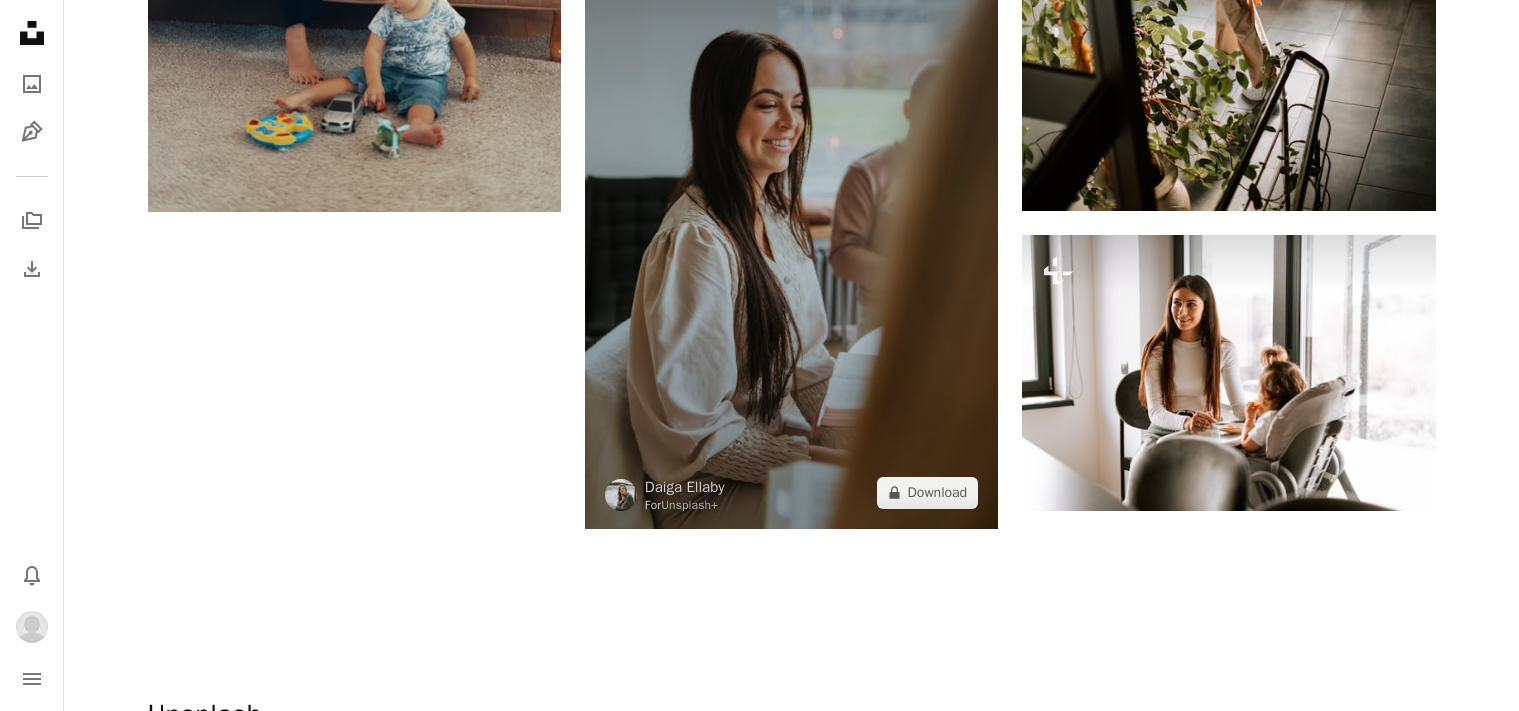 click at bounding box center (791, 219) 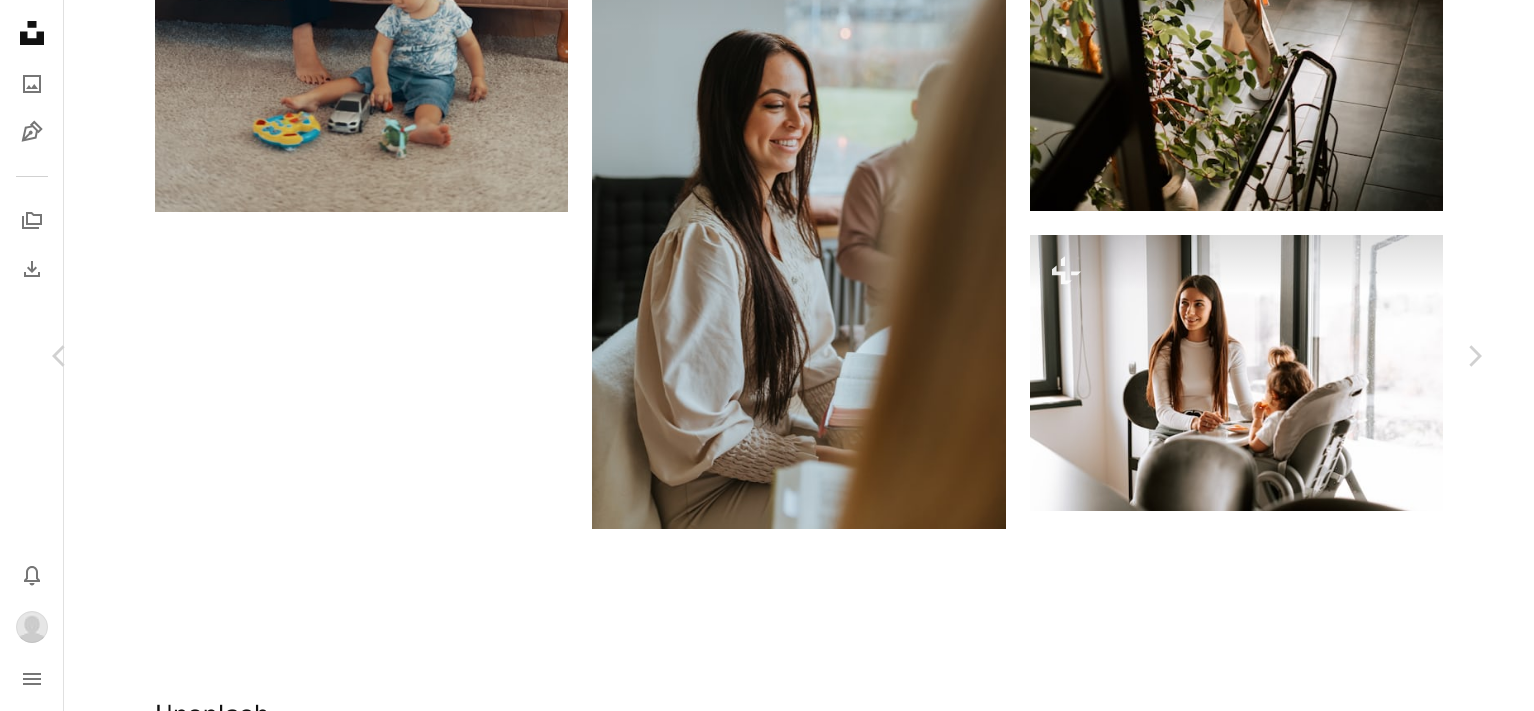 click on "A lock Download" at bounding box center (1323, 1141) 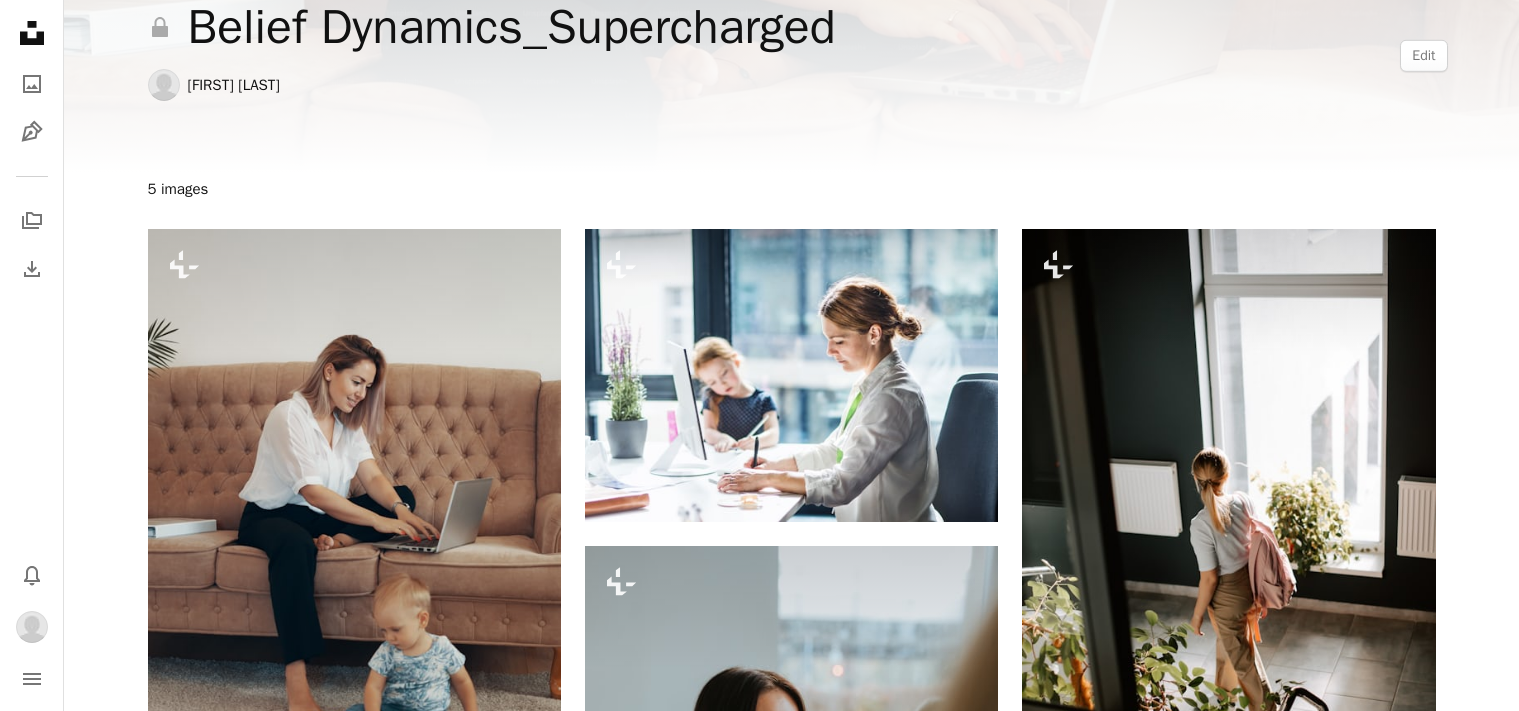 scroll, scrollTop: 0, scrollLeft: 0, axis: both 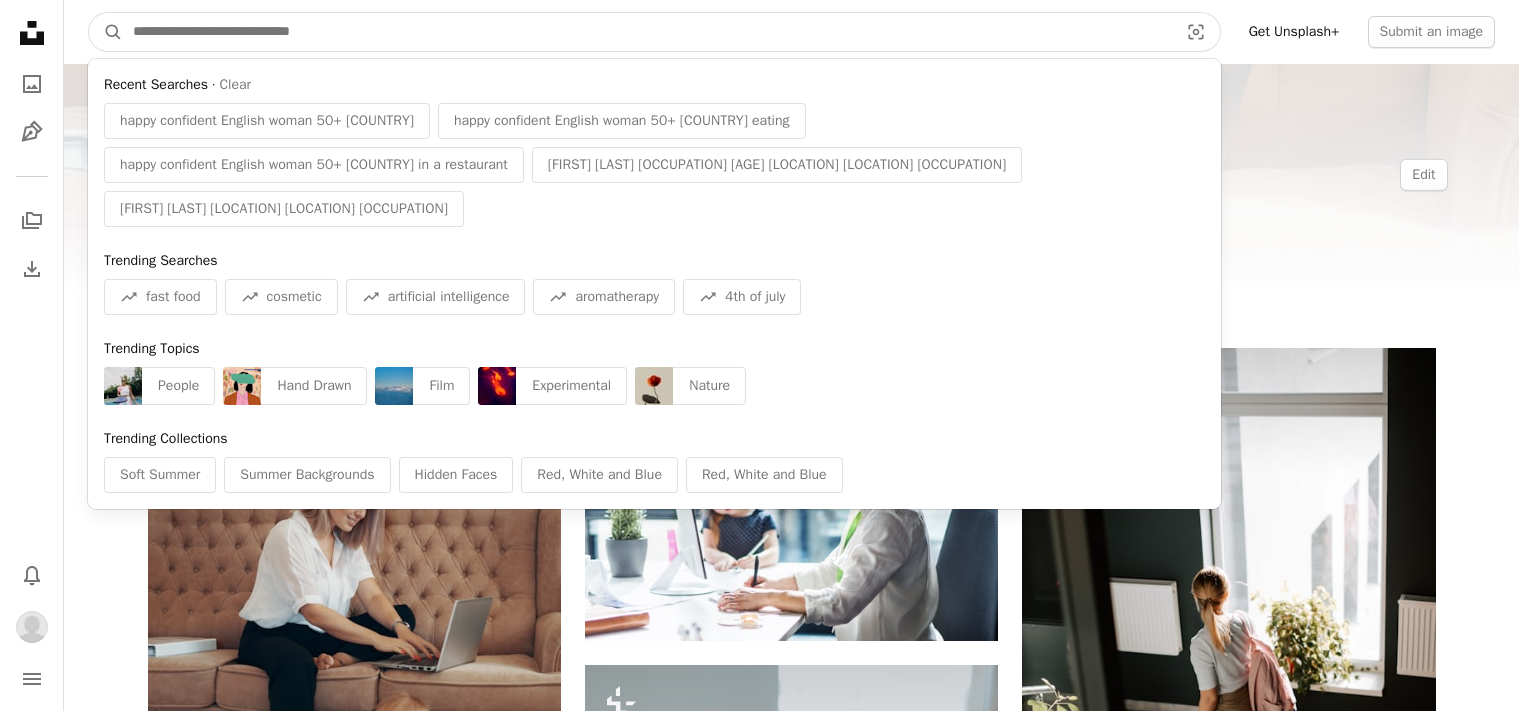 click at bounding box center (647, 32) 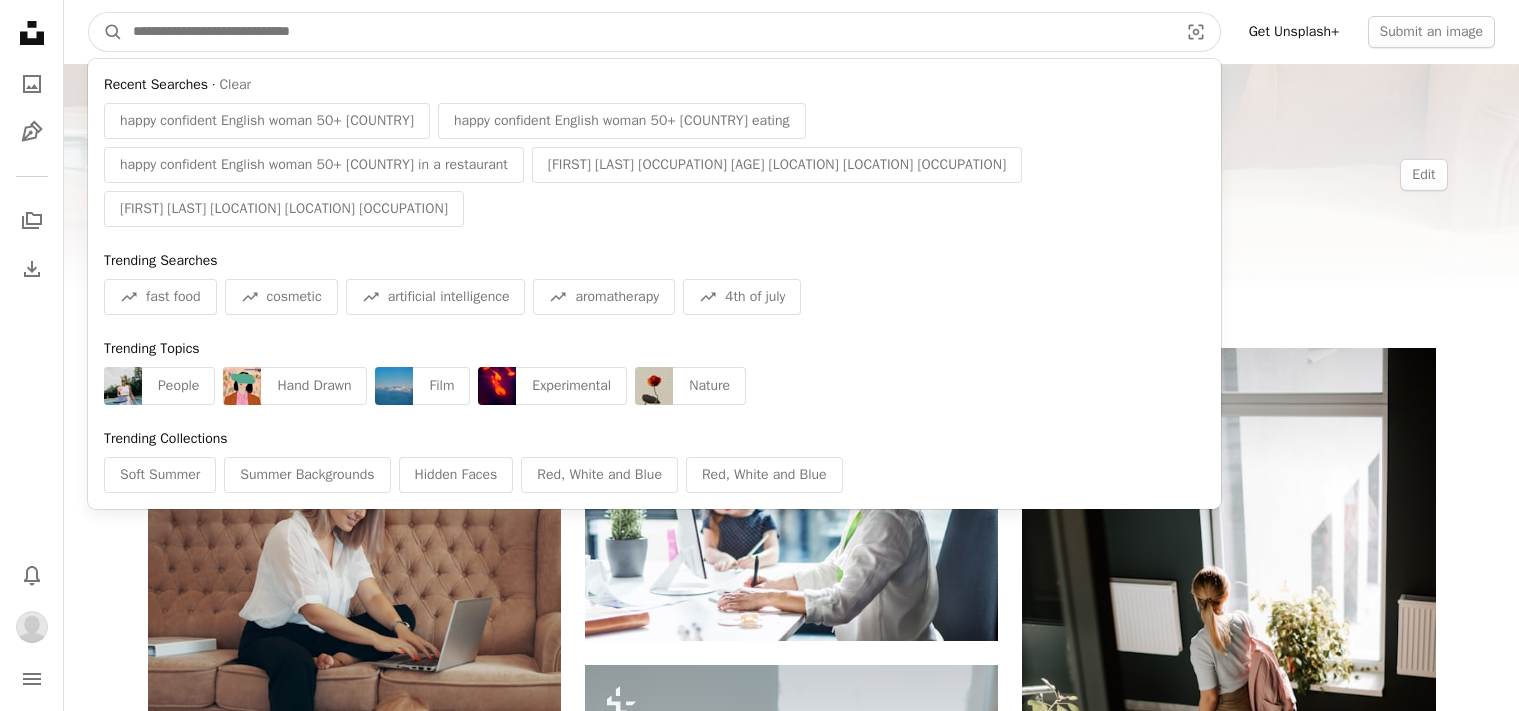 type on "*" 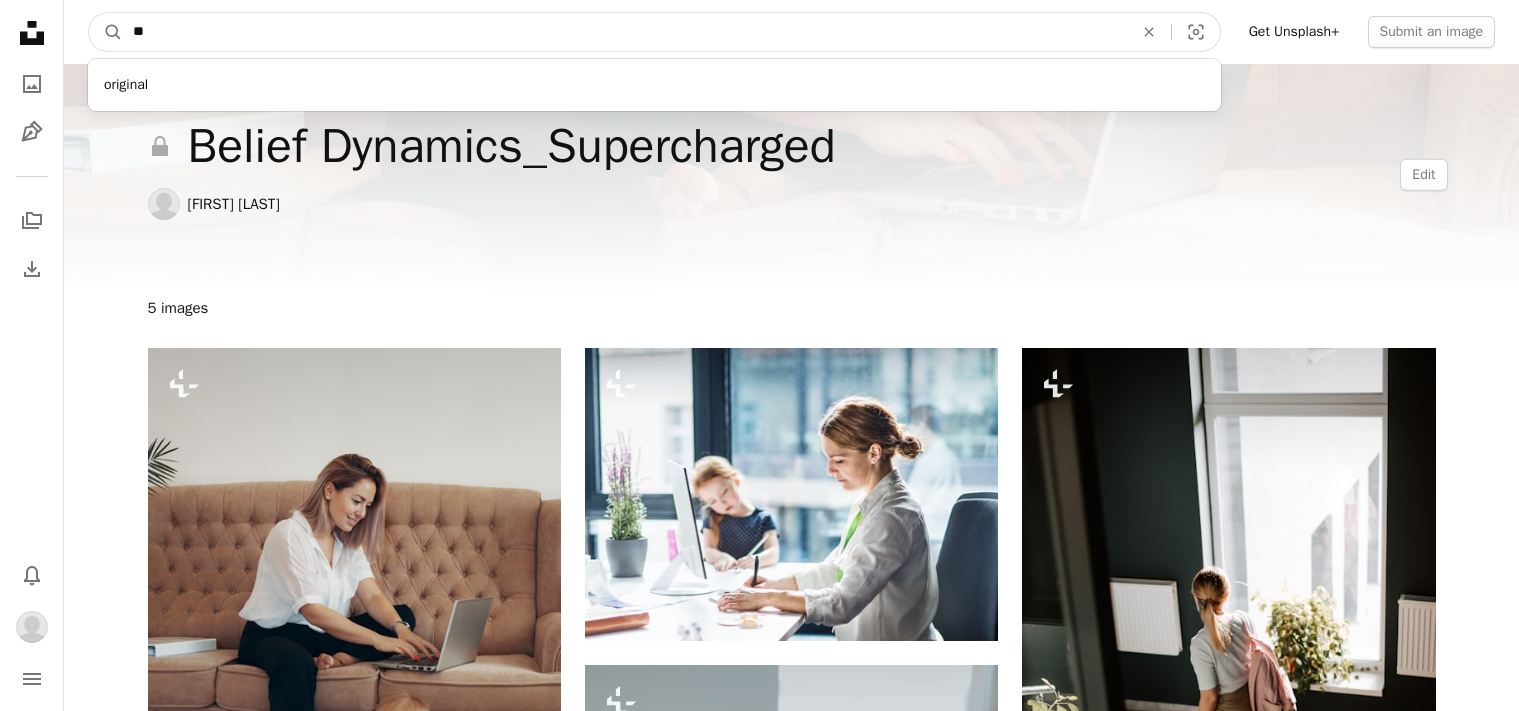 type on "*" 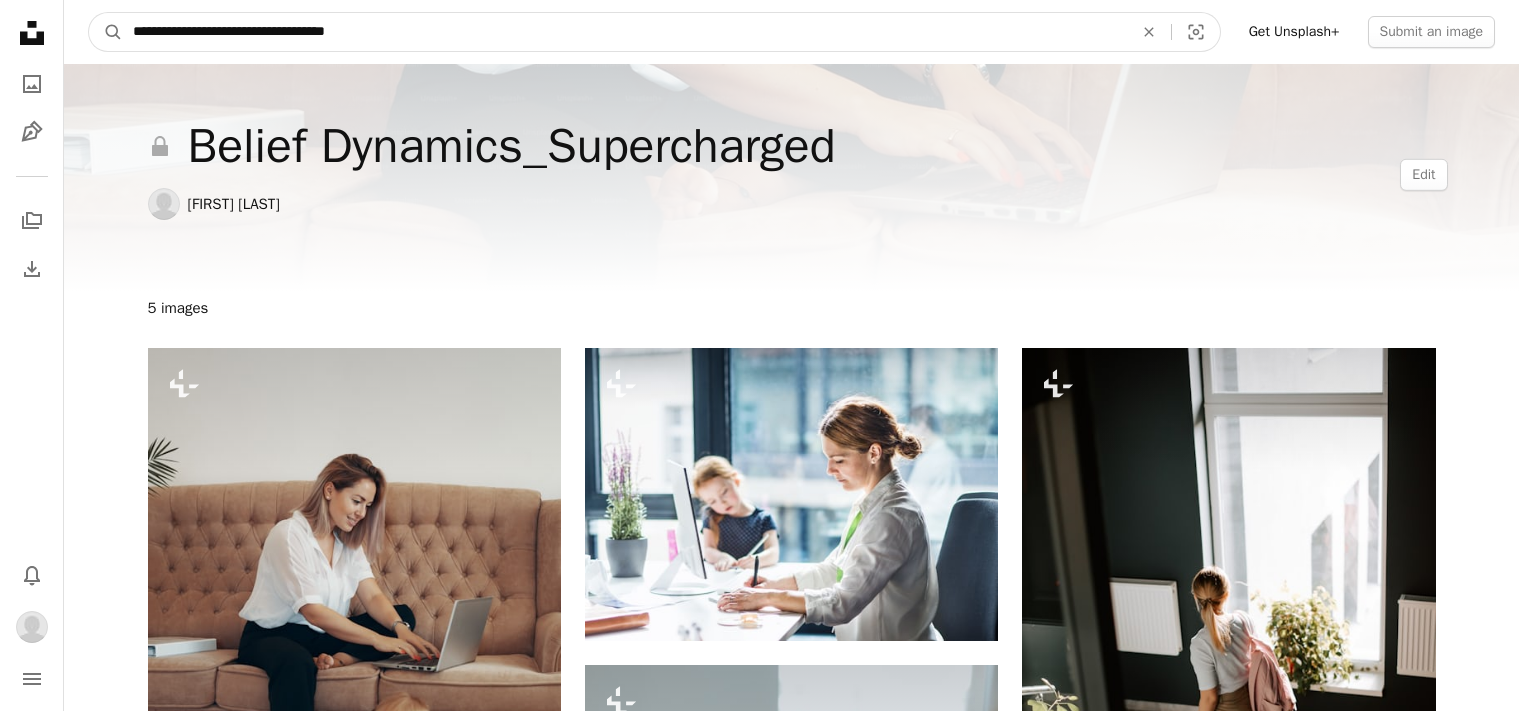 type on "**********" 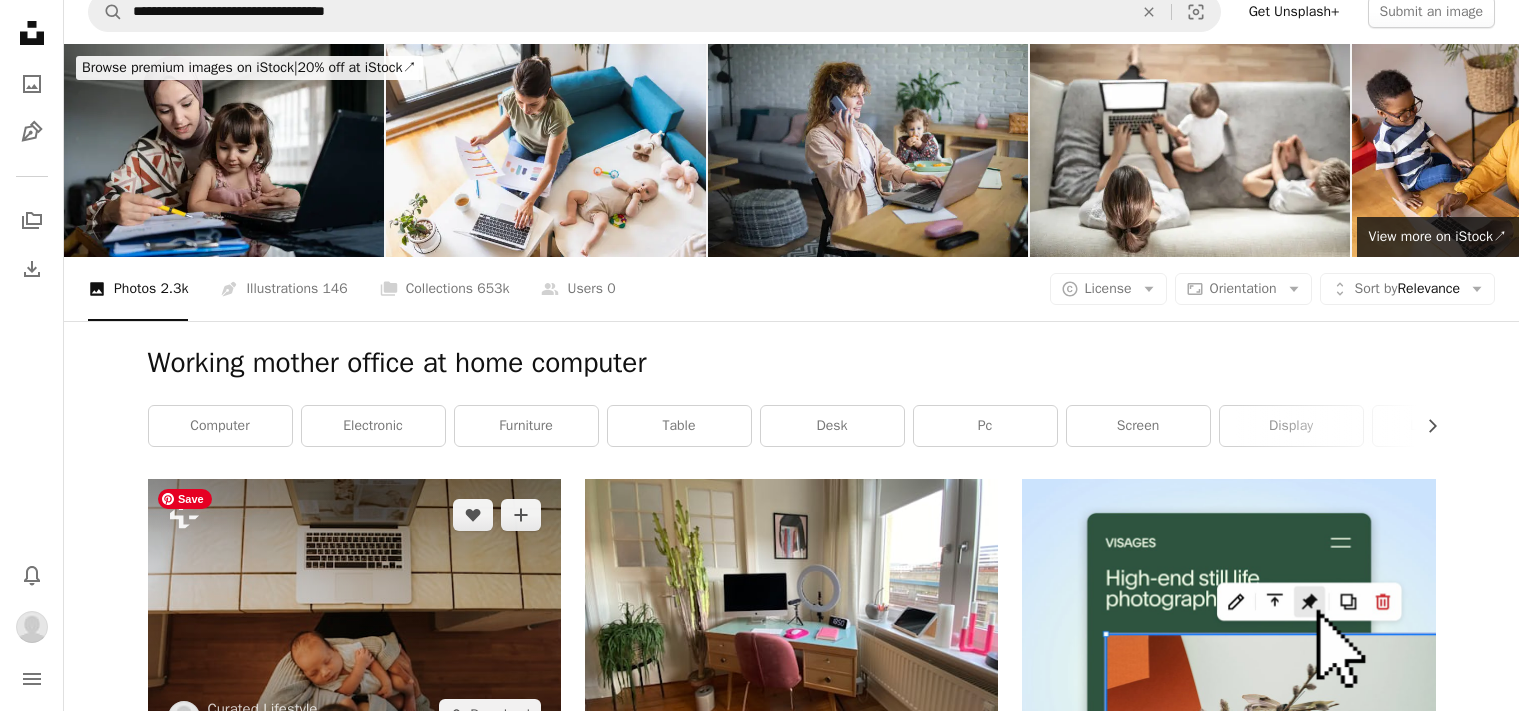 scroll, scrollTop: 0, scrollLeft: 0, axis: both 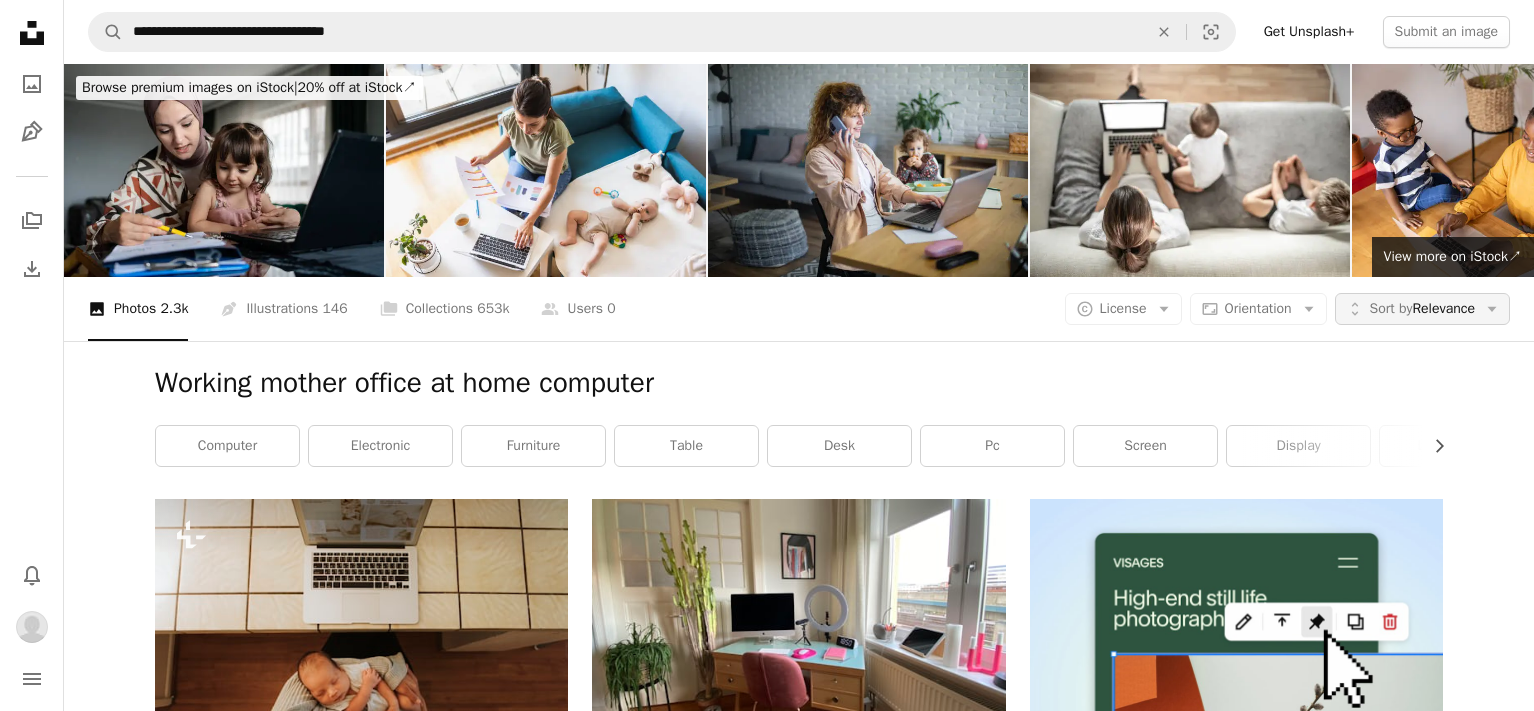 click on "Sort by  Relevance" at bounding box center [1422, 309] 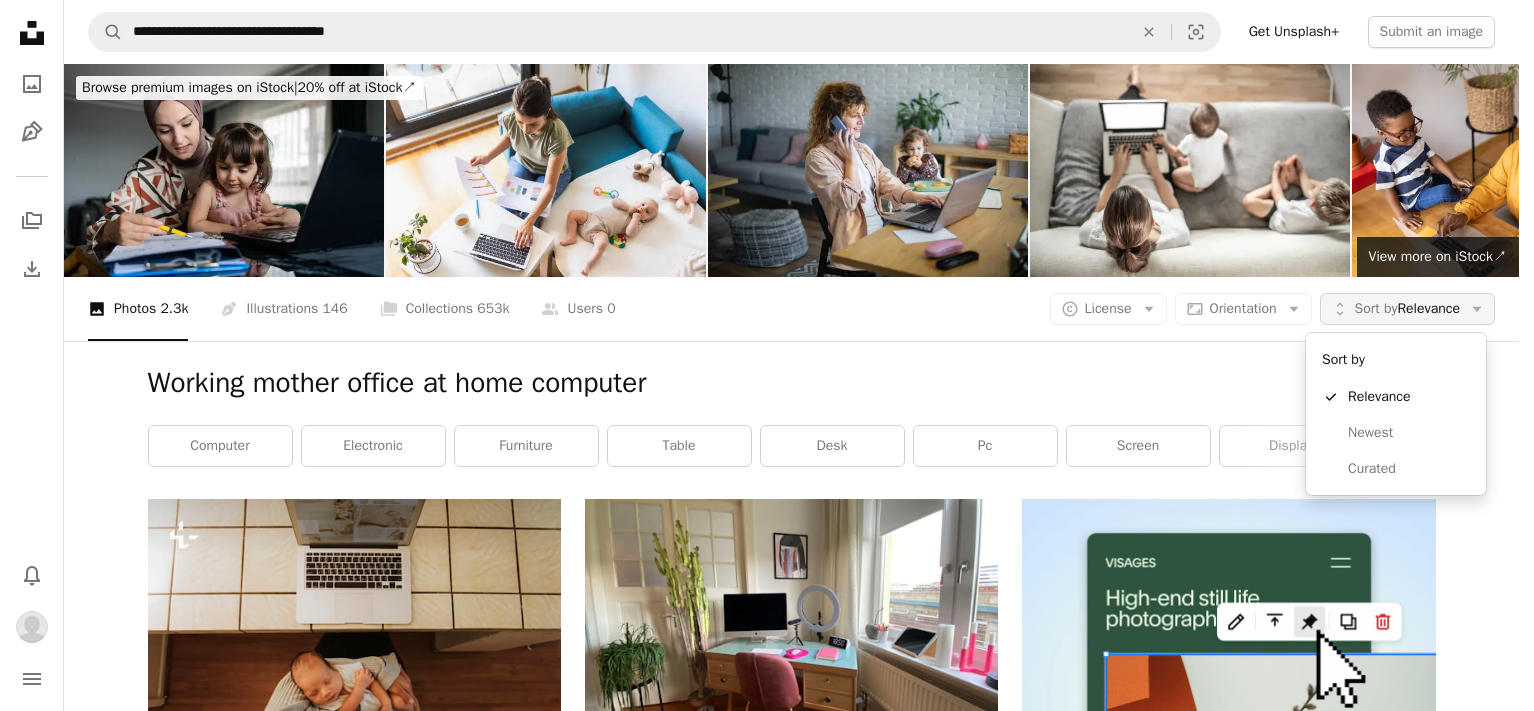 click on "Sort by  Relevance" at bounding box center (1407, 309) 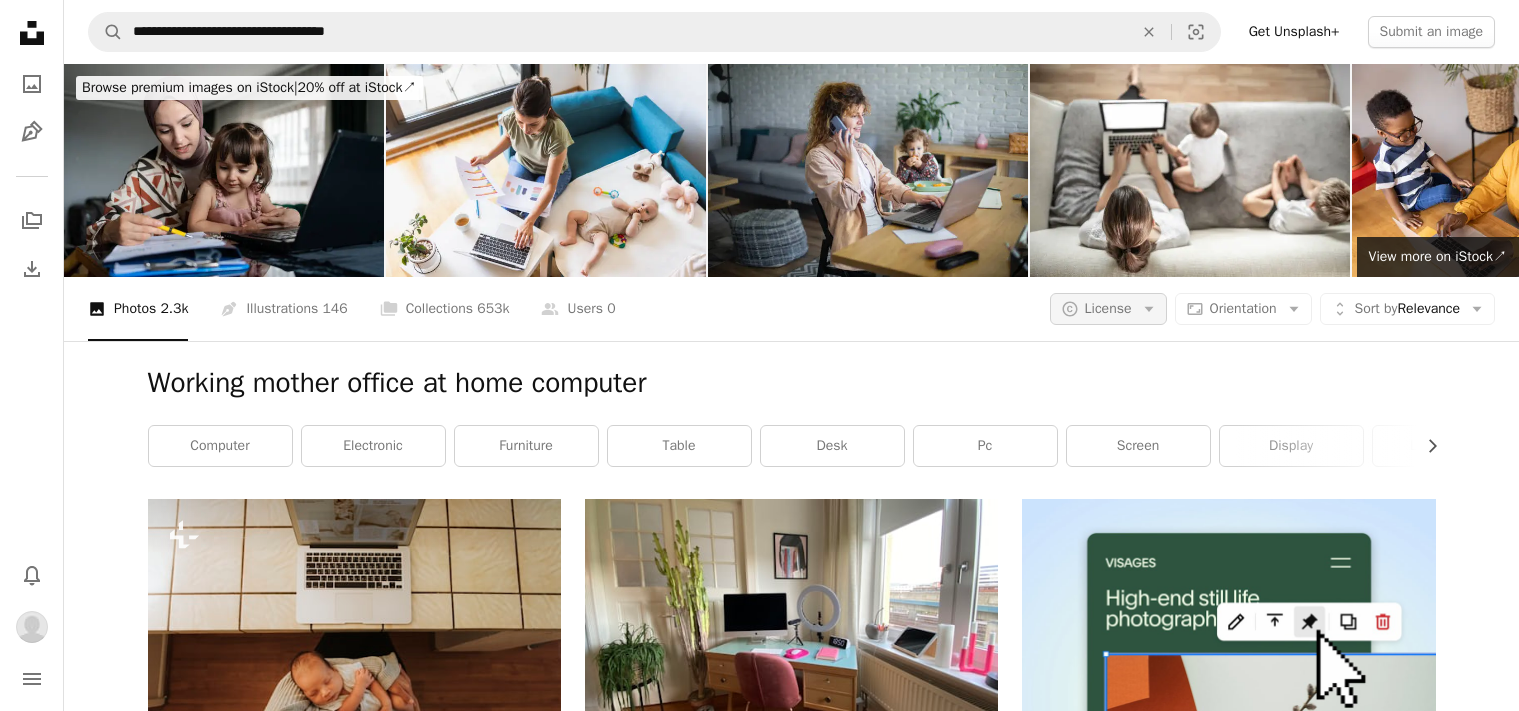 click on "A copyright icon © License Arrow down" at bounding box center (1108, 309) 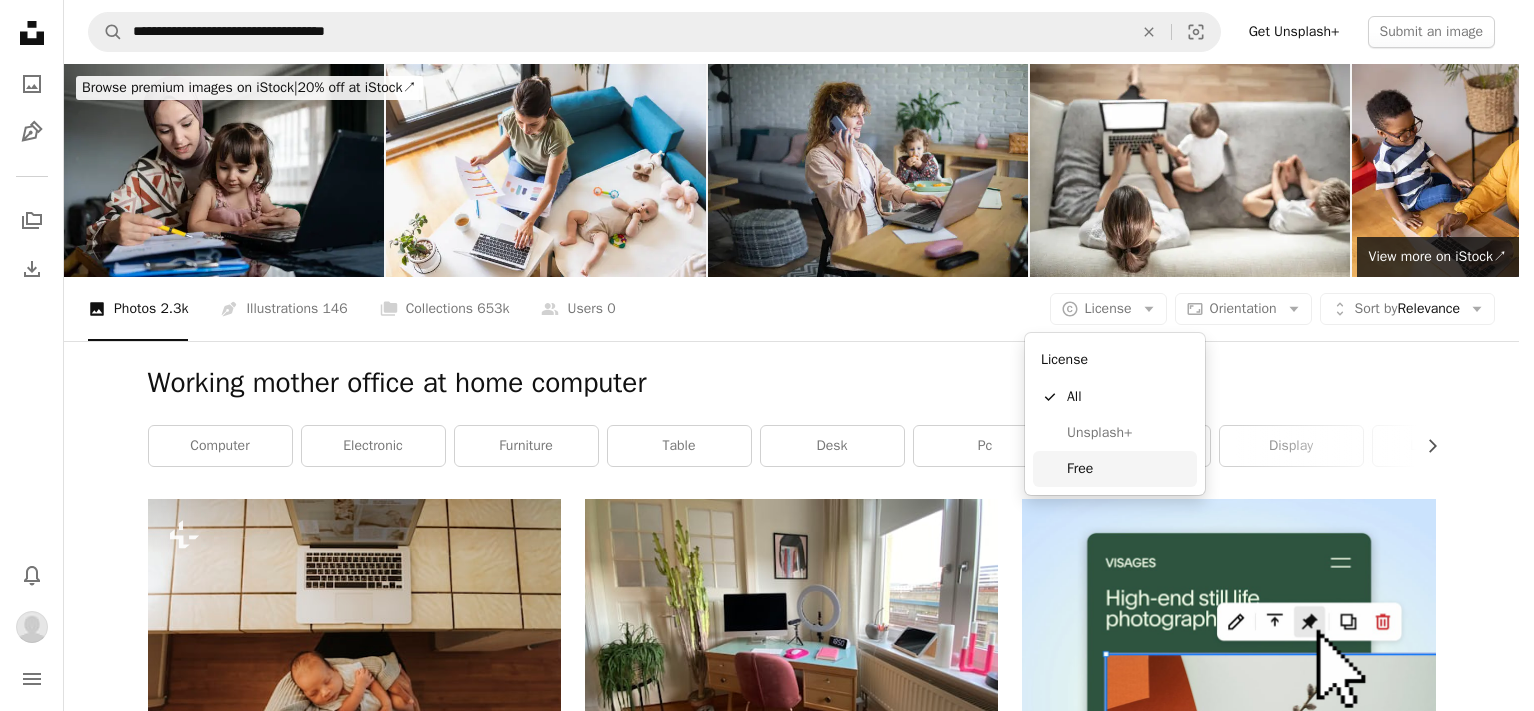 click on "Free" at bounding box center [1128, 469] 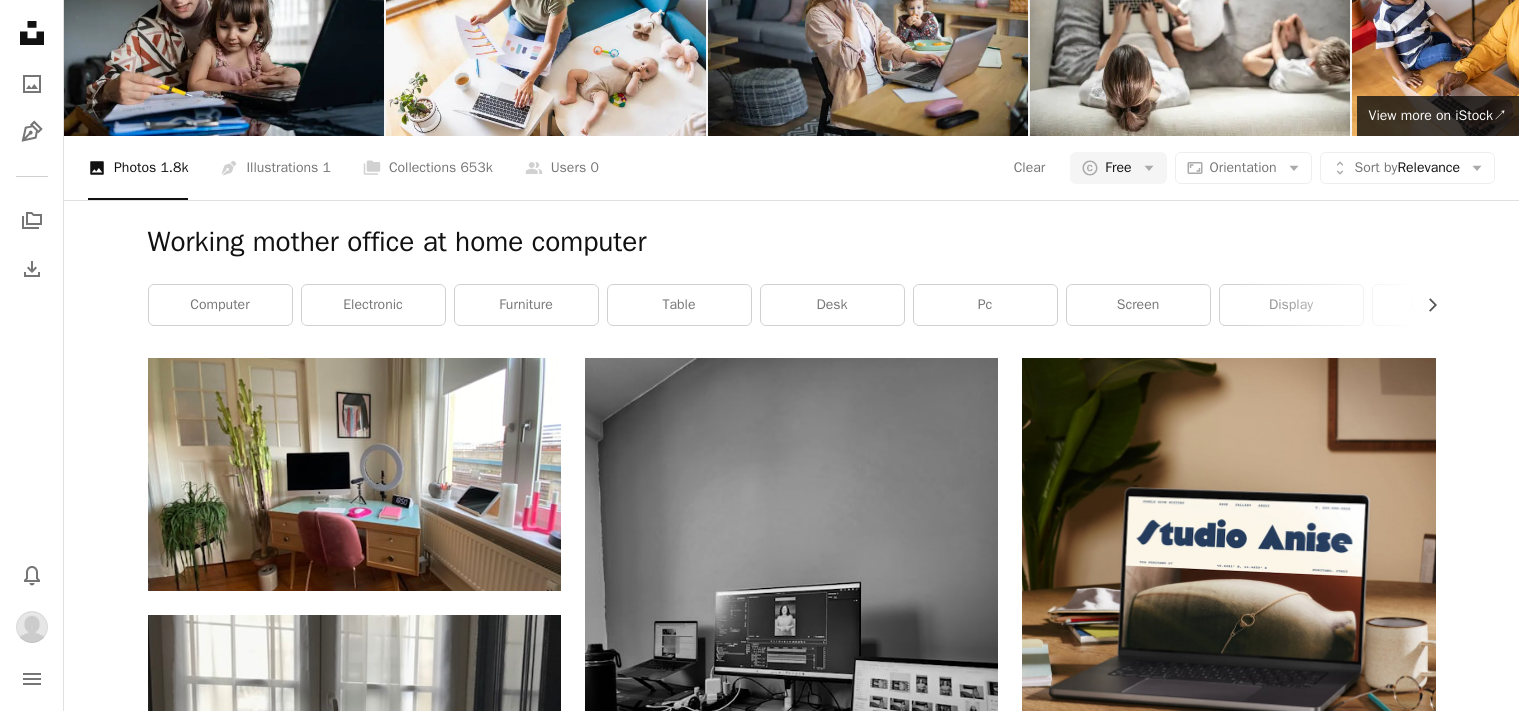 scroll, scrollTop: 0, scrollLeft: 0, axis: both 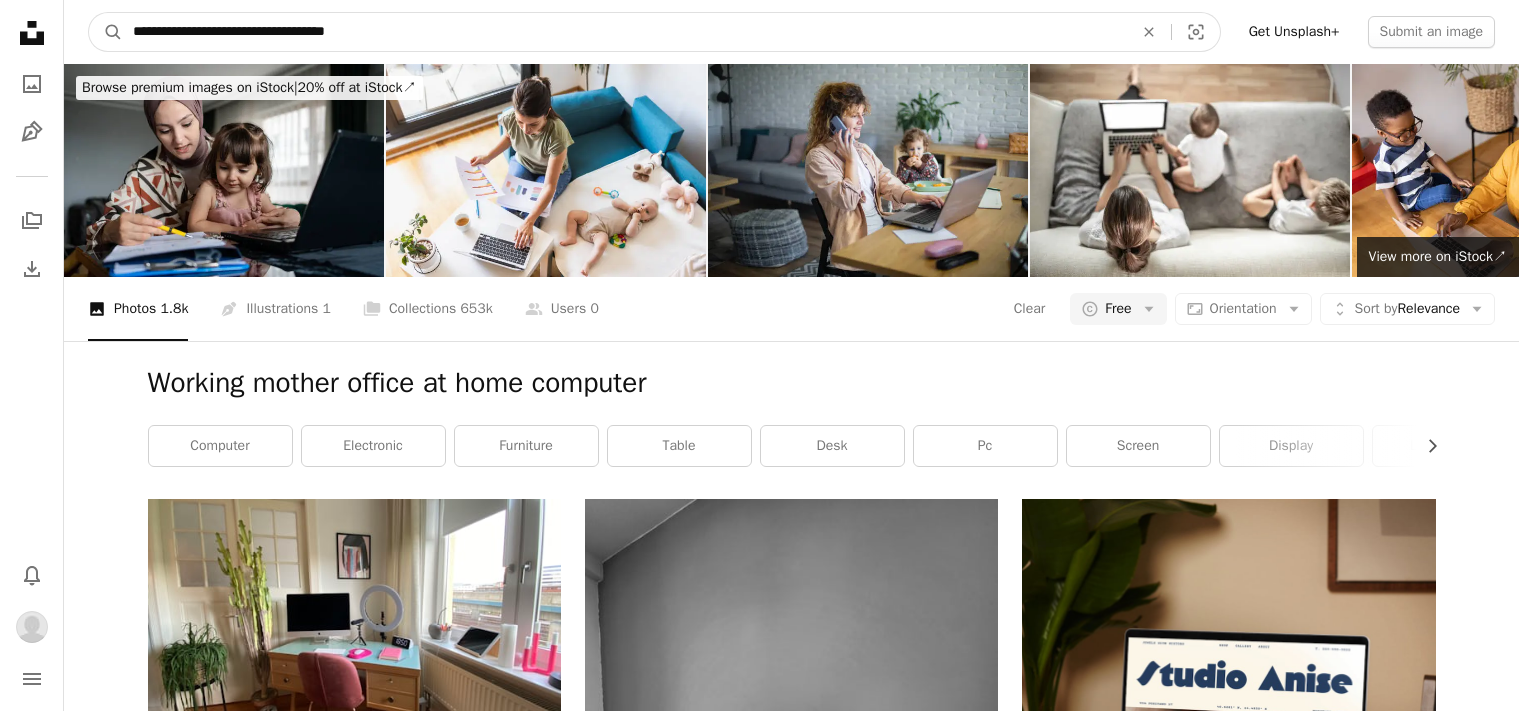 drag, startPoint x: 242, startPoint y: 36, endPoint x: 487, endPoint y: -4, distance: 248.24384 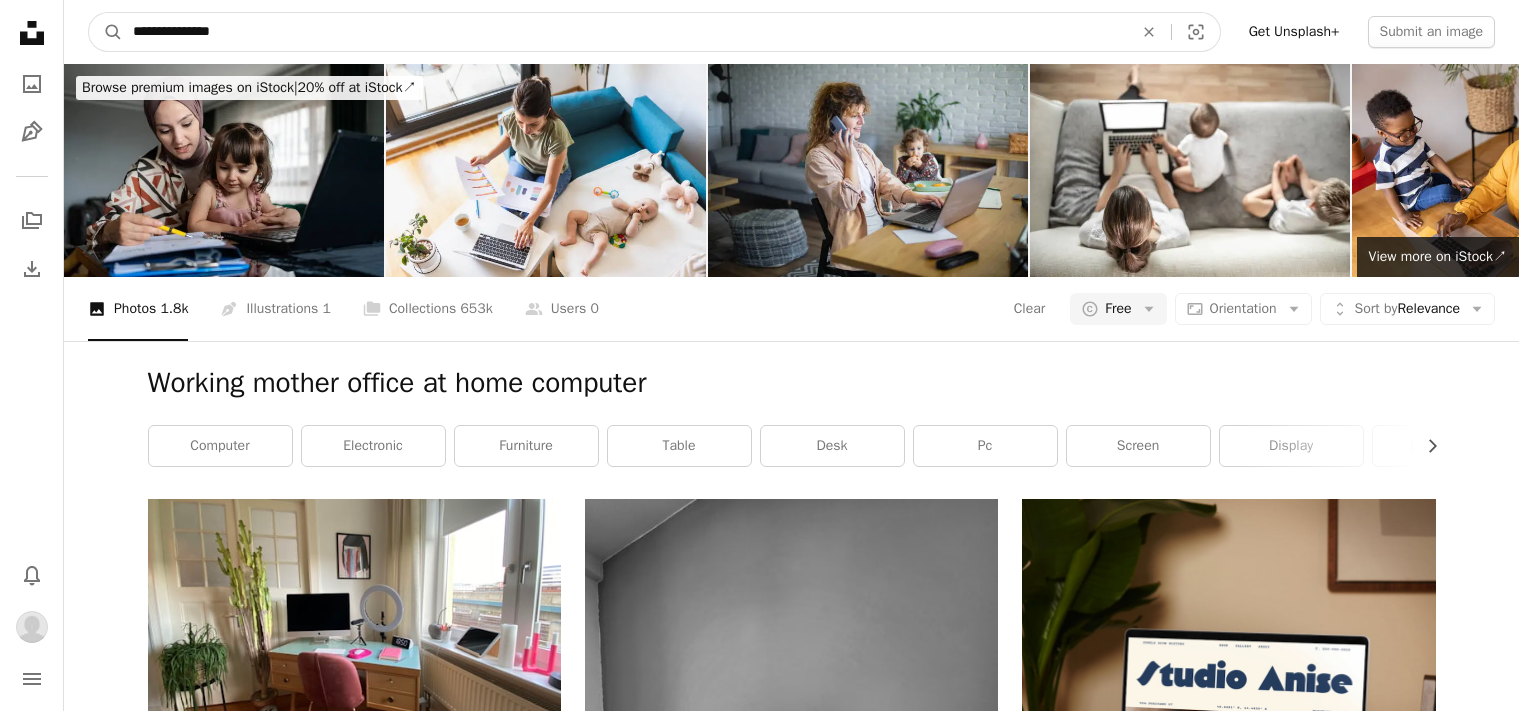 type on "**********" 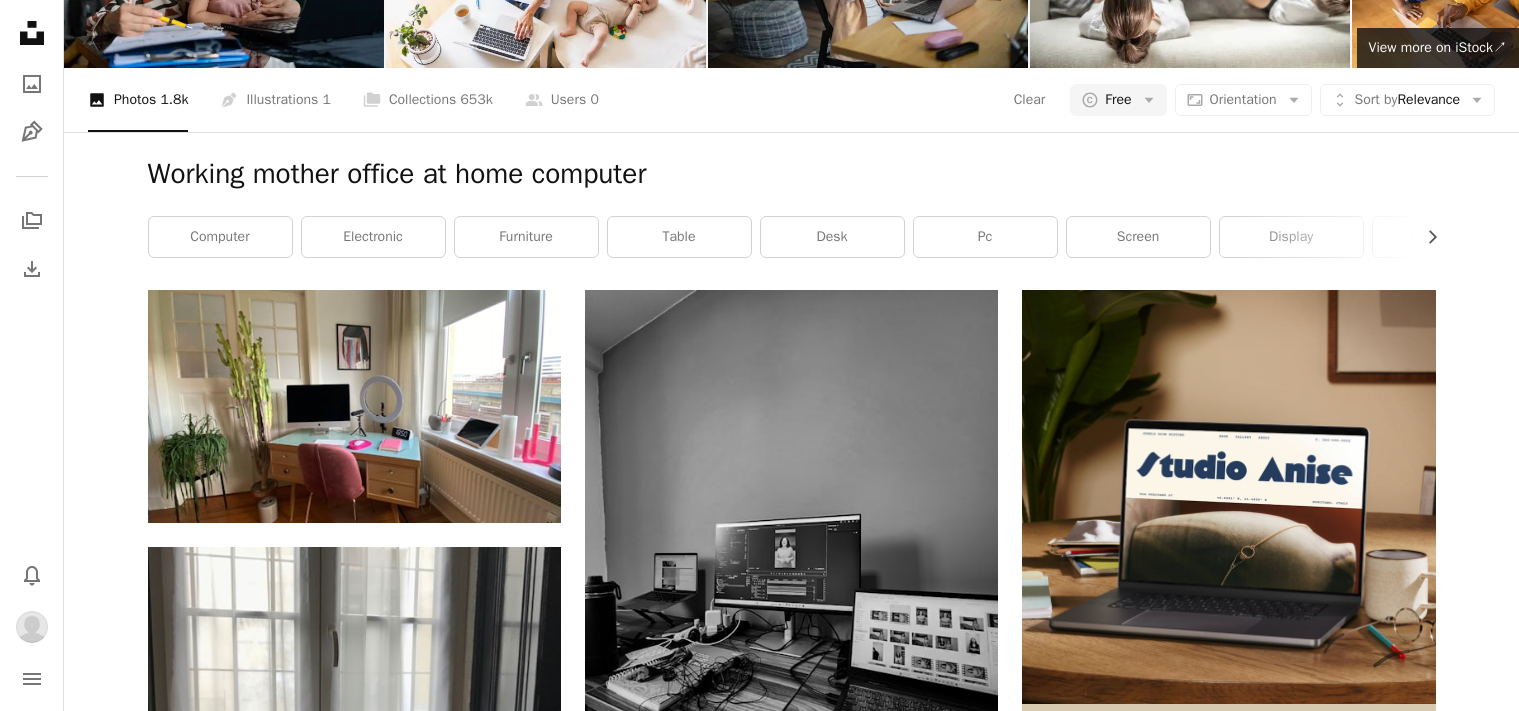 scroll, scrollTop: 0, scrollLeft: 0, axis: both 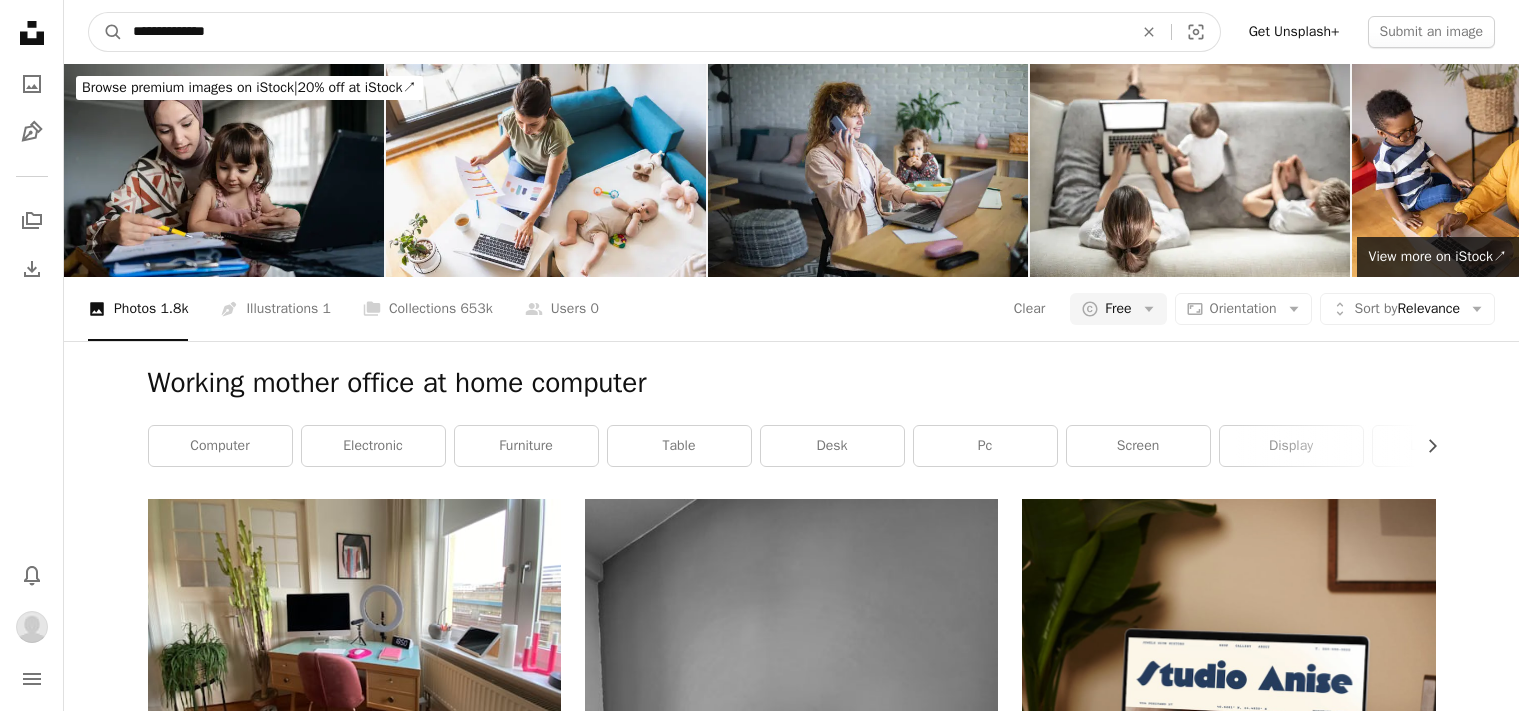 click on "A magnifying glass" at bounding box center [106, 32] 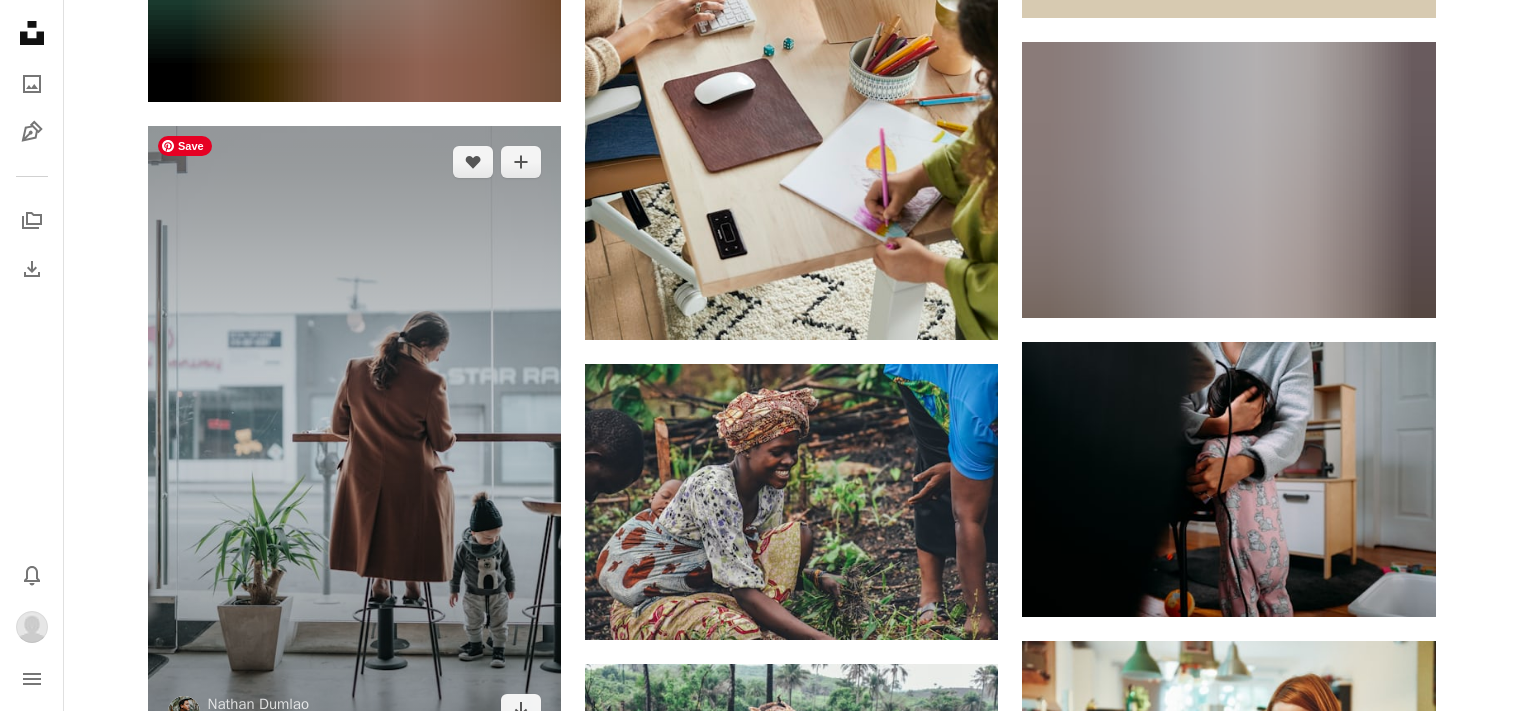 scroll, scrollTop: 999, scrollLeft: 0, axis: vertical 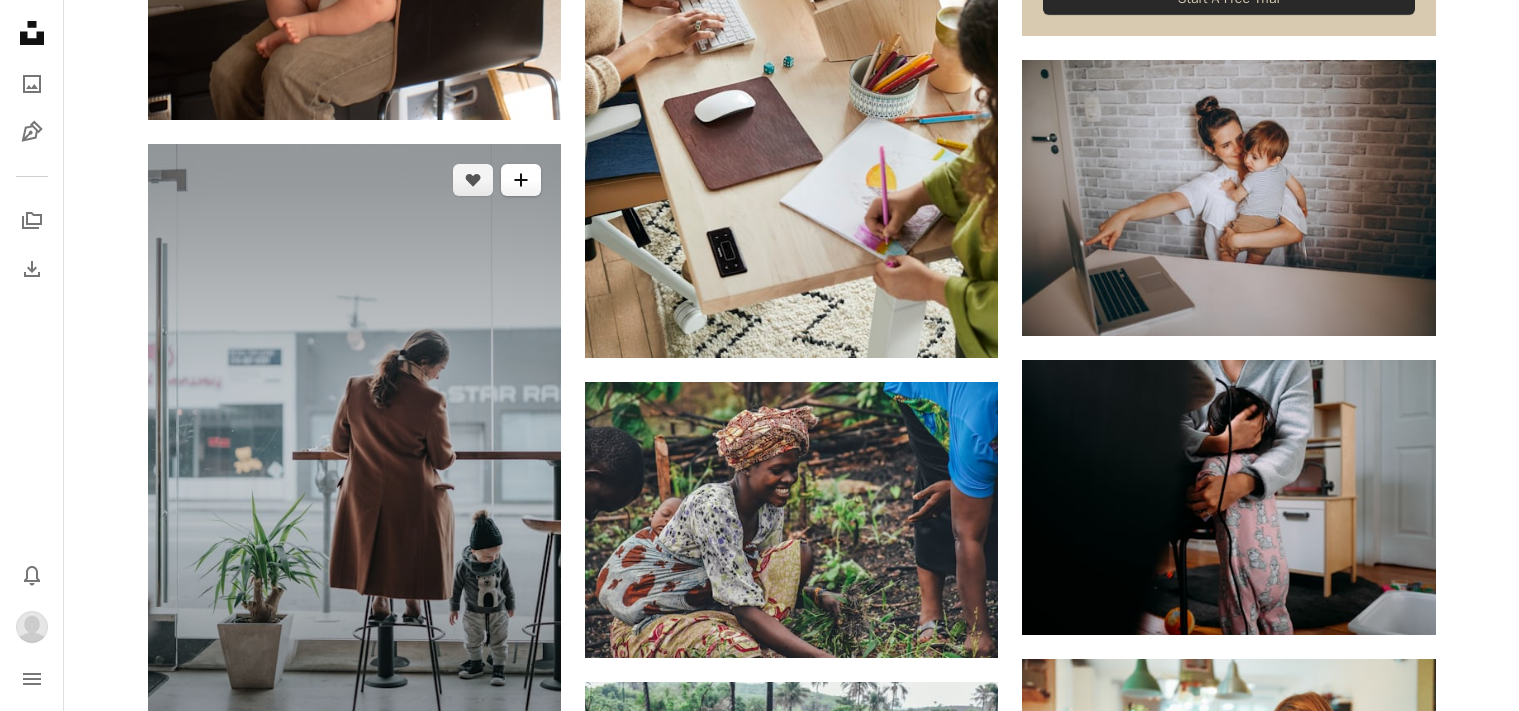 click on "A plus sign" 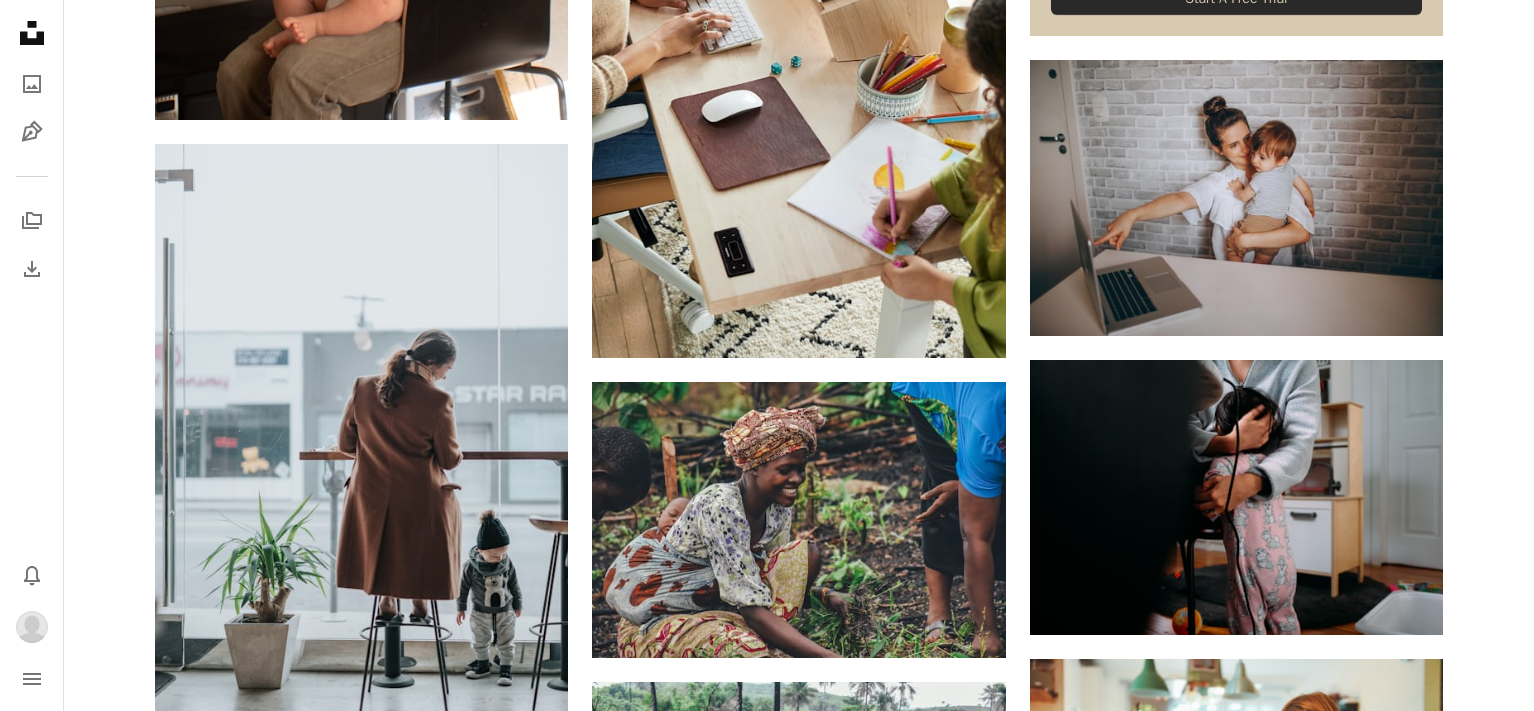 click on "5 photos" at bounding box center [933, 4415] 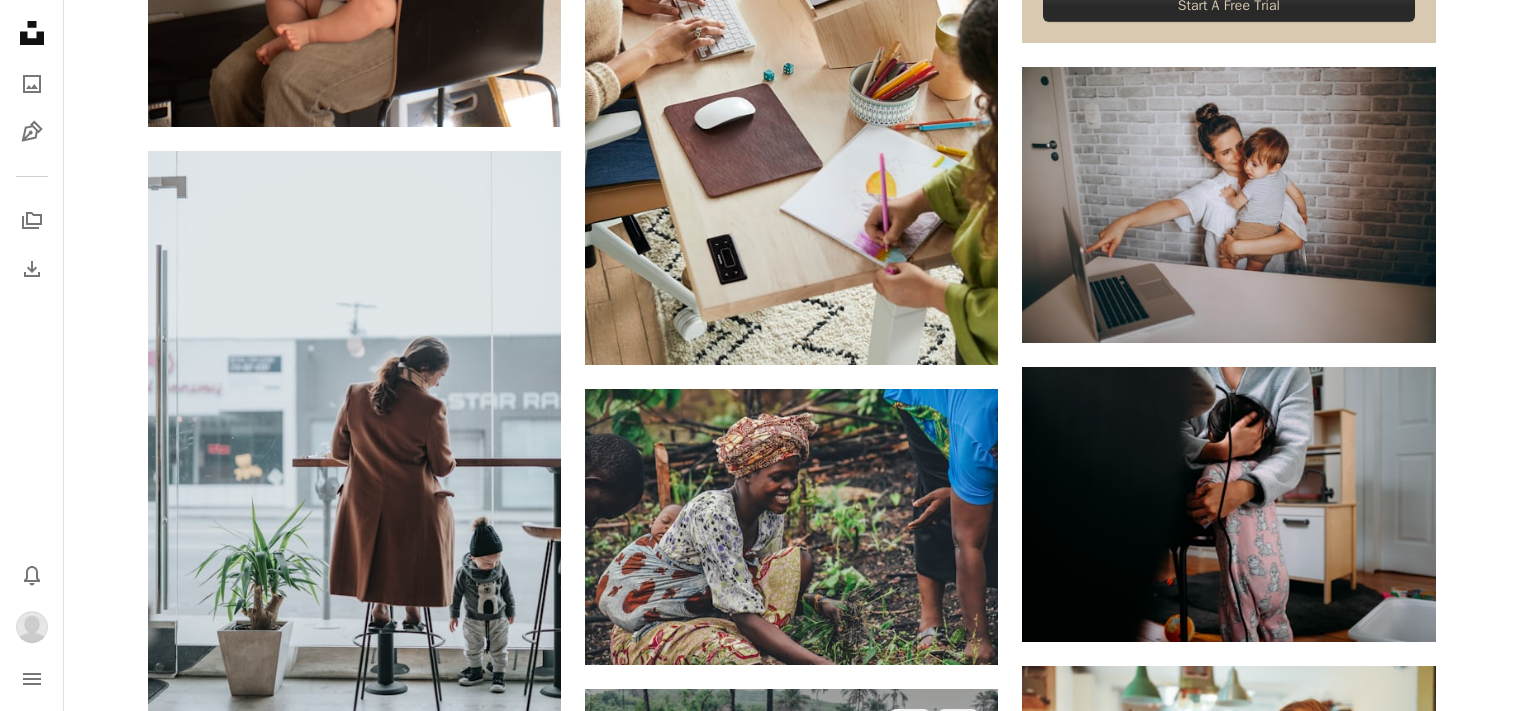 scroll, scrollTop: 0, scrollLeft: 0, axis: both 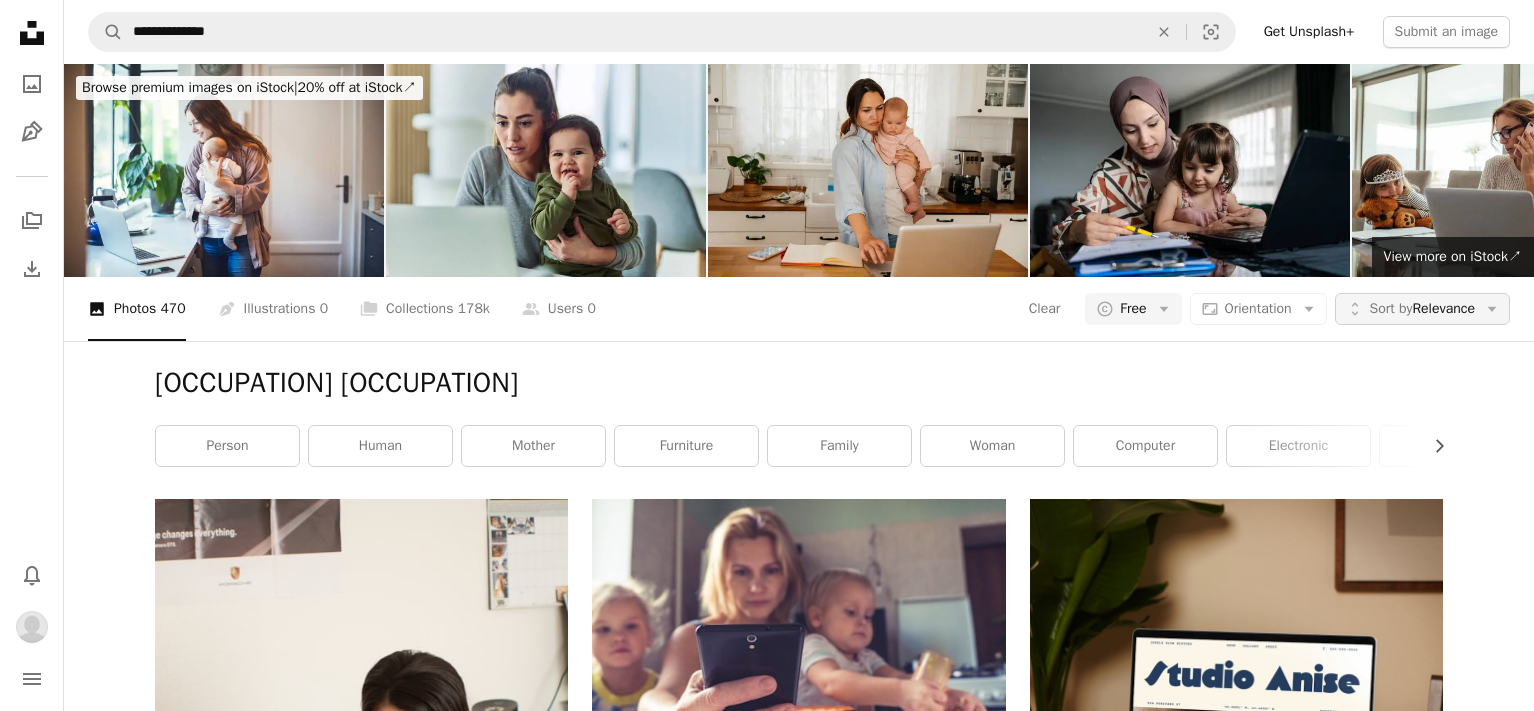 click on "Sort by  Relevance" at bounding box center [1422, 309] 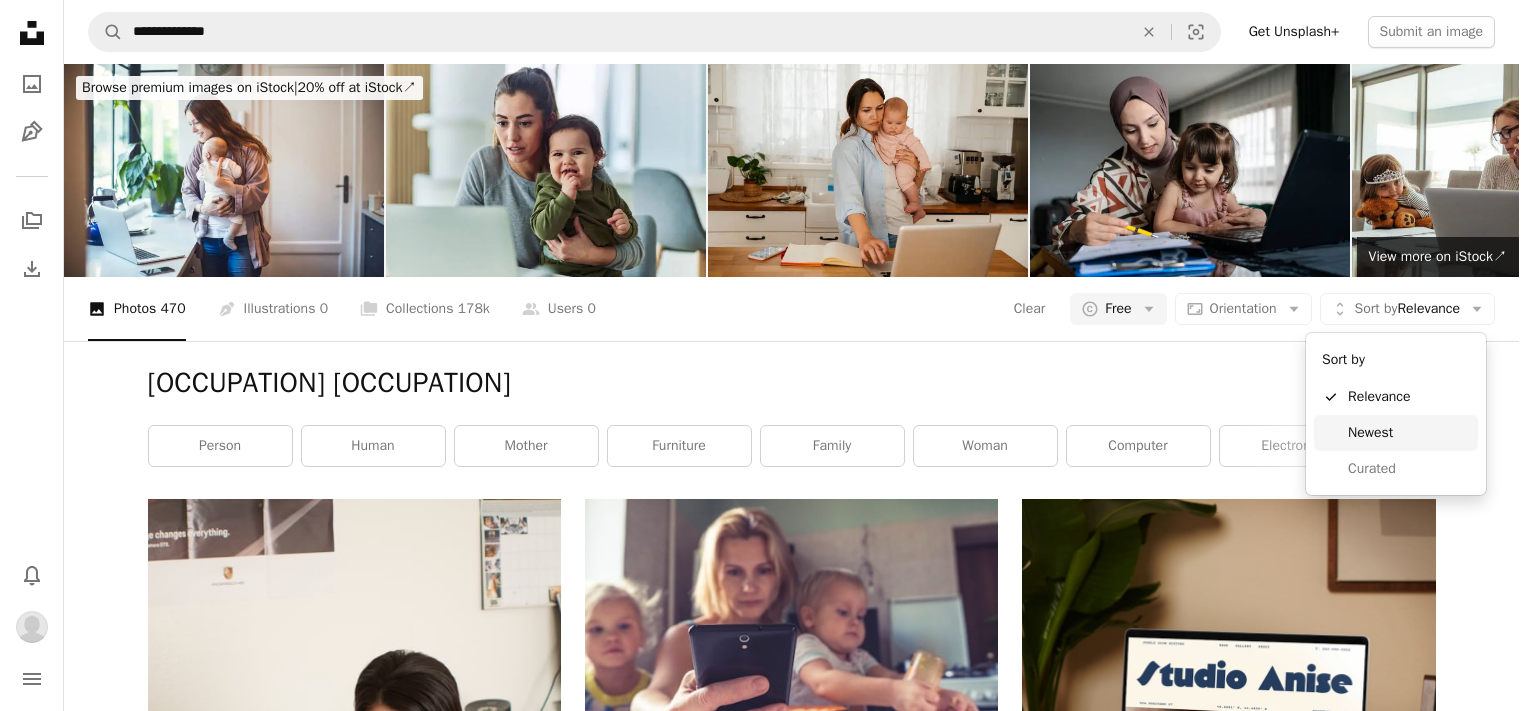click on "Newest" at bounding box center [1409, 433] 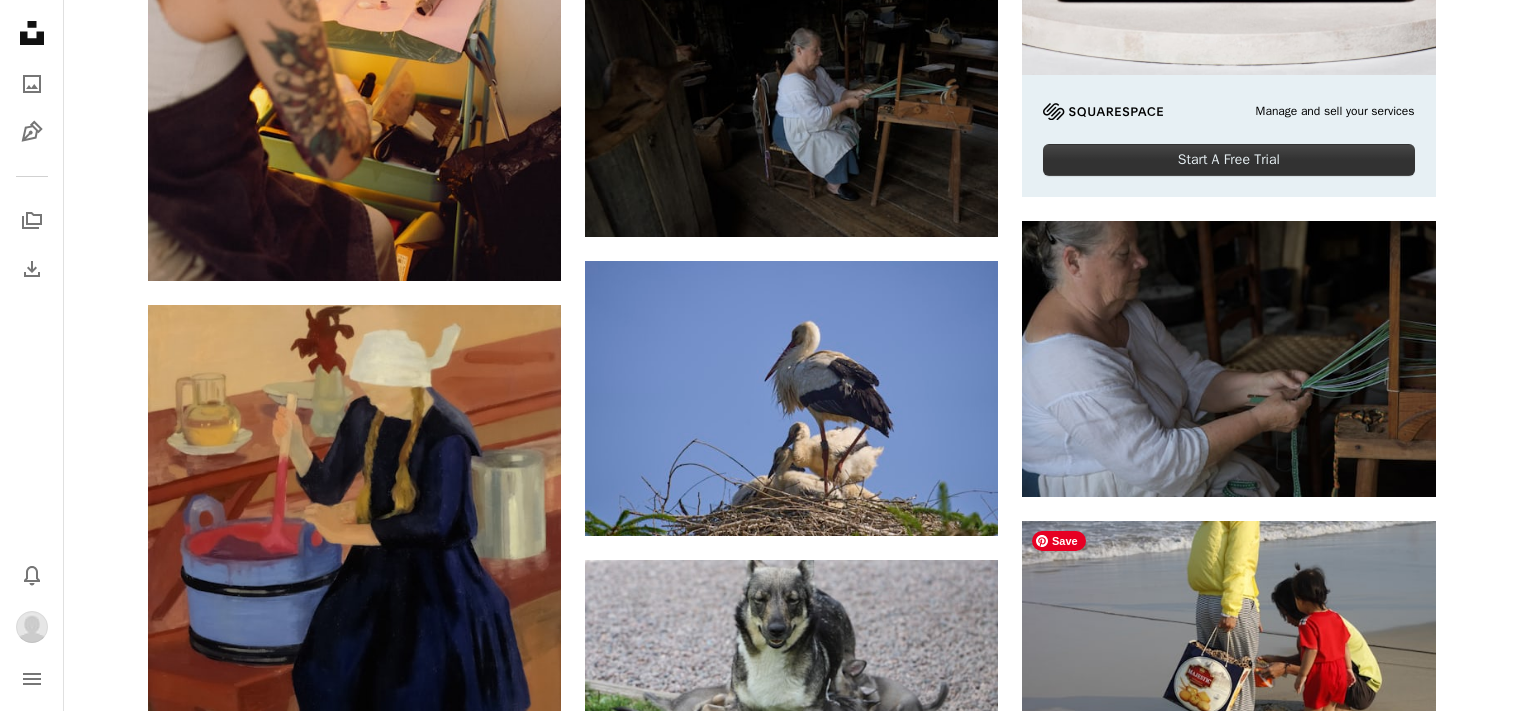 scroll, scrollTop: 0, scrollLeft: 0, axis: both 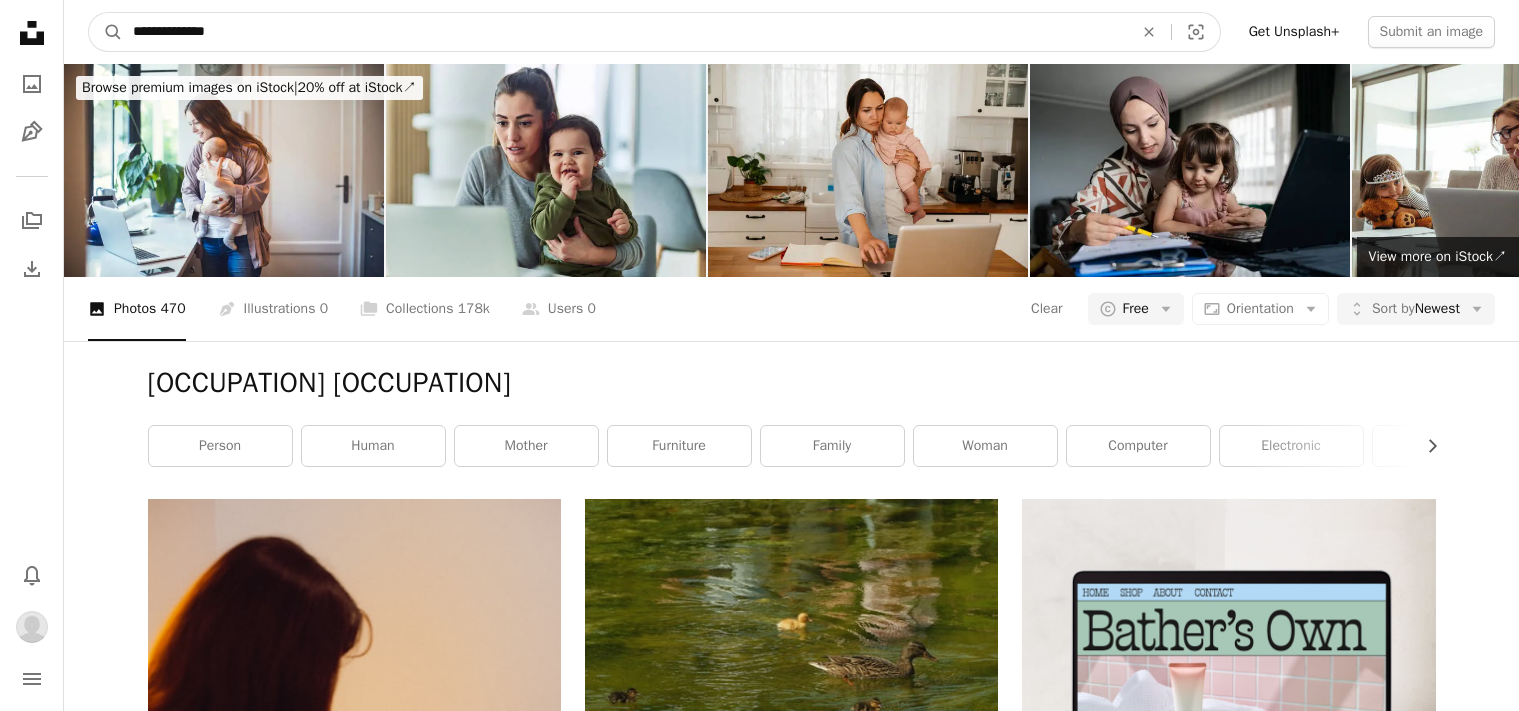 click on "**********" at bounding box center (625, 32) 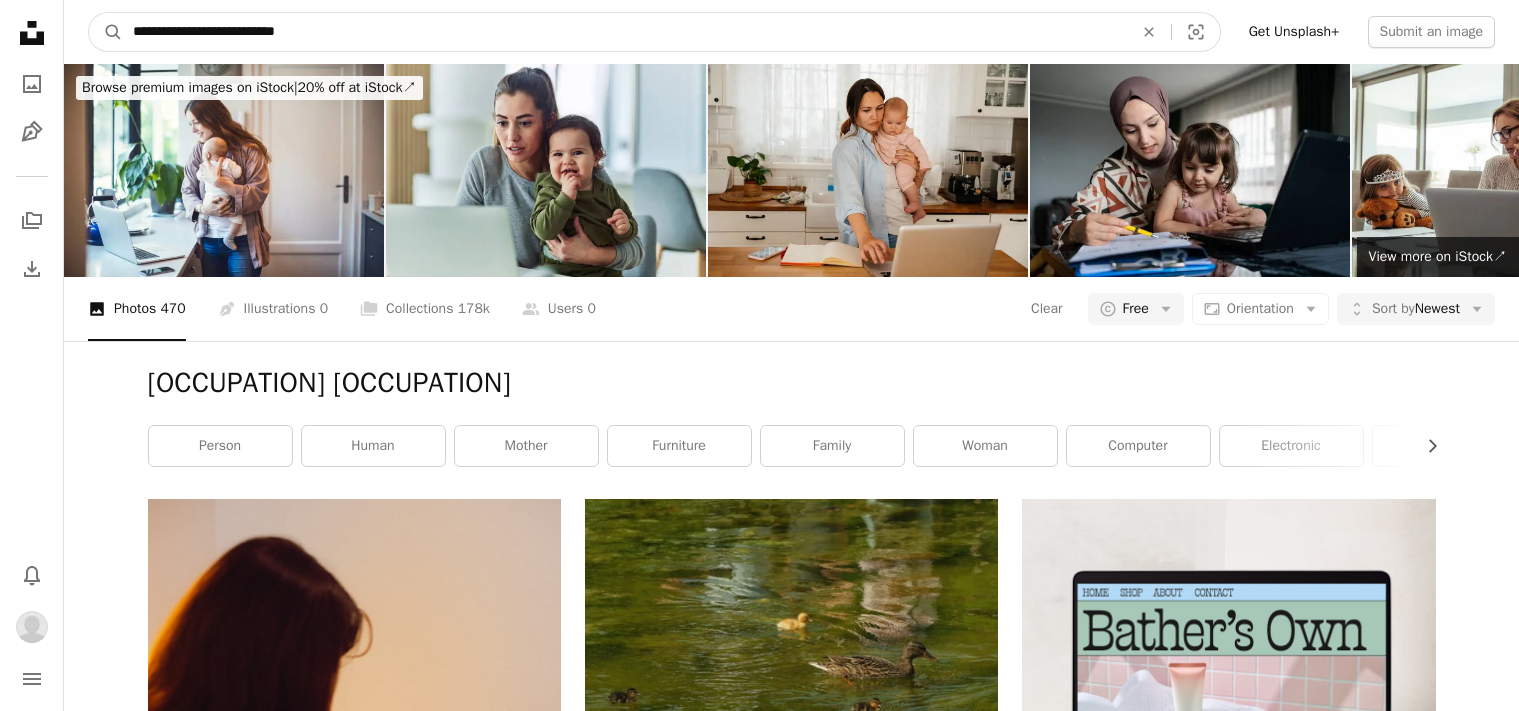 type on "**********" 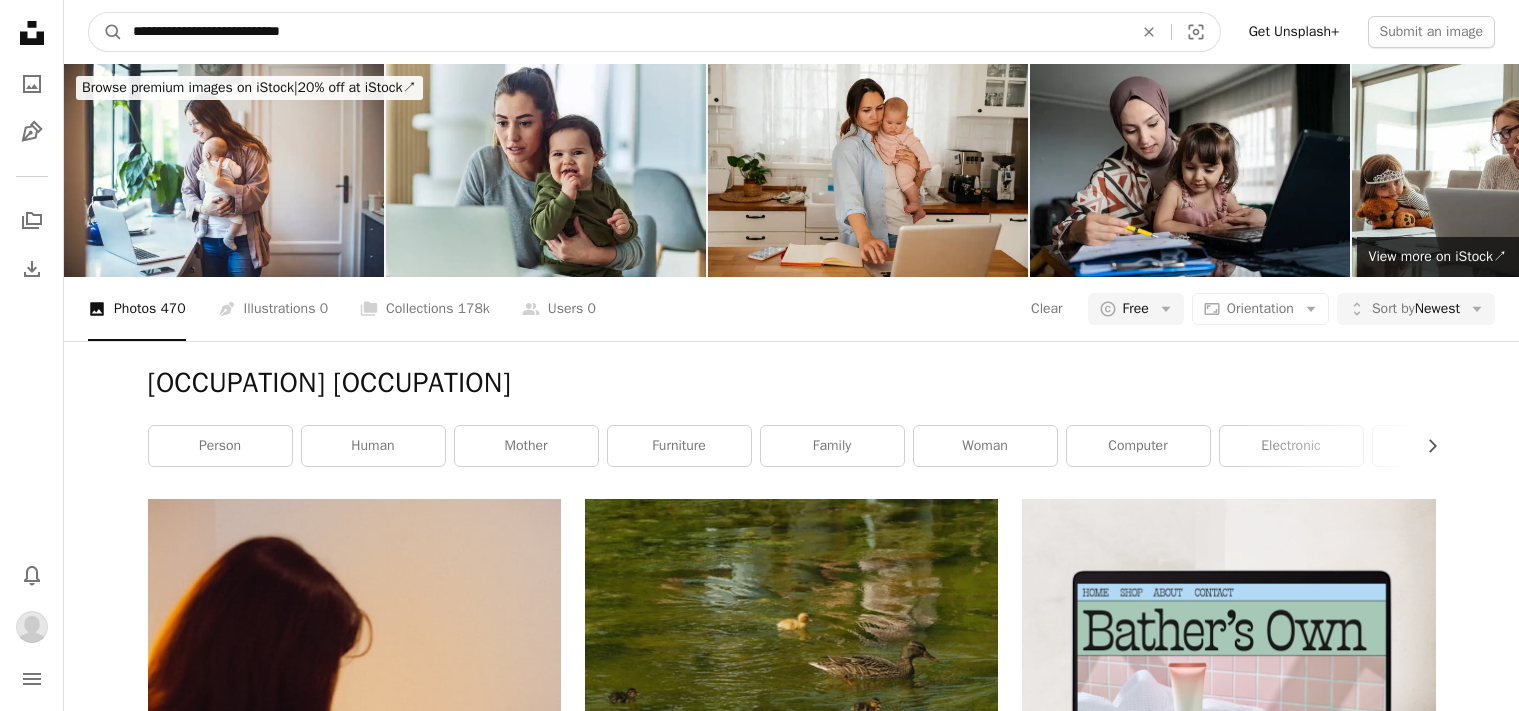 click on "A magnifying glass" at bounding box center (106, 32) 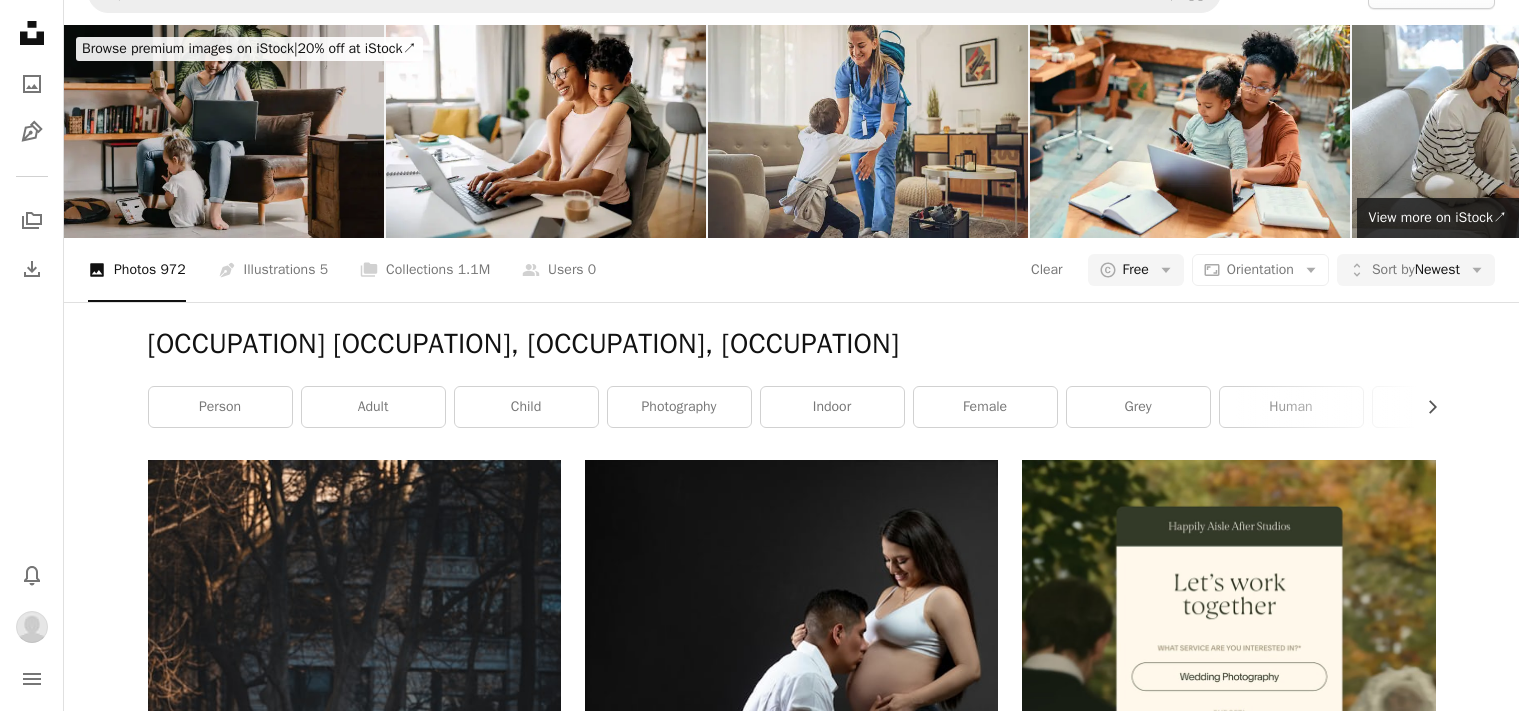 scroll, scrollTop: 0, scrollLeft: 0, axis: both 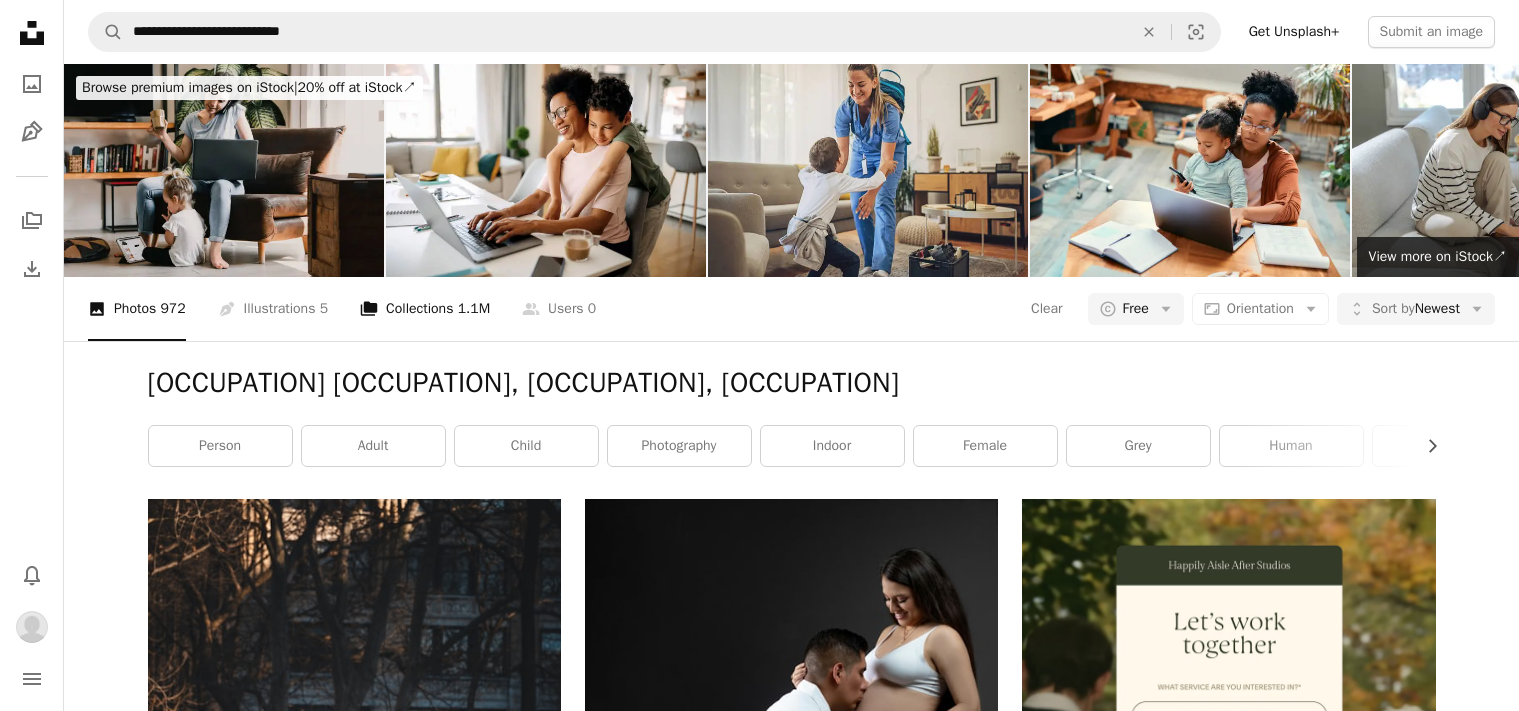 click on "A stack of folders Collections   1.1M" at bounding box center [425, 309] 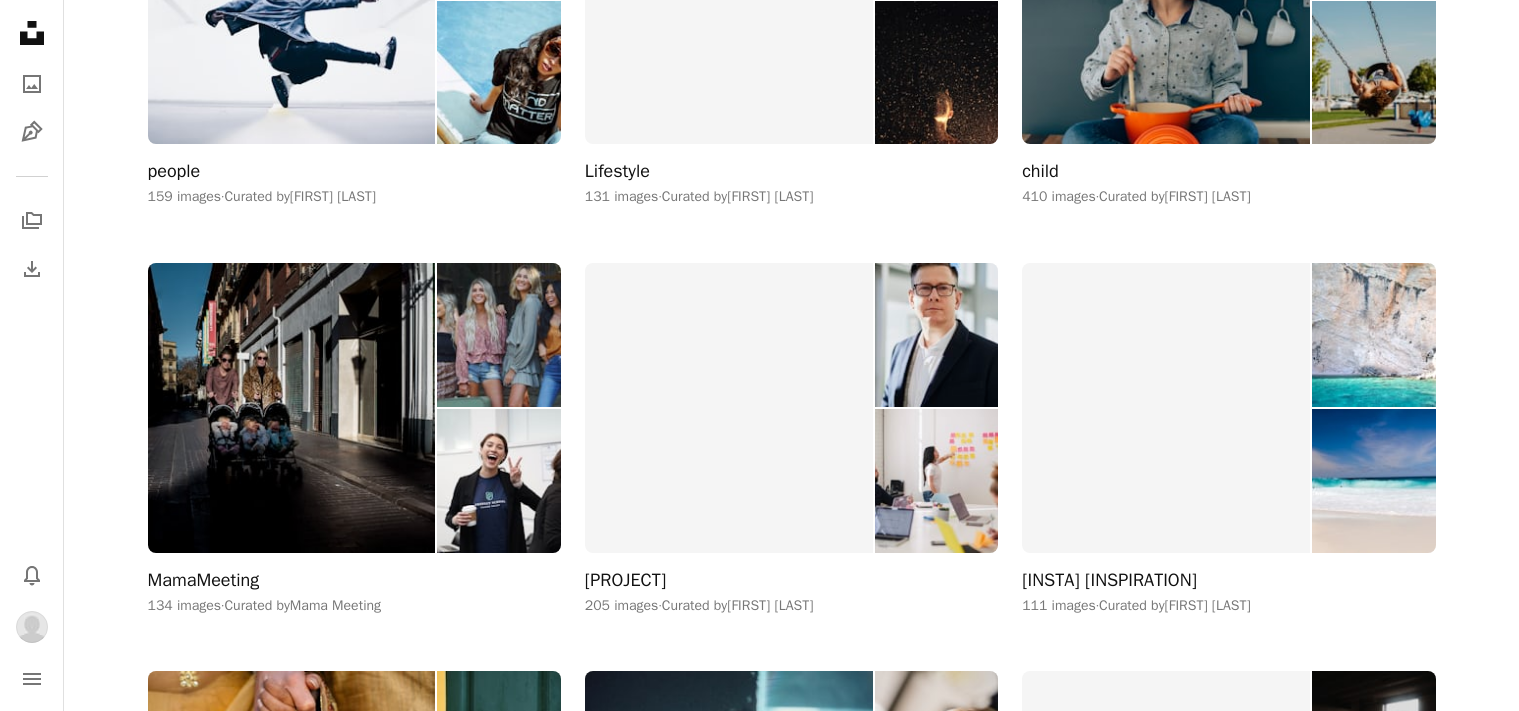 scroll, scrollTop: 1593, scrollLeft: 0, axis: vertical 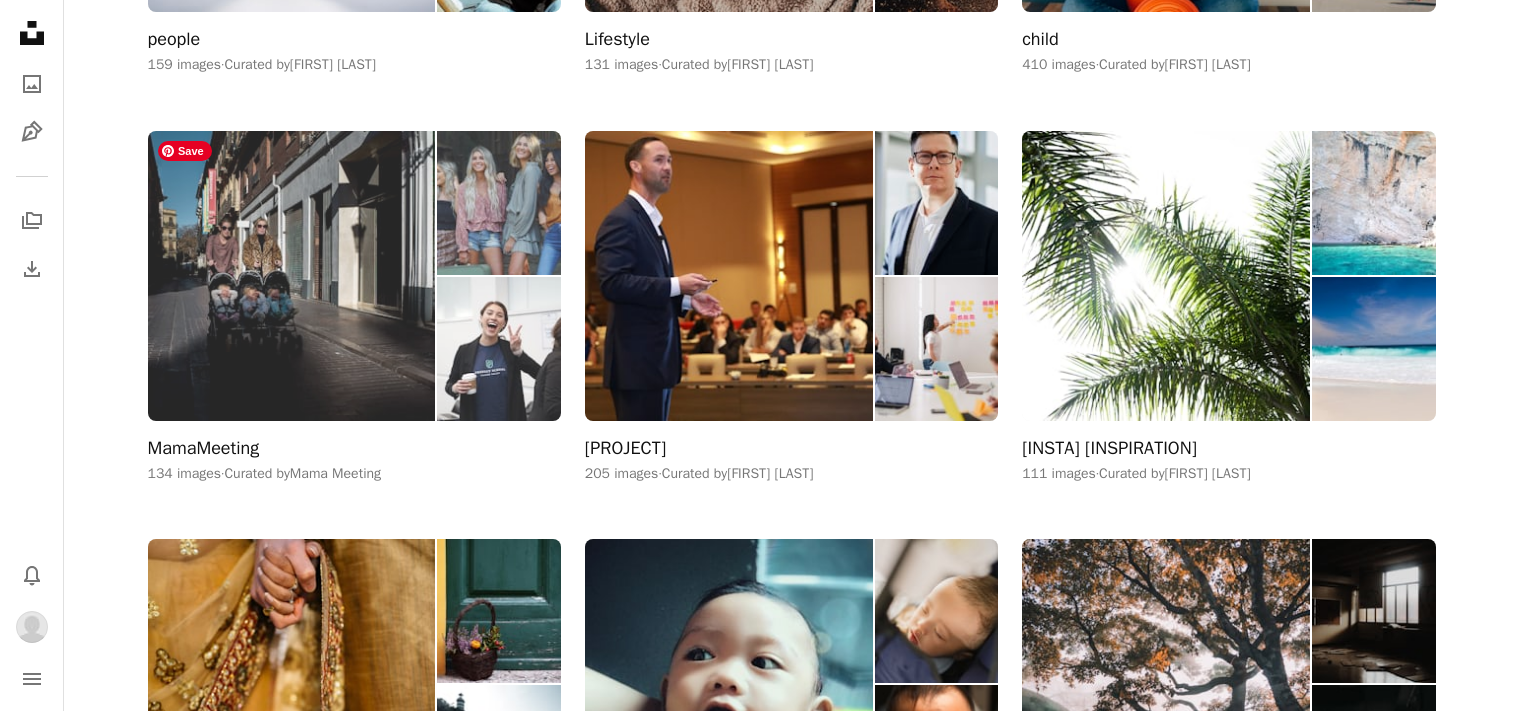 click at bounding box center (292, 275) 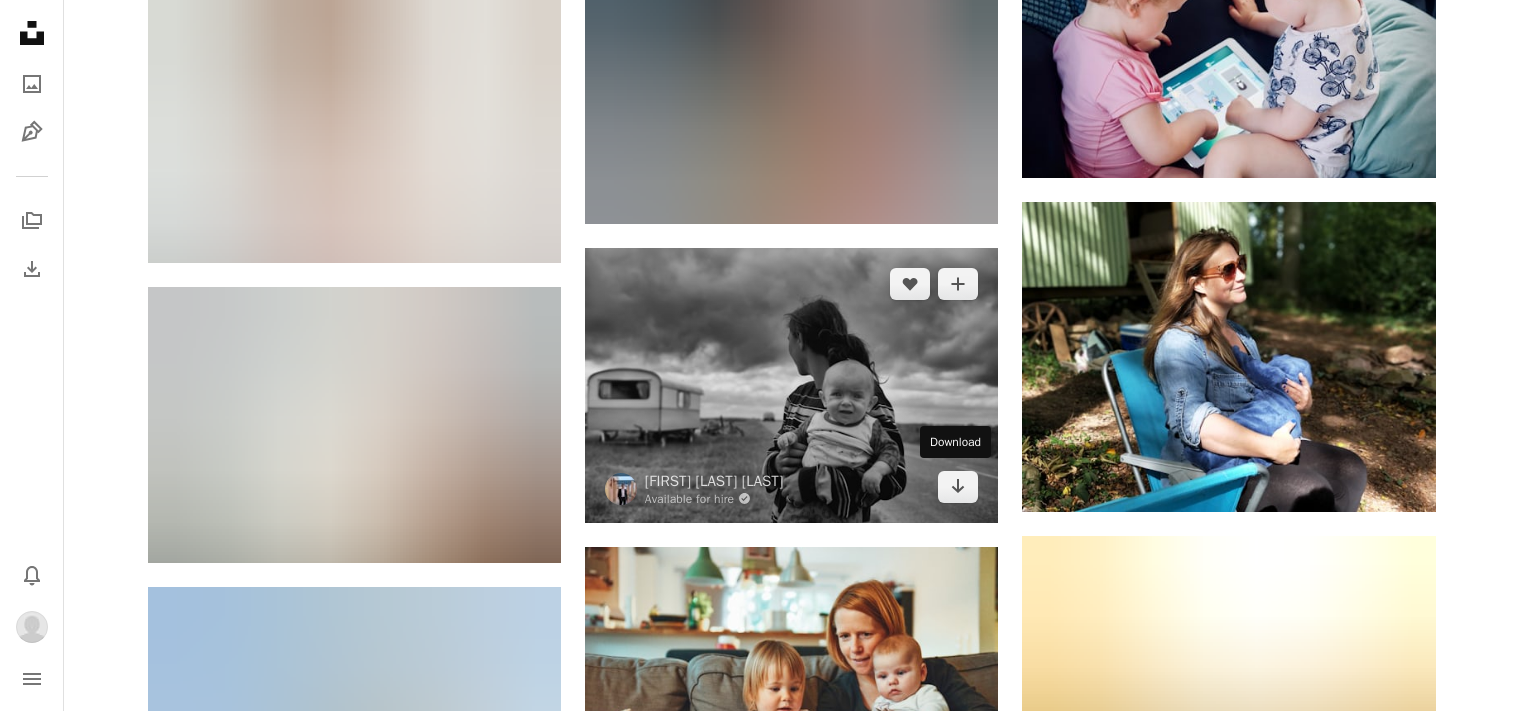 scroll, scrollTop: 15956, scrollLeft: 0, axis: vertical 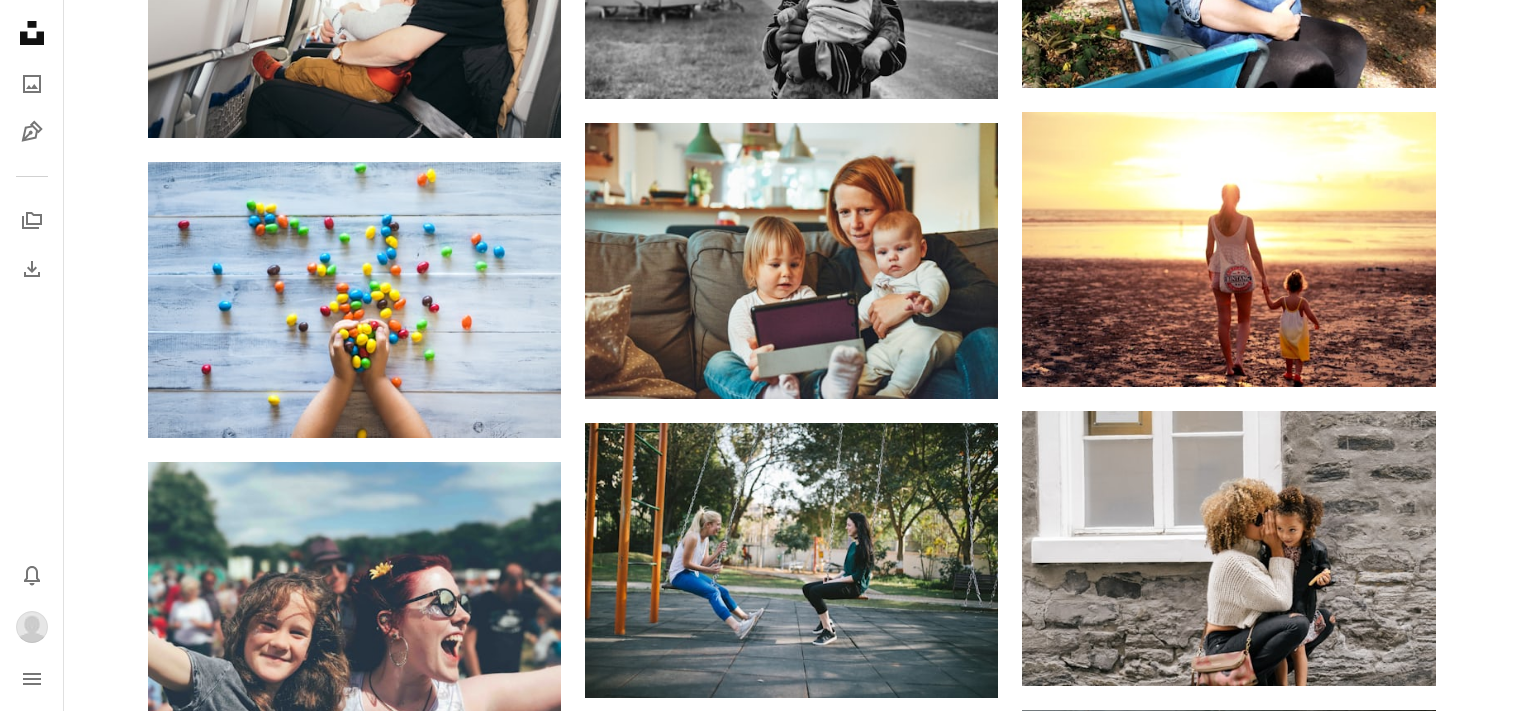 click at bounding box center [1228, 847] 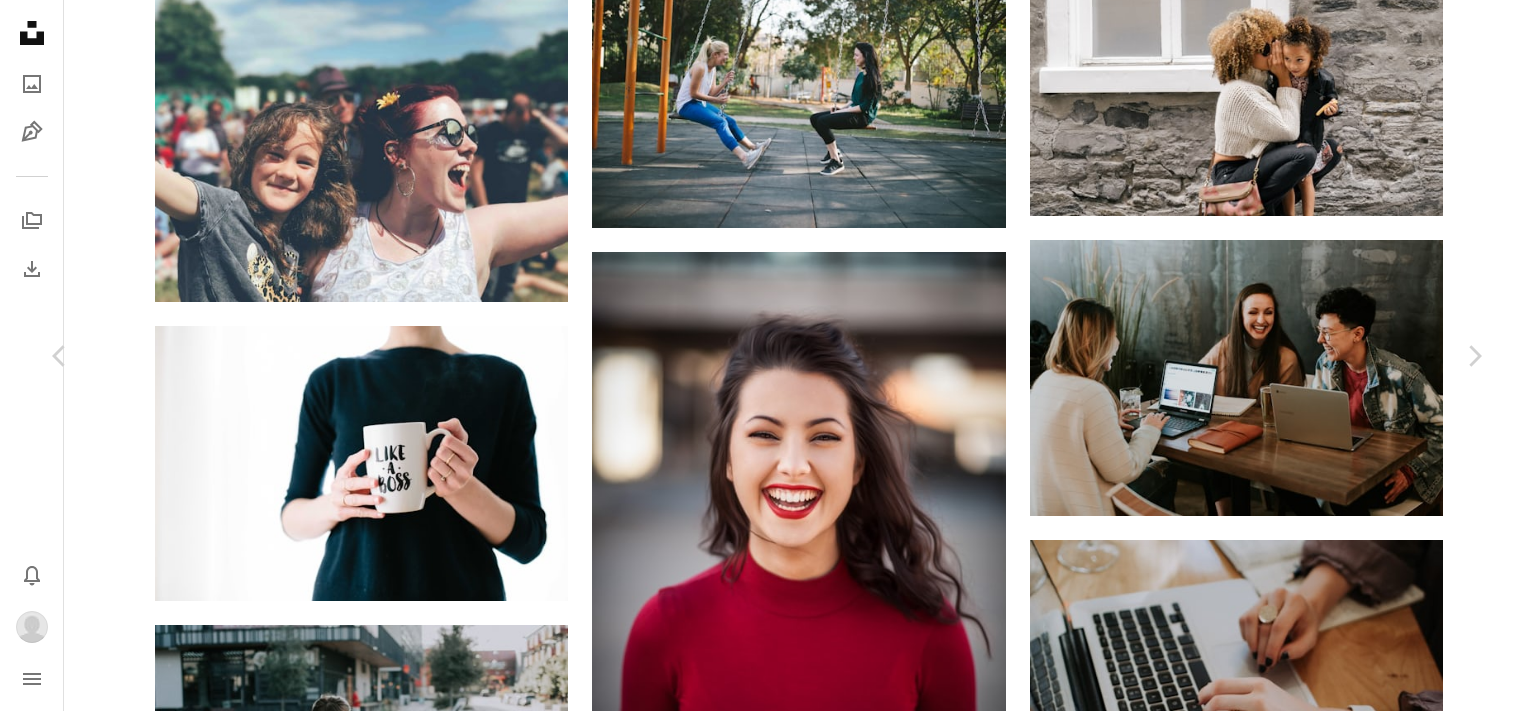 click on "An X shape" at bounding box center [20, 20] 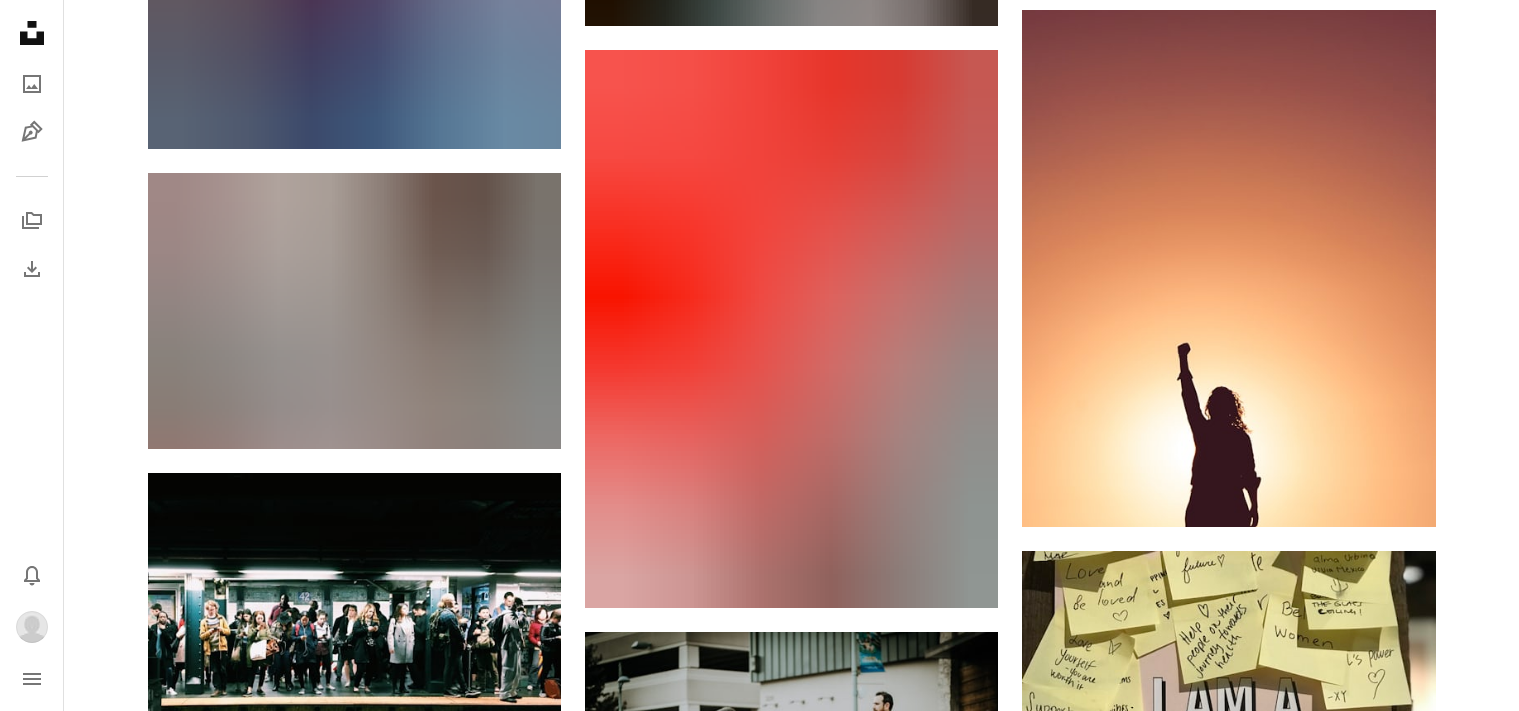 scroll, scrollTop: 0, scrollLeft: 0, axis: both 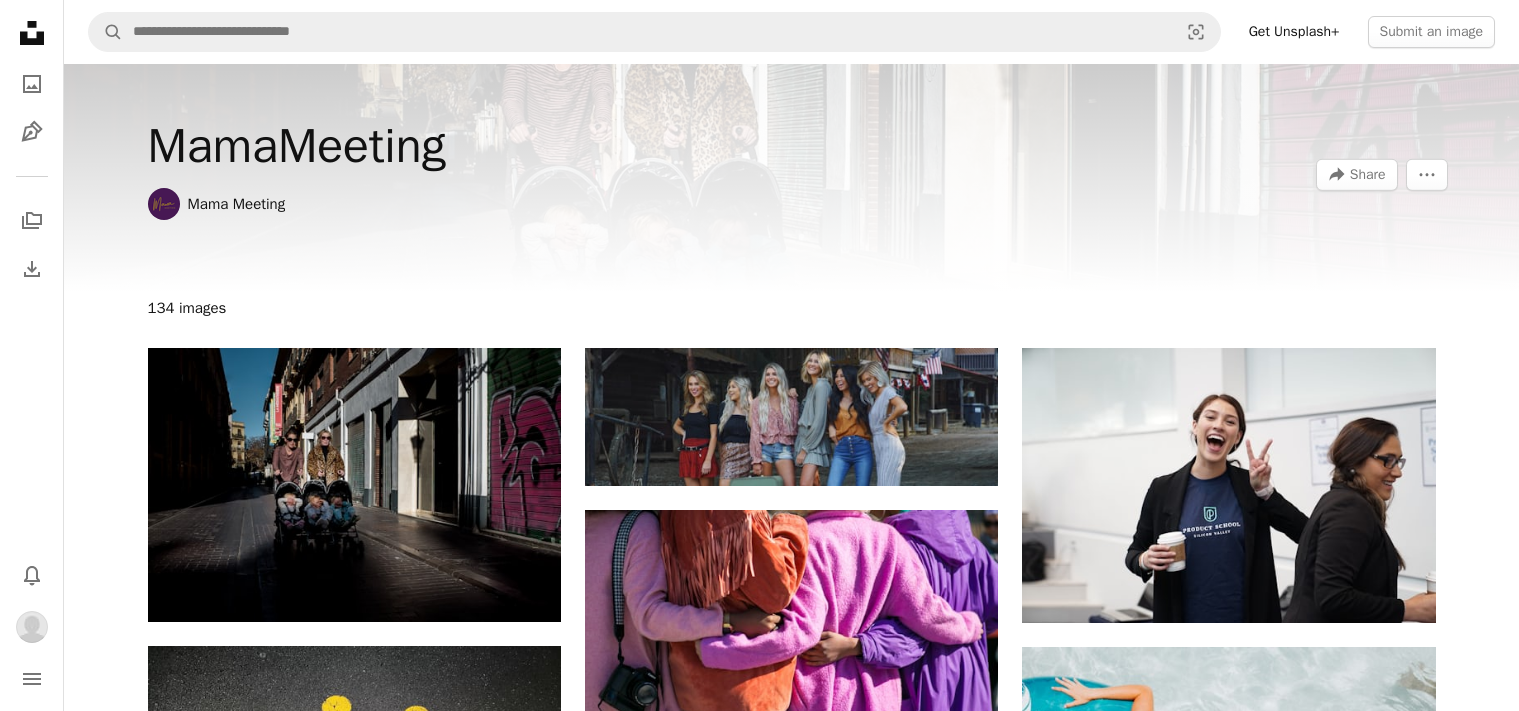 click on "Mama Meeting" at bounding box center [237, 204] 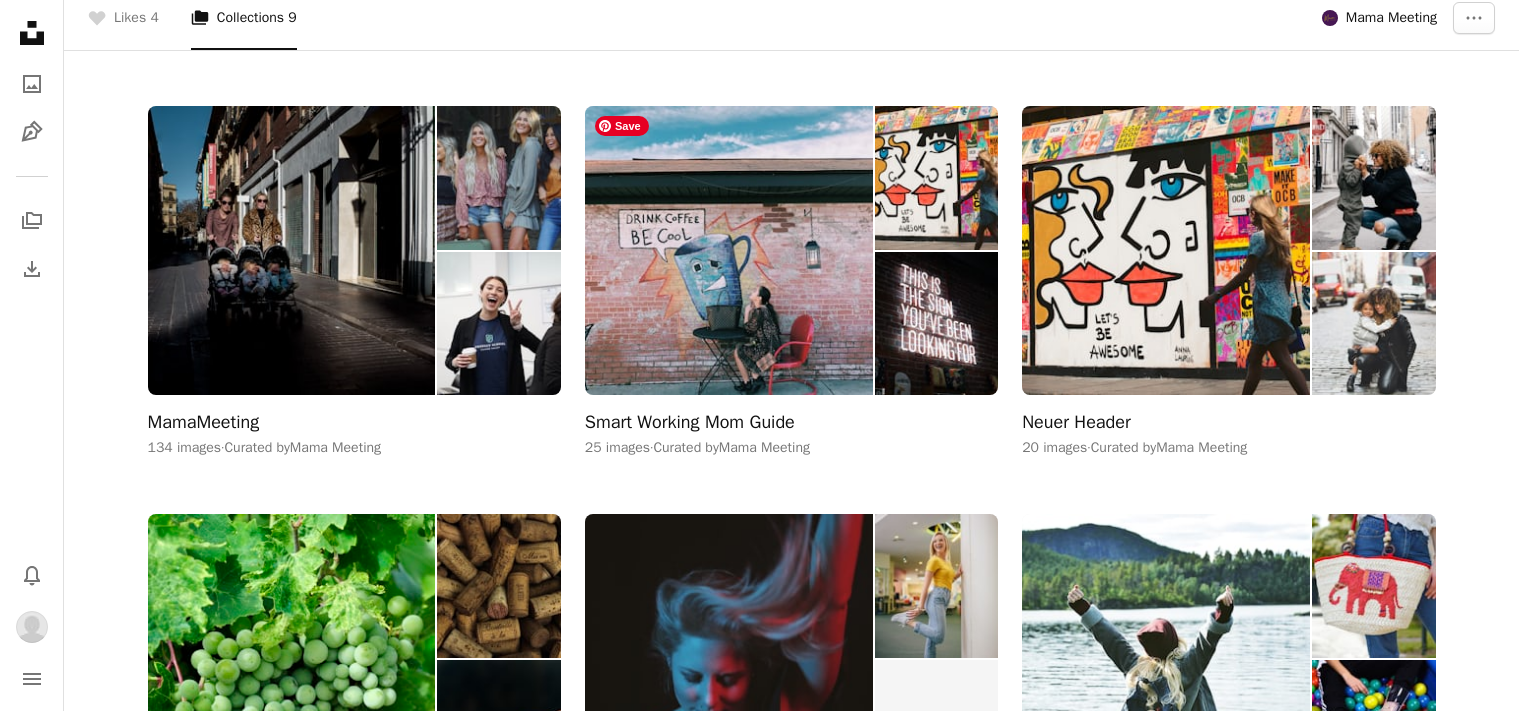 scroll, scrollTop: 367, scrollLeft: 0, axis: vertical 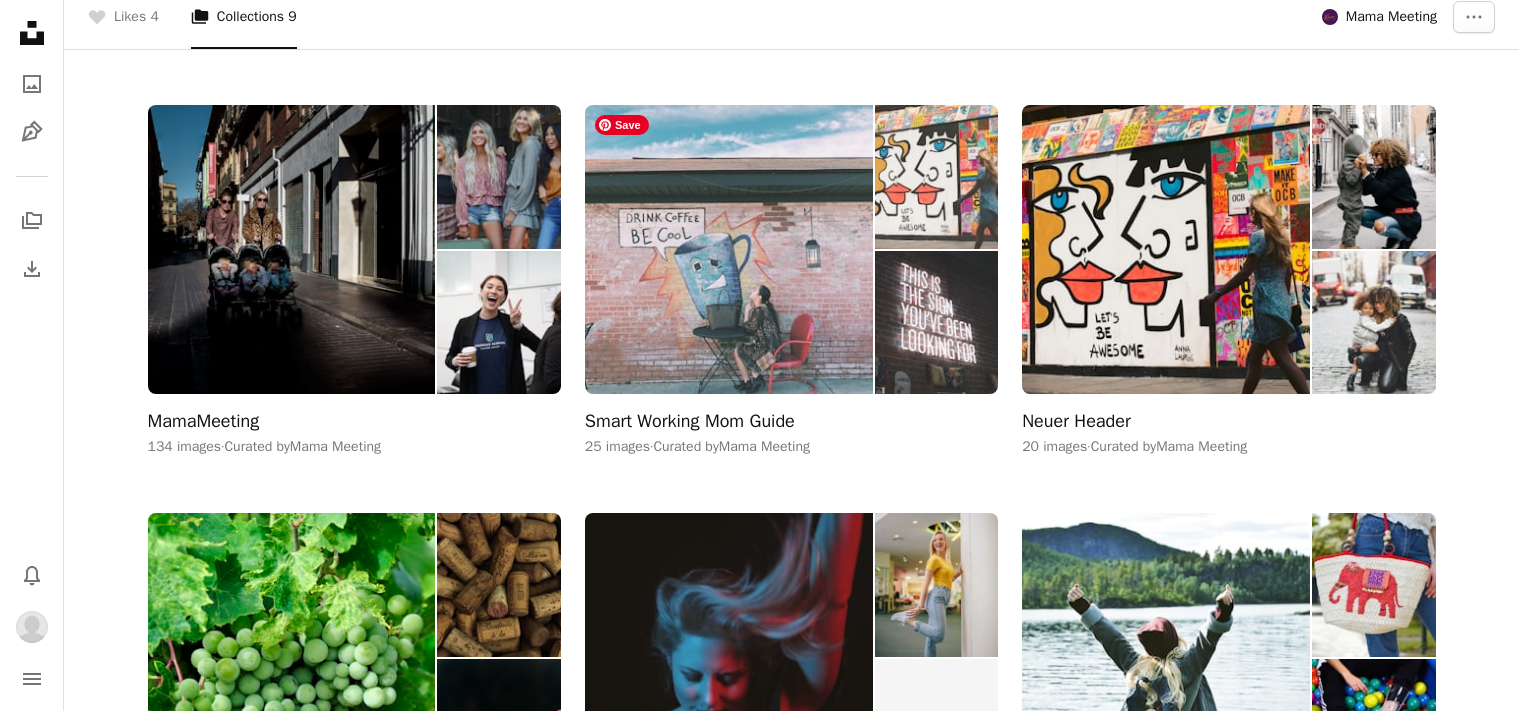 click at bounding box center (729, 249) 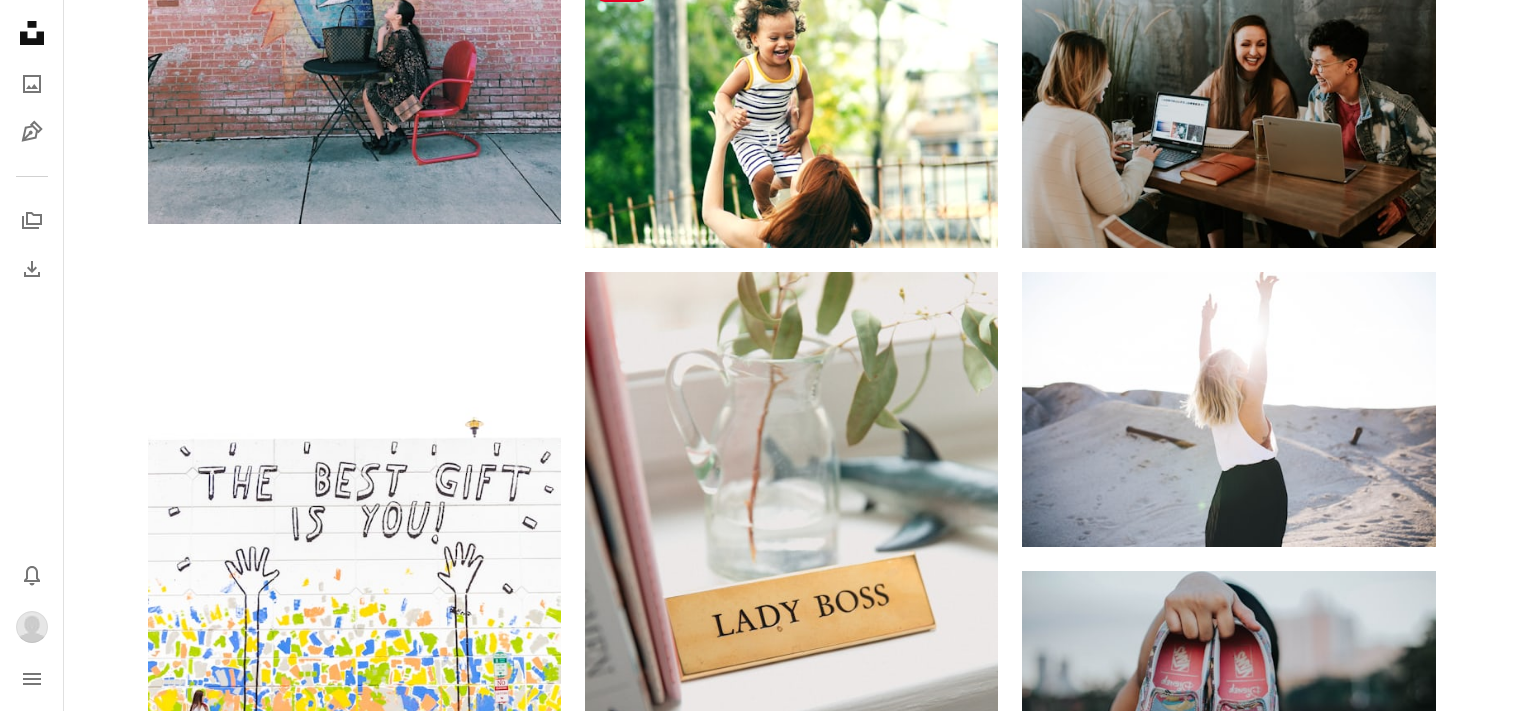 scroll, scrollTop: 0, scrollLeft: 0, axis: both 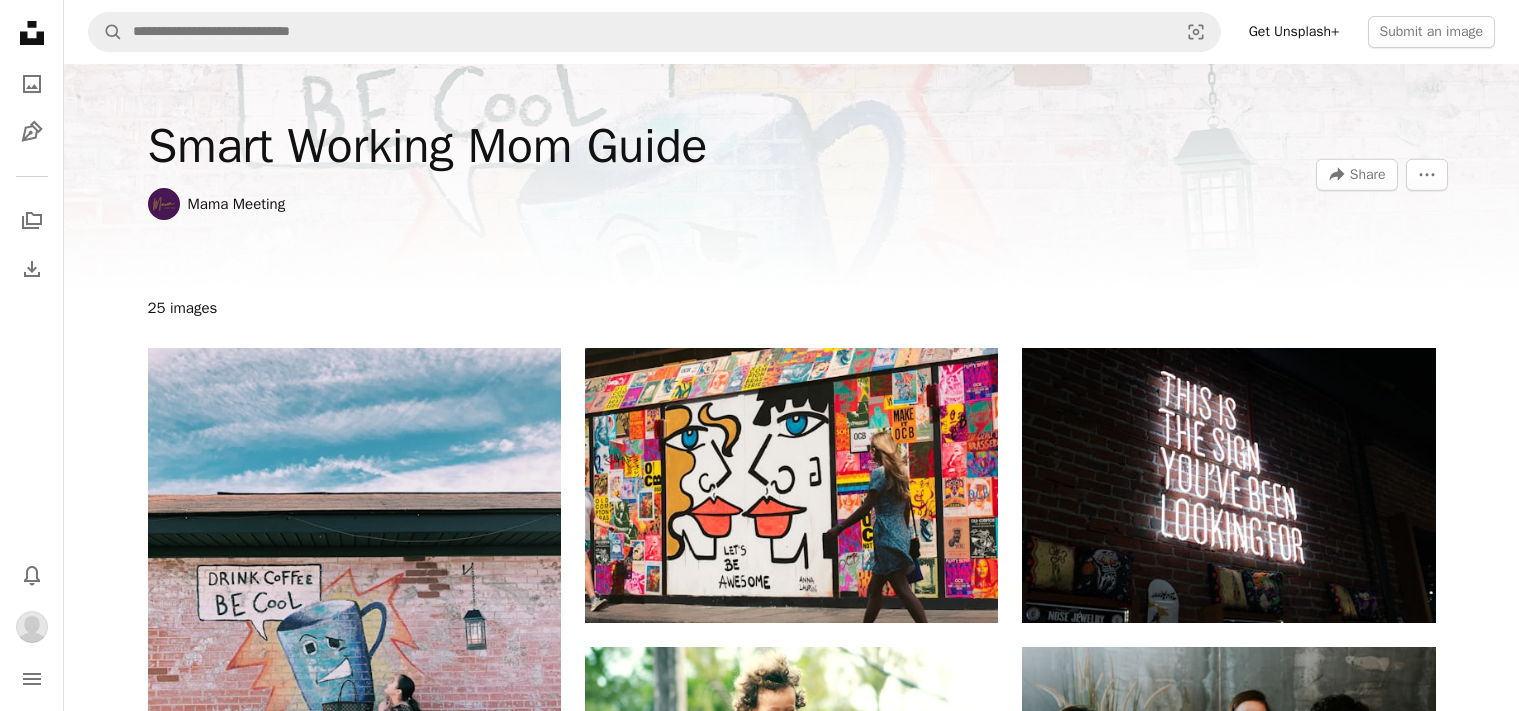 click on "Mama Meeting" at bounding box center (237, 204) 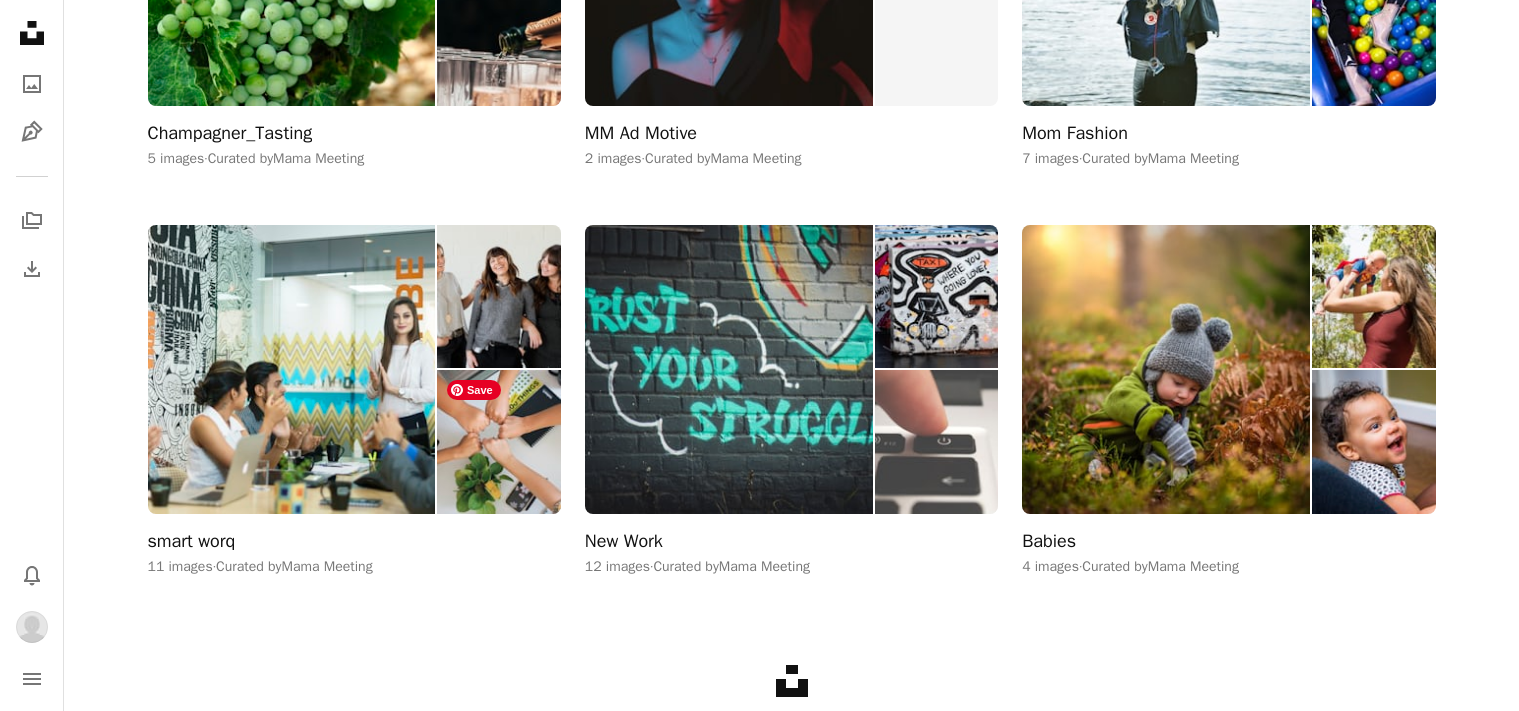 scroll, scrollTop: 1113, scrollLeft: 0, axis: vertical 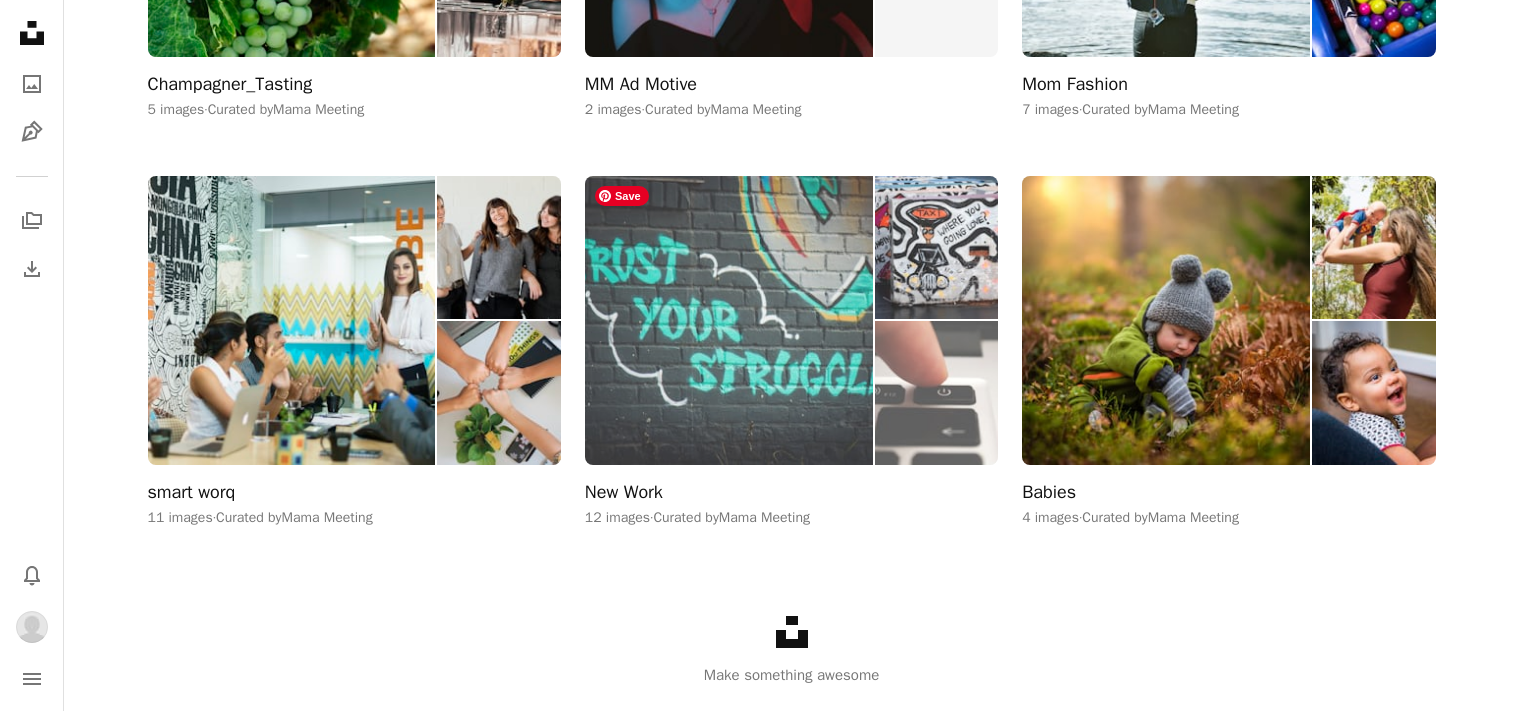 click at bounding box center [729, 320] 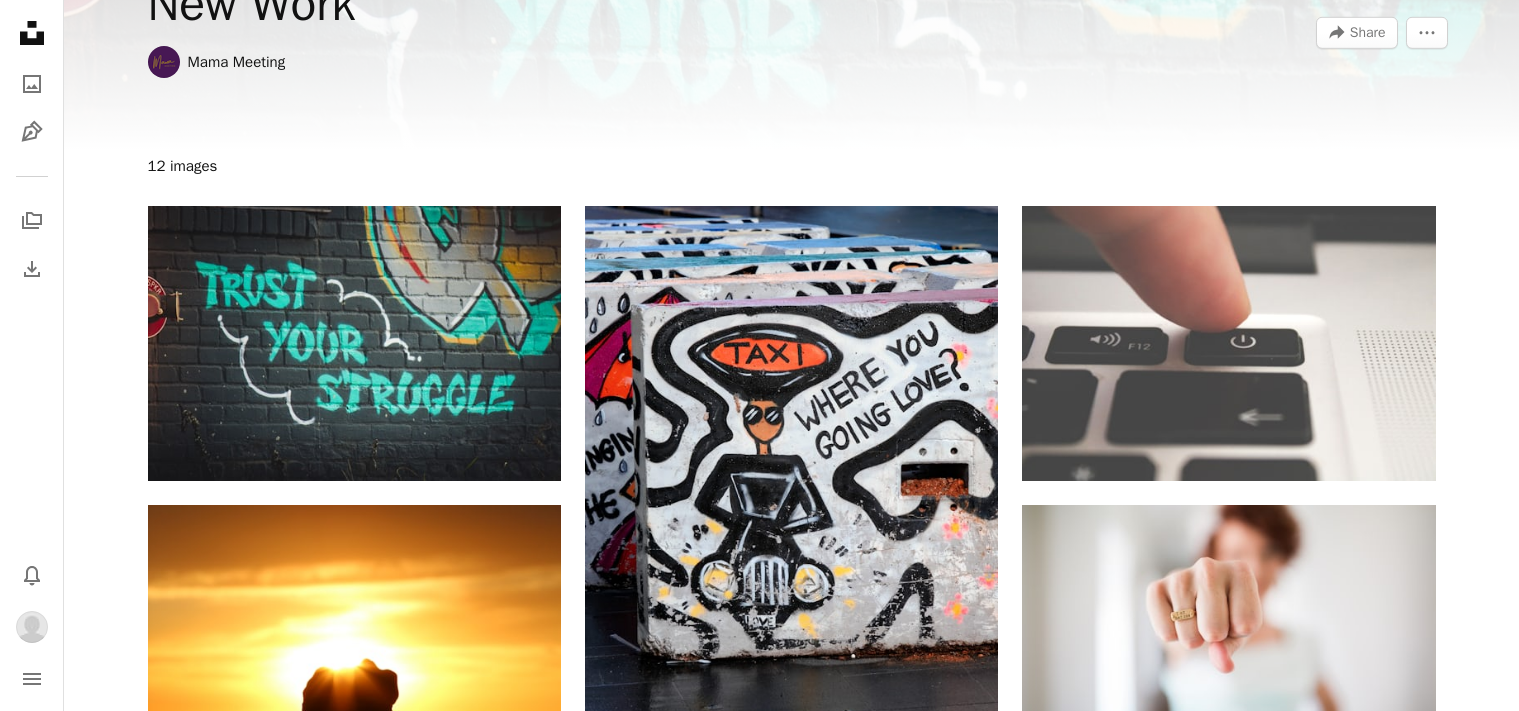 scroll, scrollTop: 0, scrollLeft: 0, axis: both 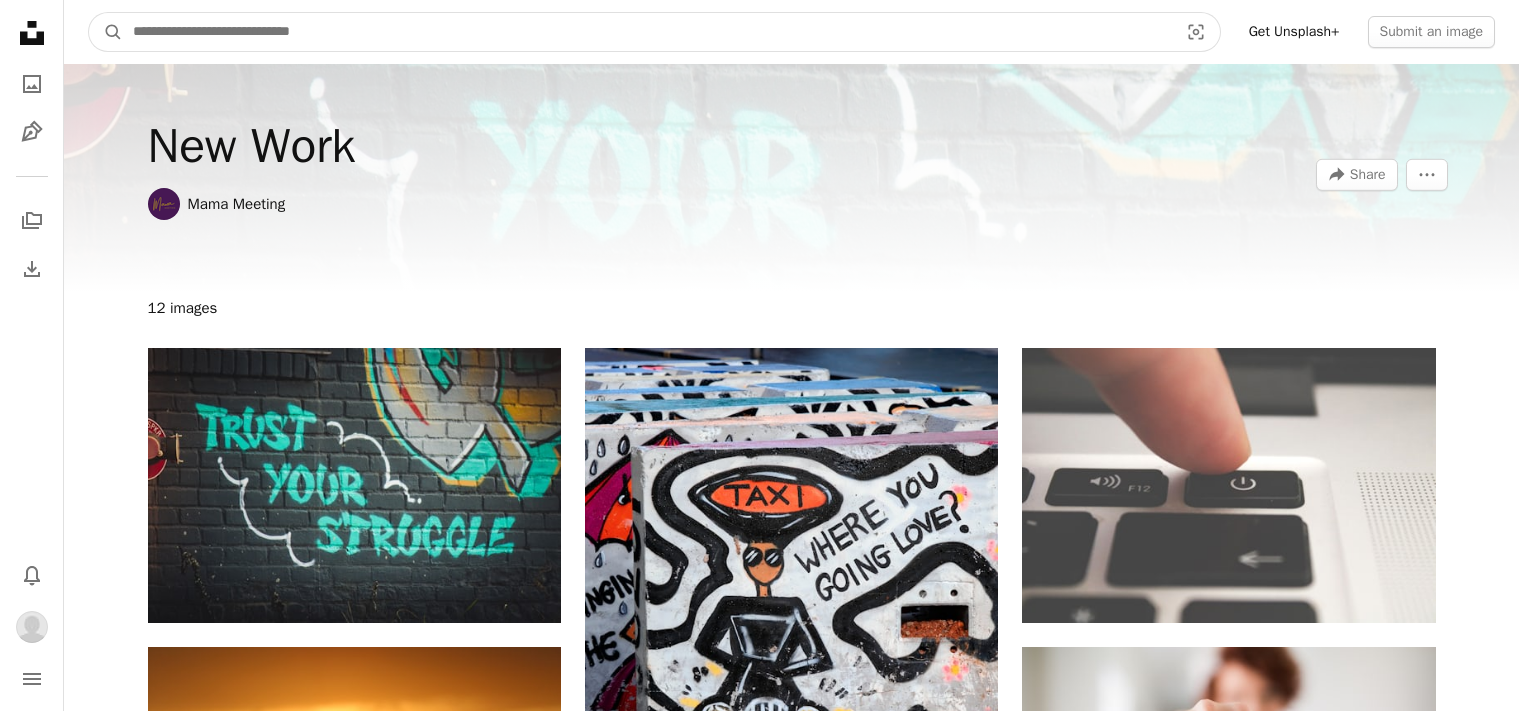 click at bounding box center (647, 32) 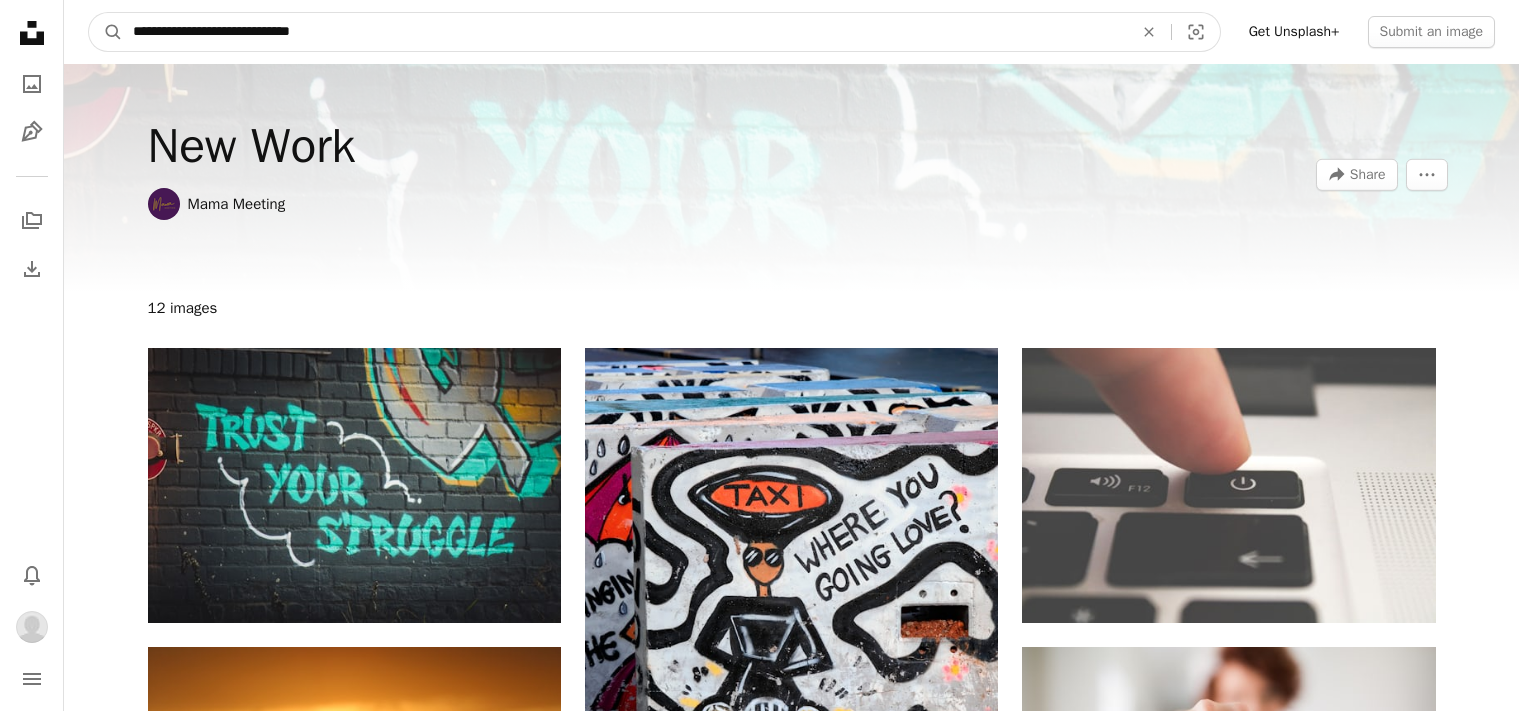 type on "**********" 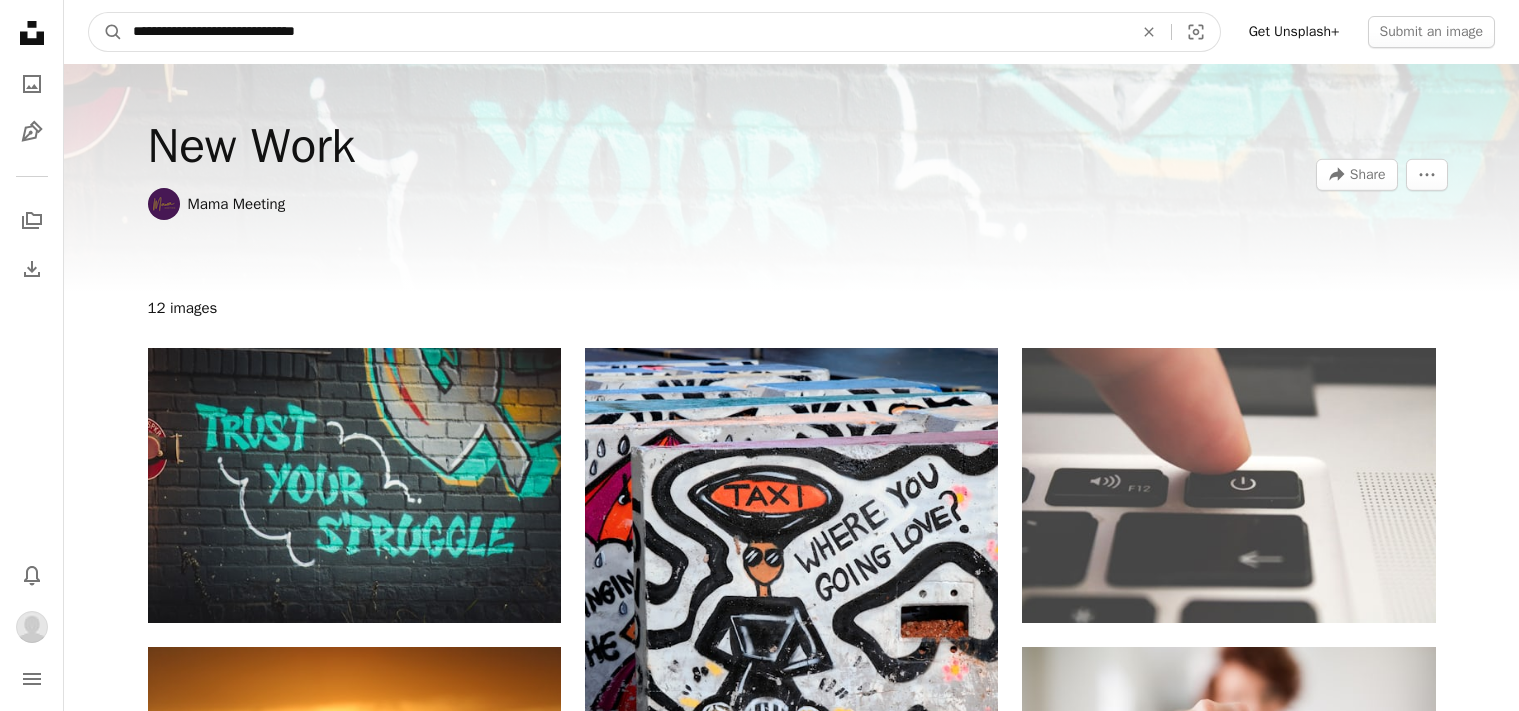 click on "A magnifying glass" at bounding box center [106, 32] 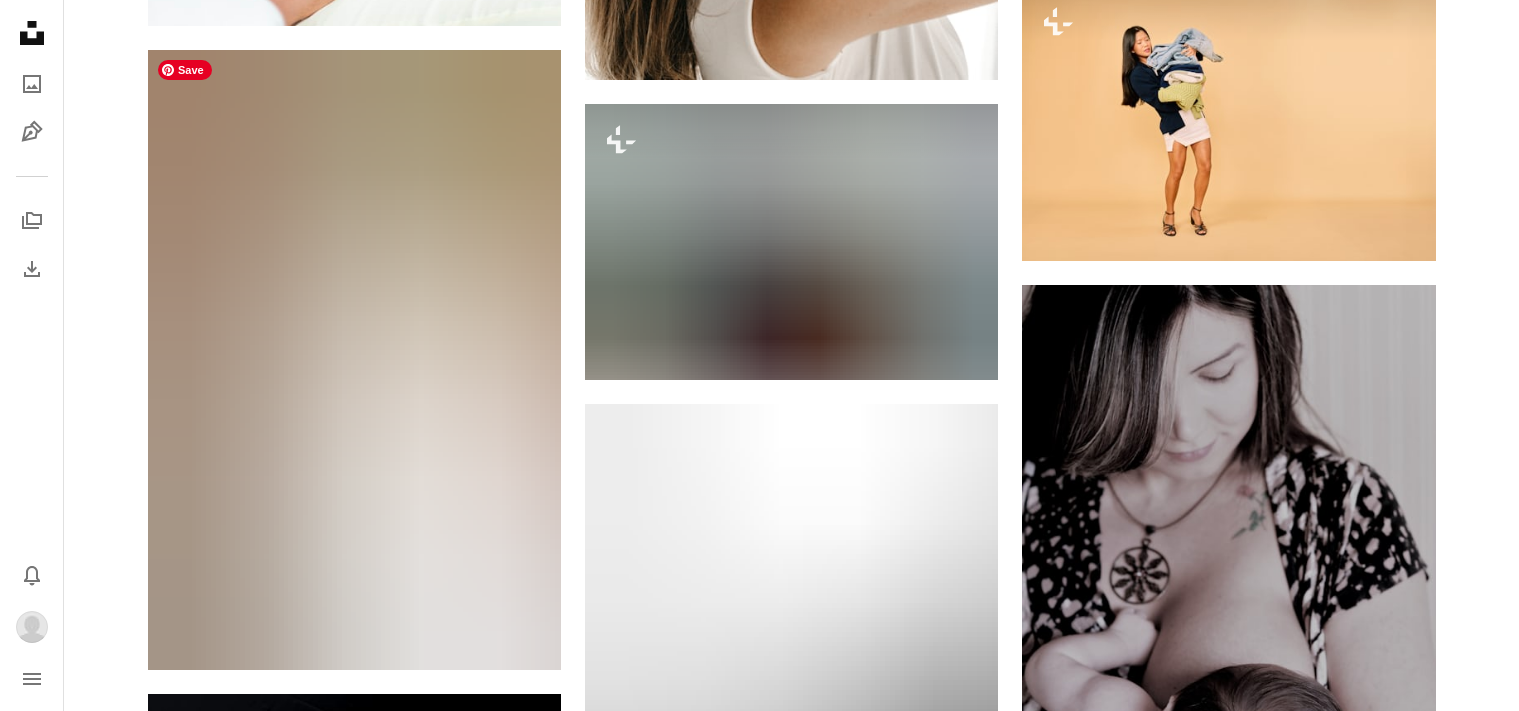 scroll, scrollTop: 2018, scrollLeft: 0, axis: vertical 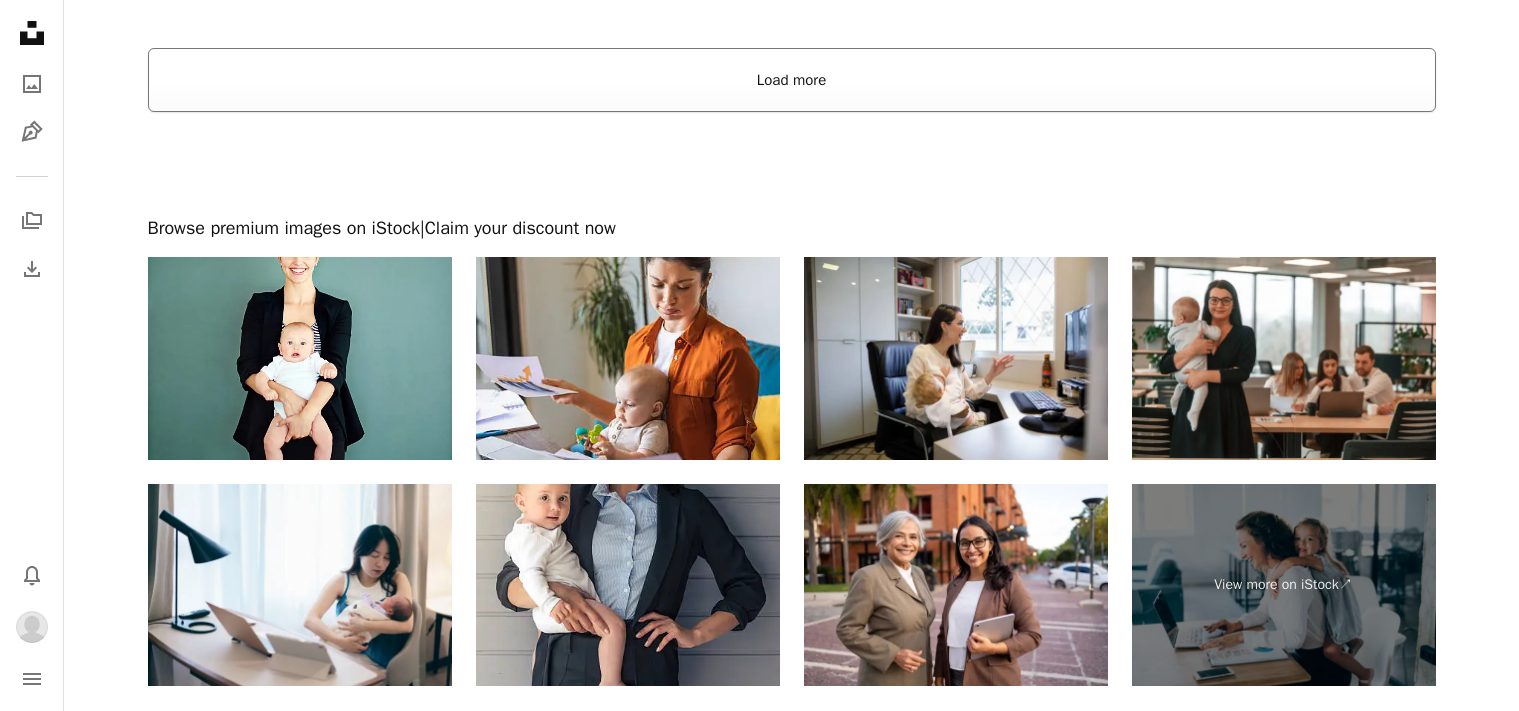 click on "Load more" at bounding box center (792, 80) 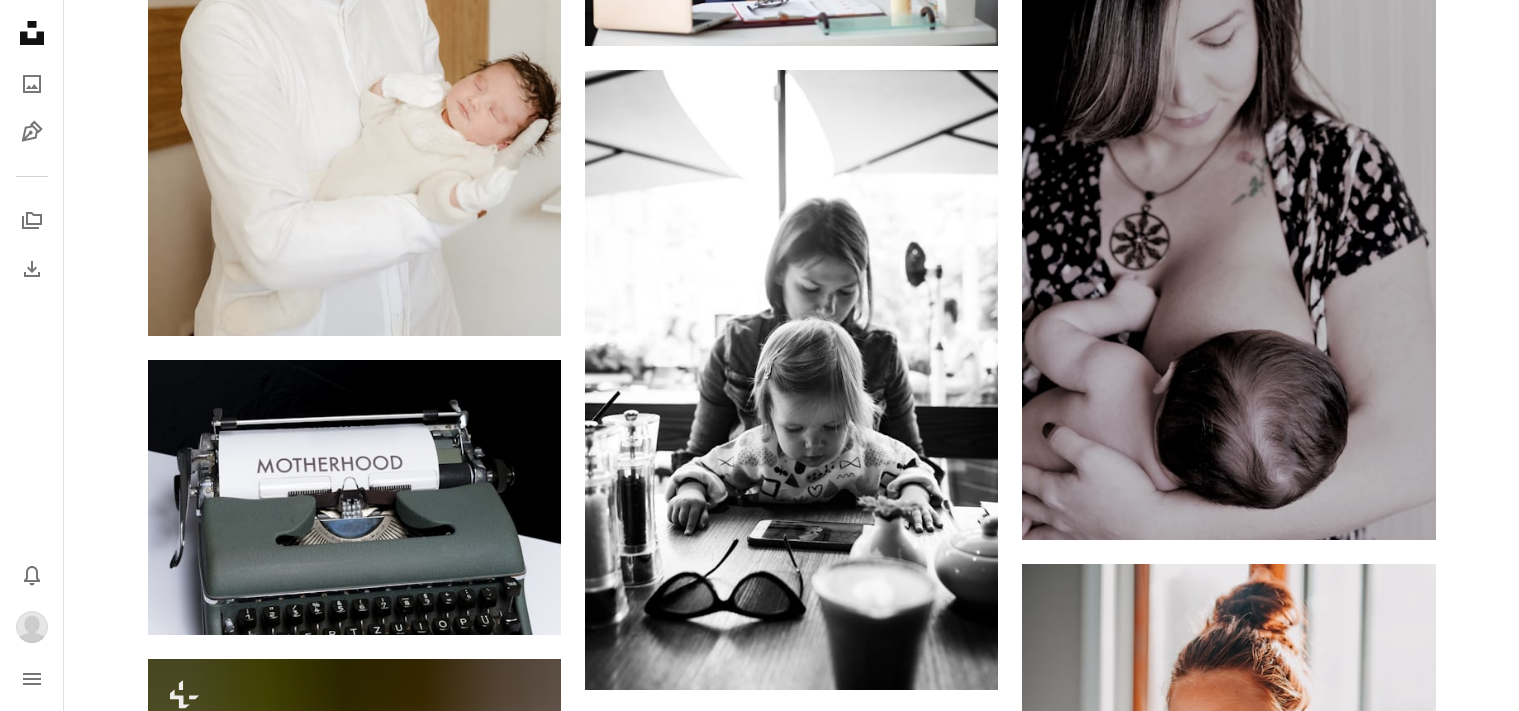 scroll, scrollTop: 0, scrollLeft: 0, axis: both 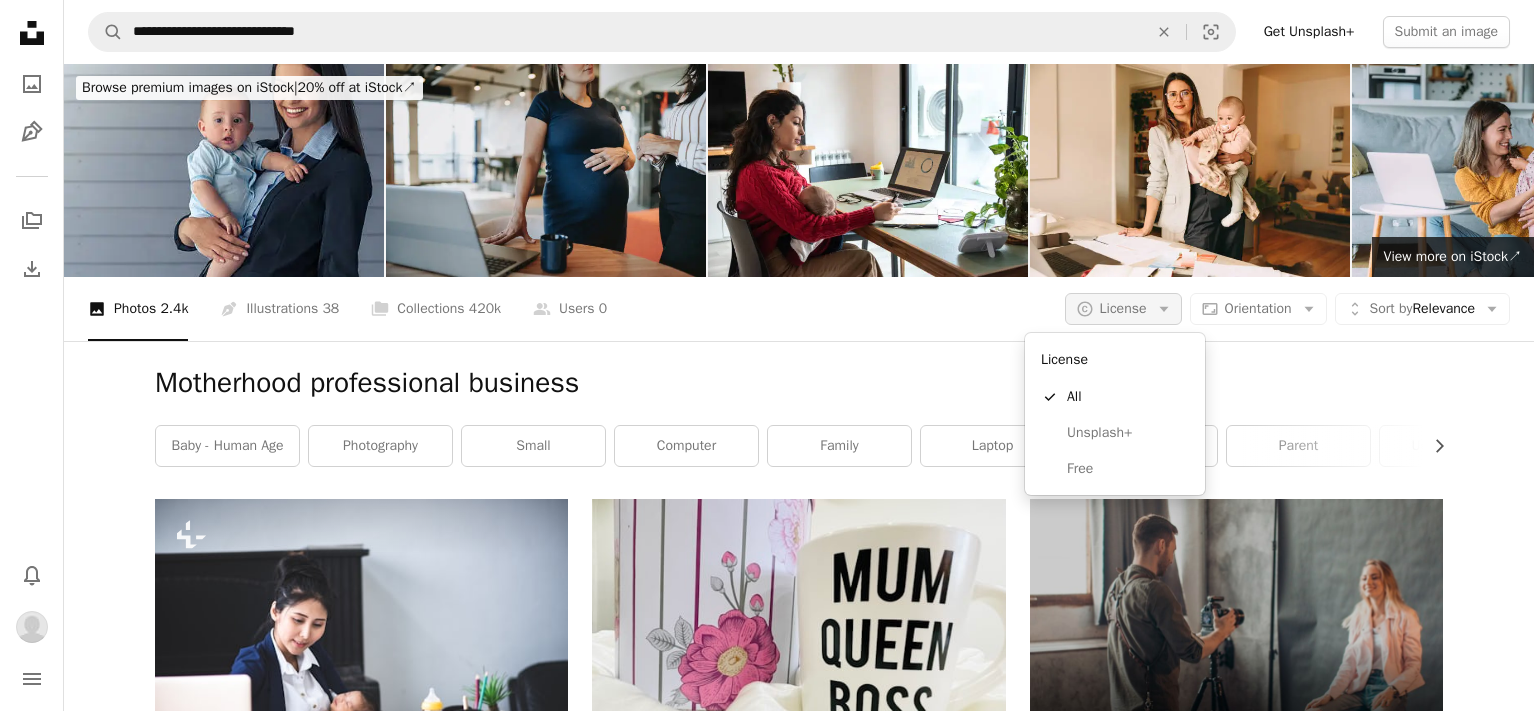 click on "License" at bounding box center [1123, 308] 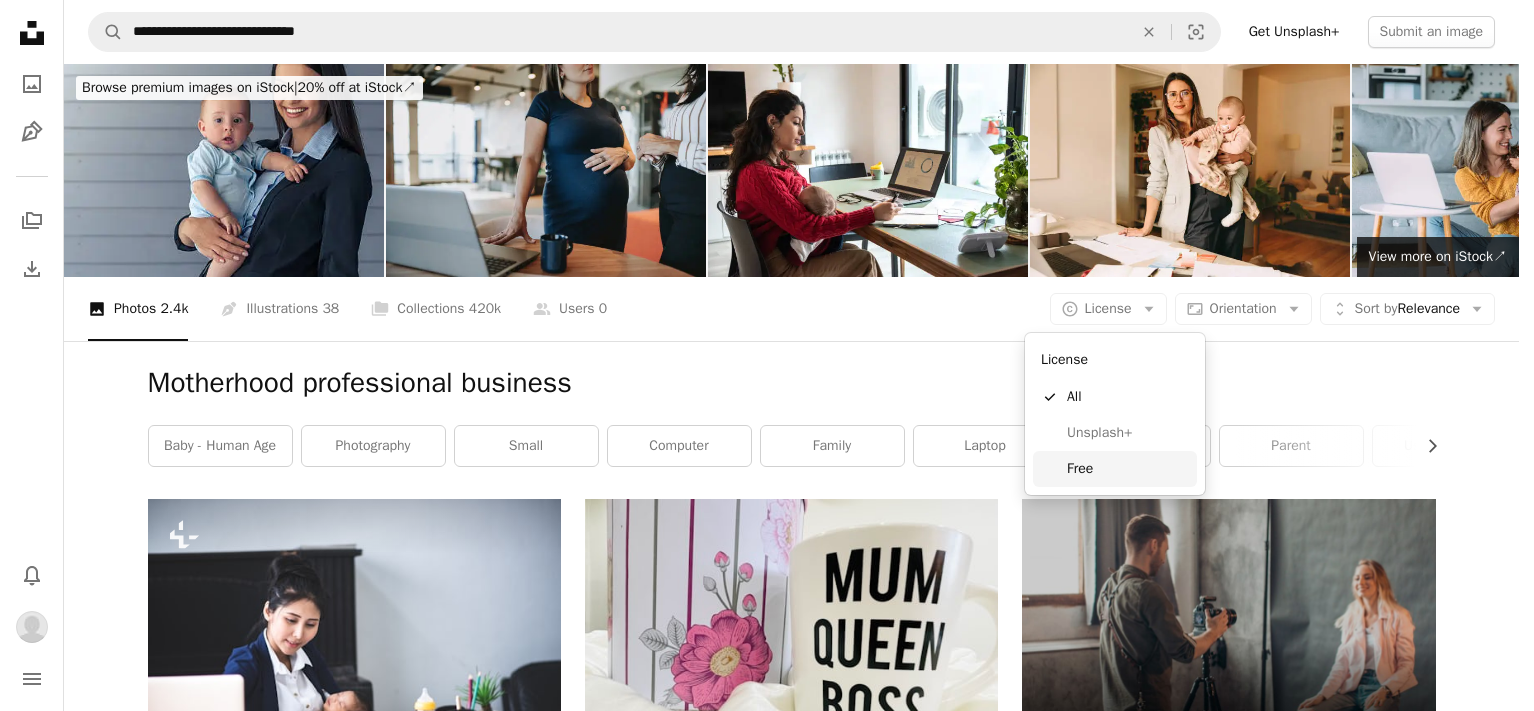 click on "Free" at bounding box center [1128, 469] 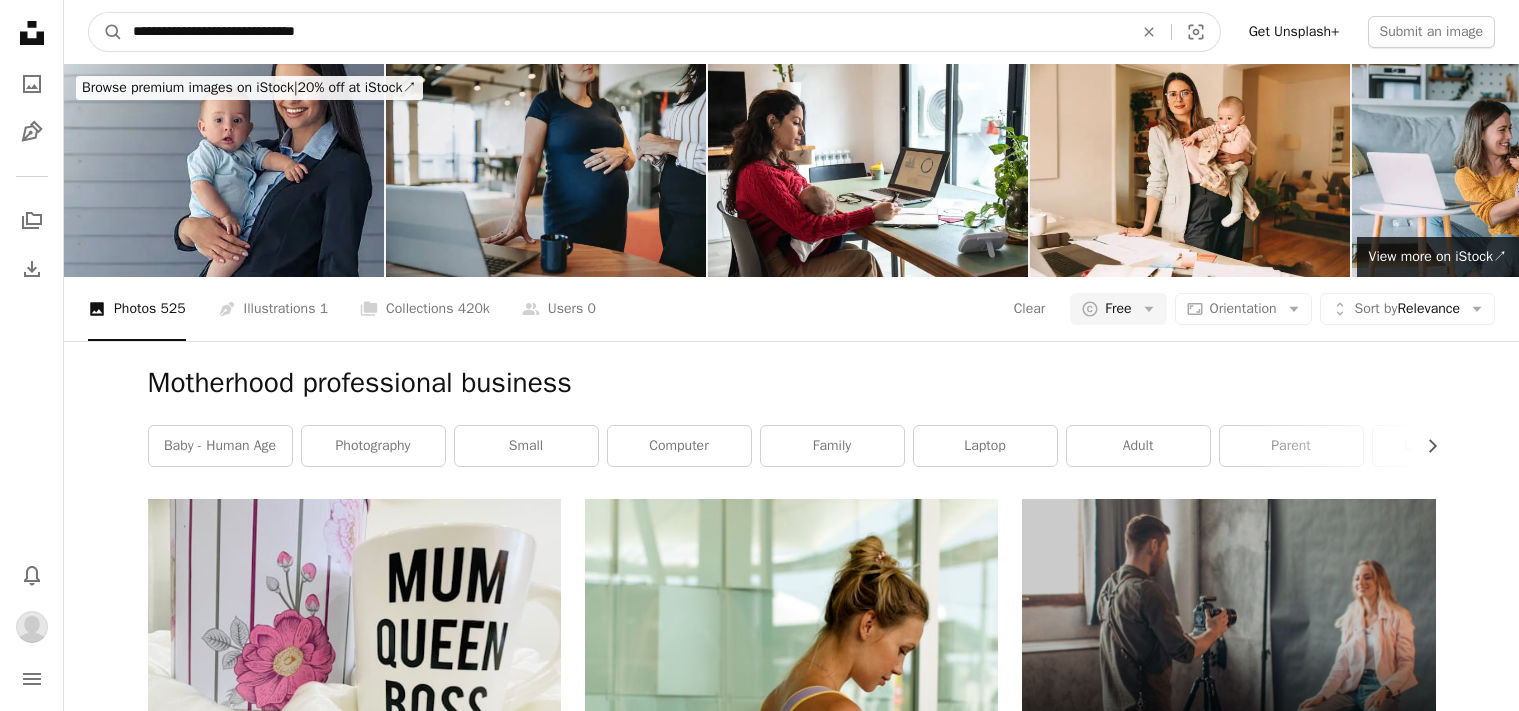 click on "**********" at bounding box center [625, 32] 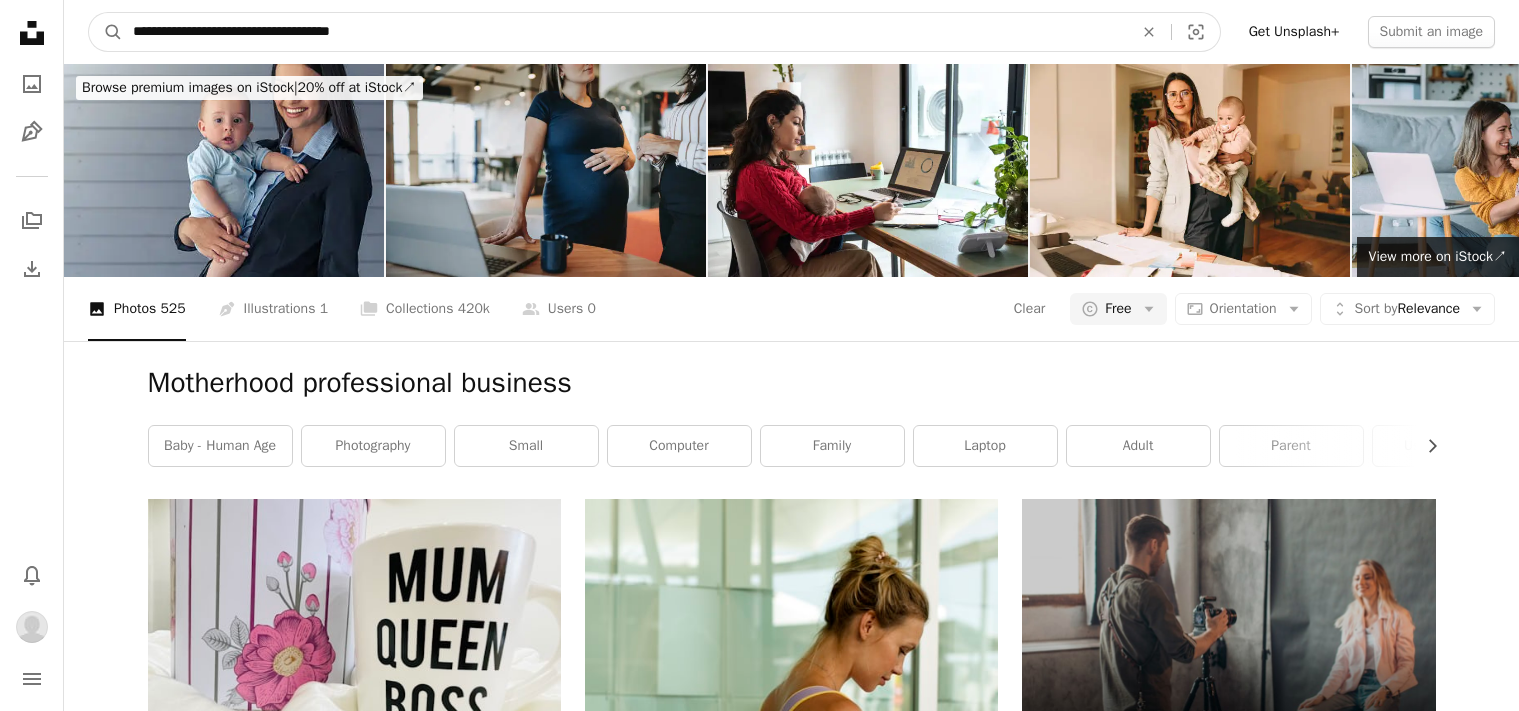 type on "**********" 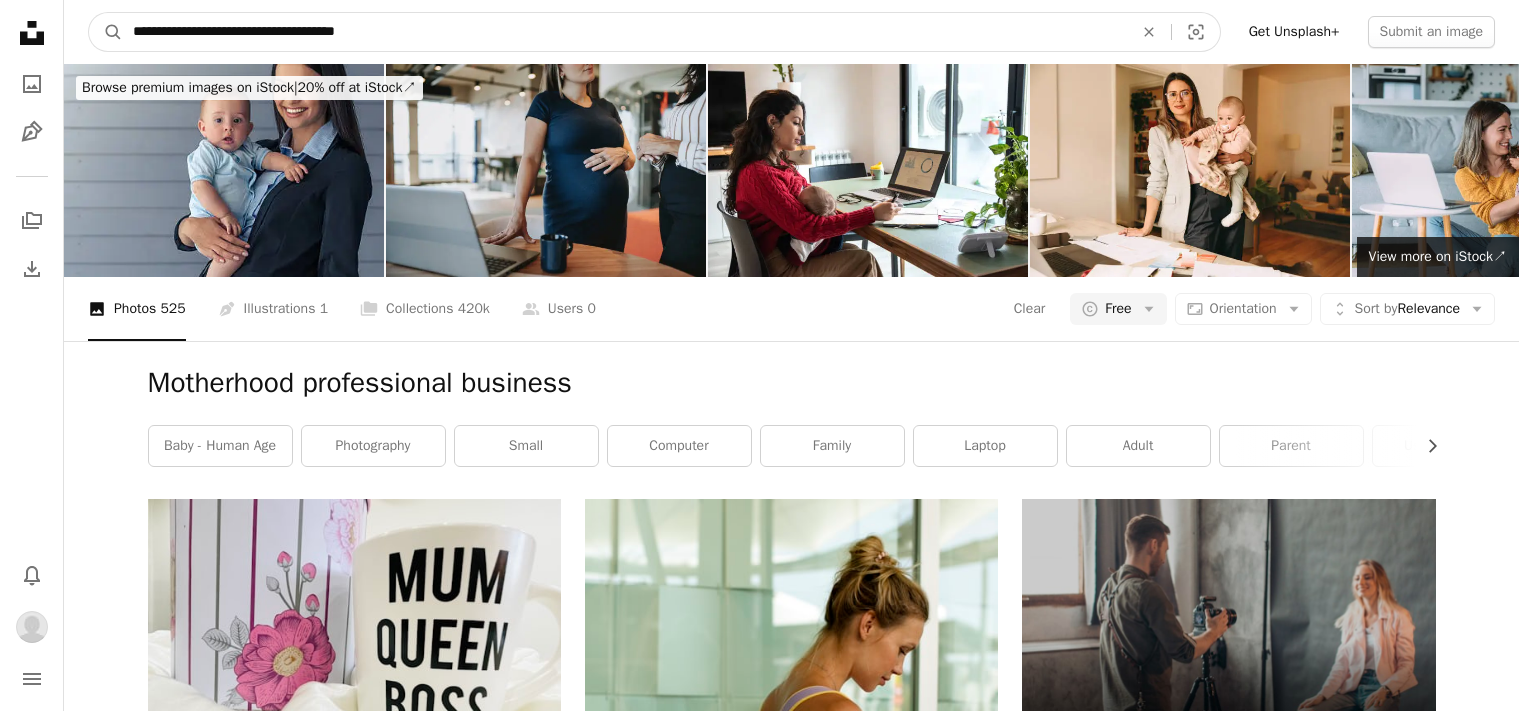 click on "A magnifying glass" at bounding box center (106, 32) 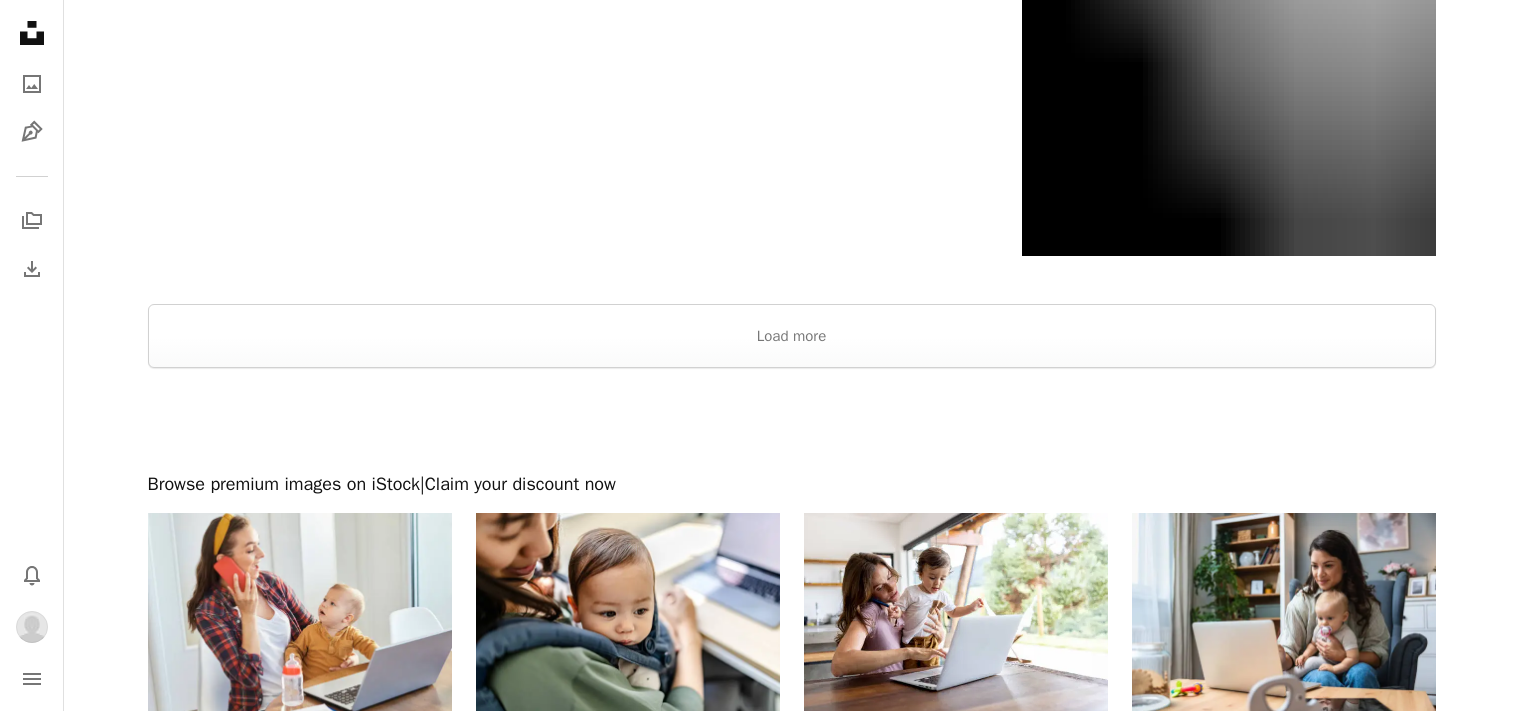 scroll, scrollTop: 3878, scrollLeft: 0, axis: vertical 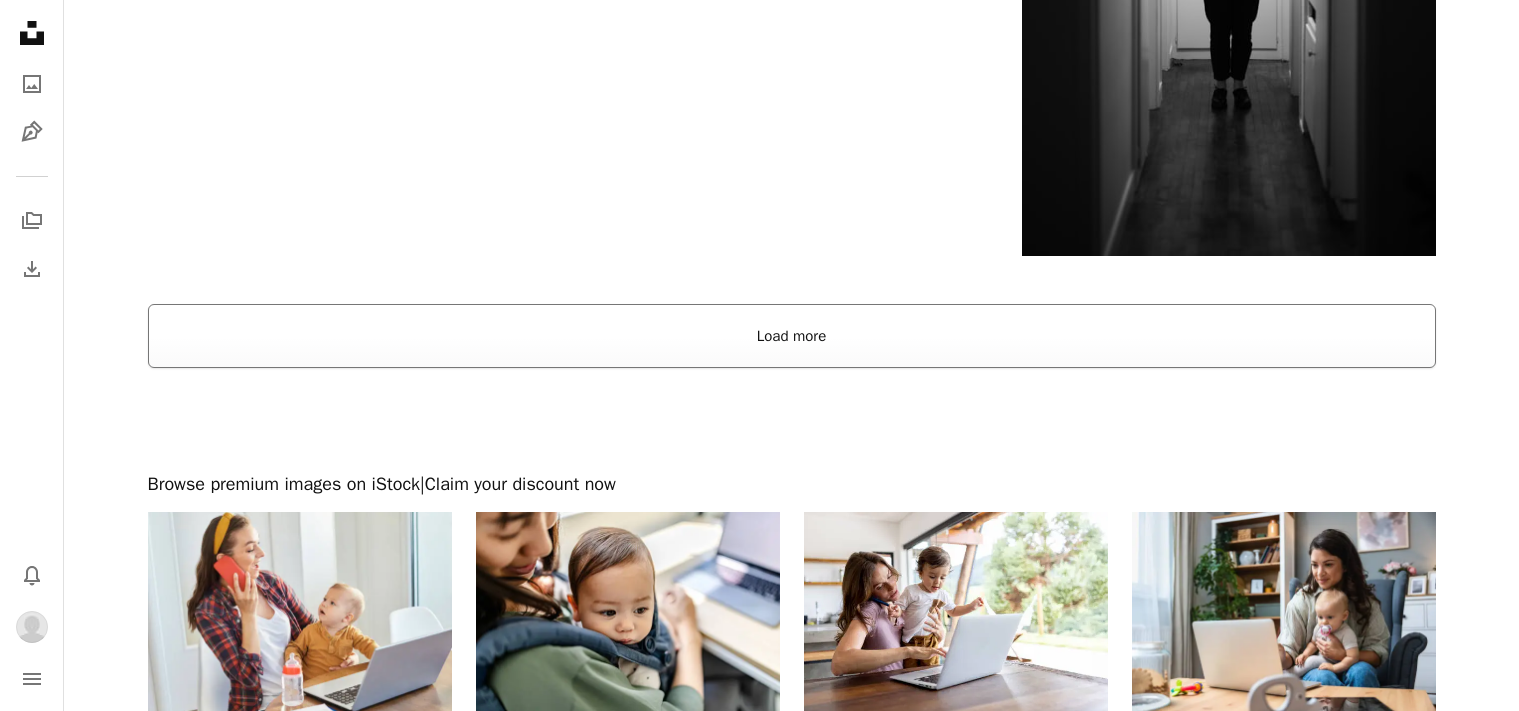 click on "Load more" at bounding box center [792, 336] 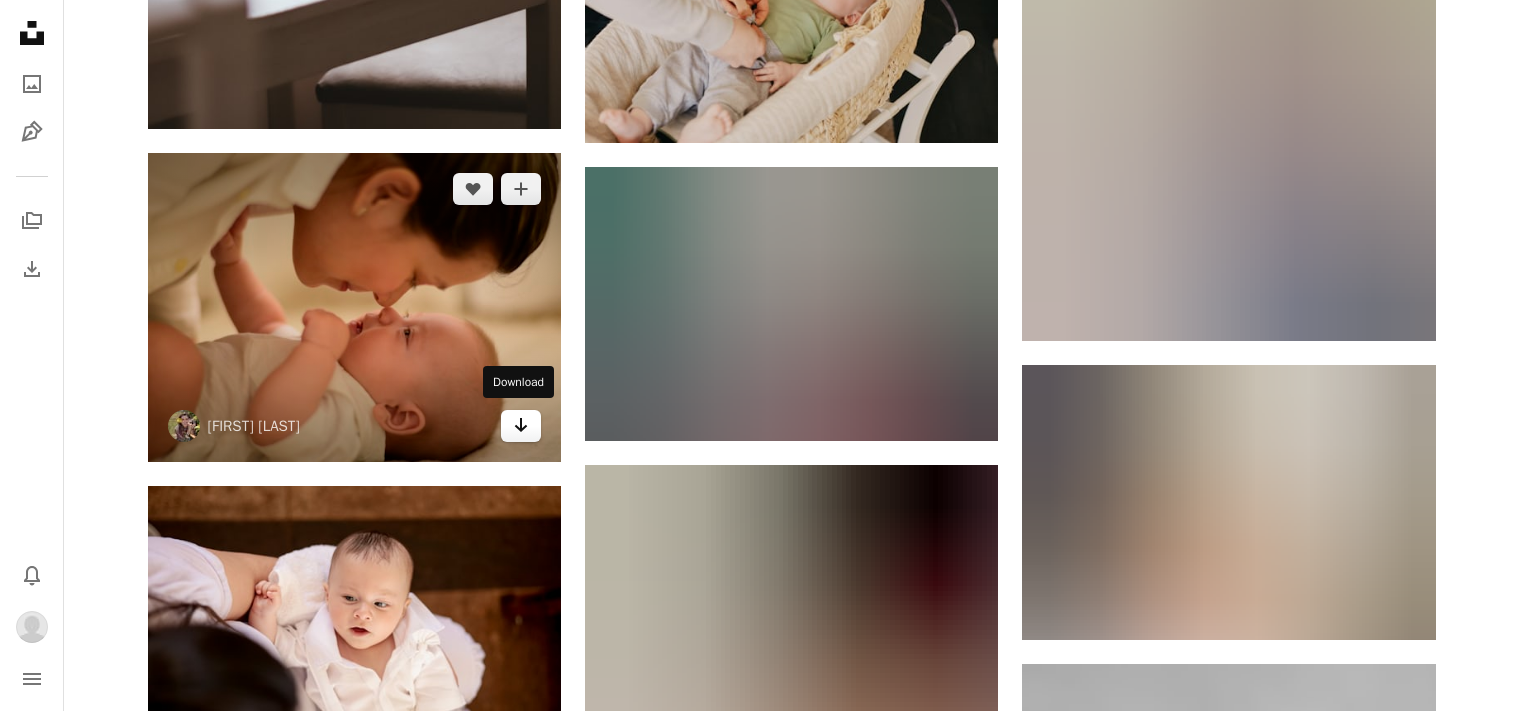 scroll, scrollTop: 17430, scrollLeft: 0, axis: vertical 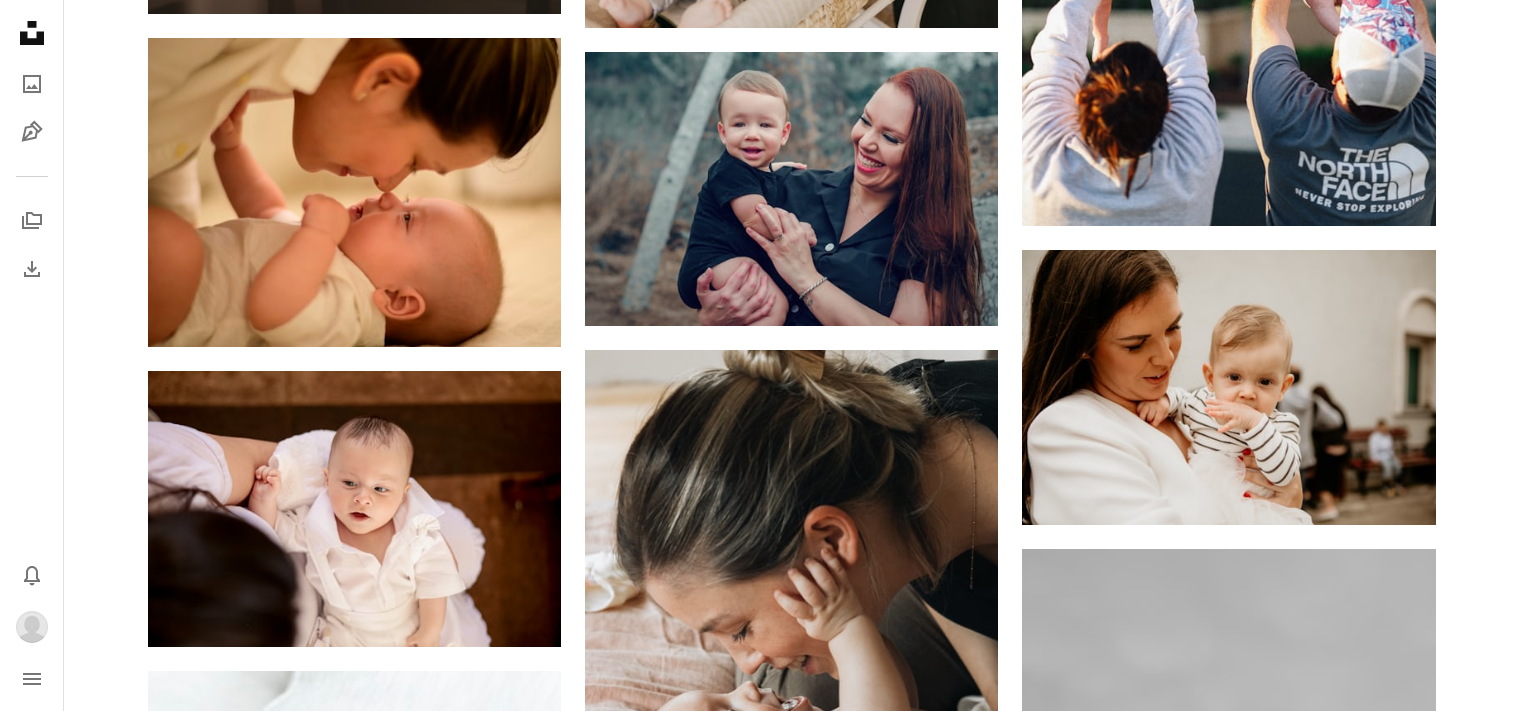 click on "**********" at bounding box center (625, -17398) 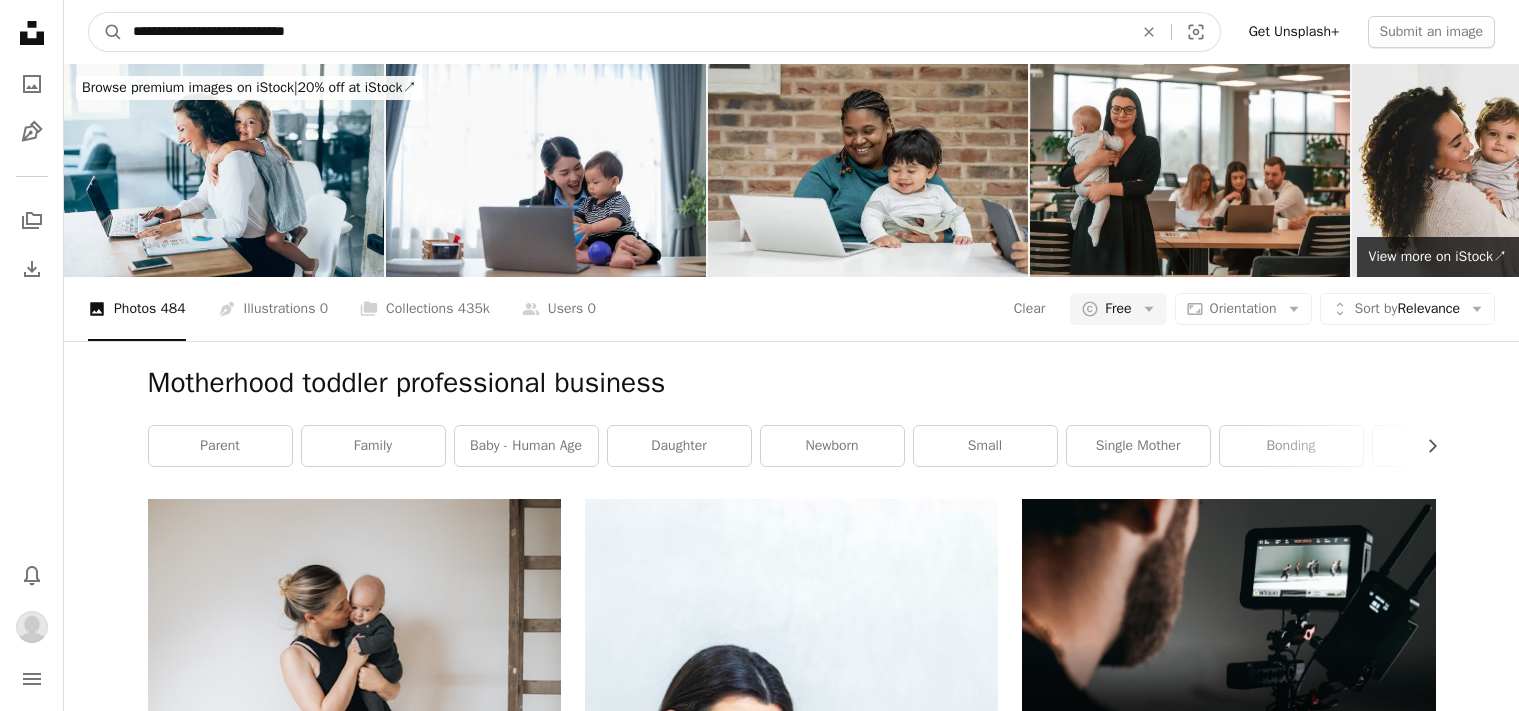 type on "**********" 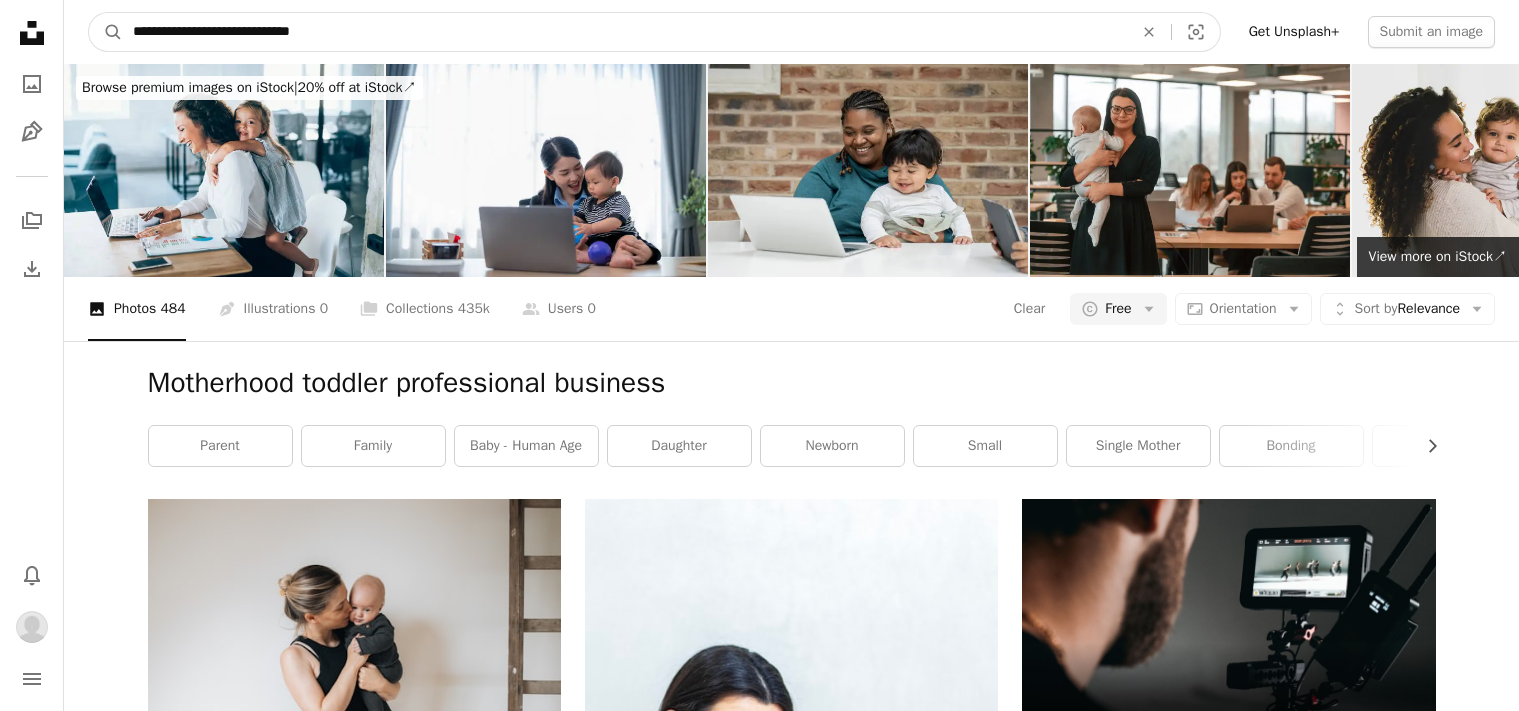 click on "A magnifying glass" at bounding box center (106, 32) 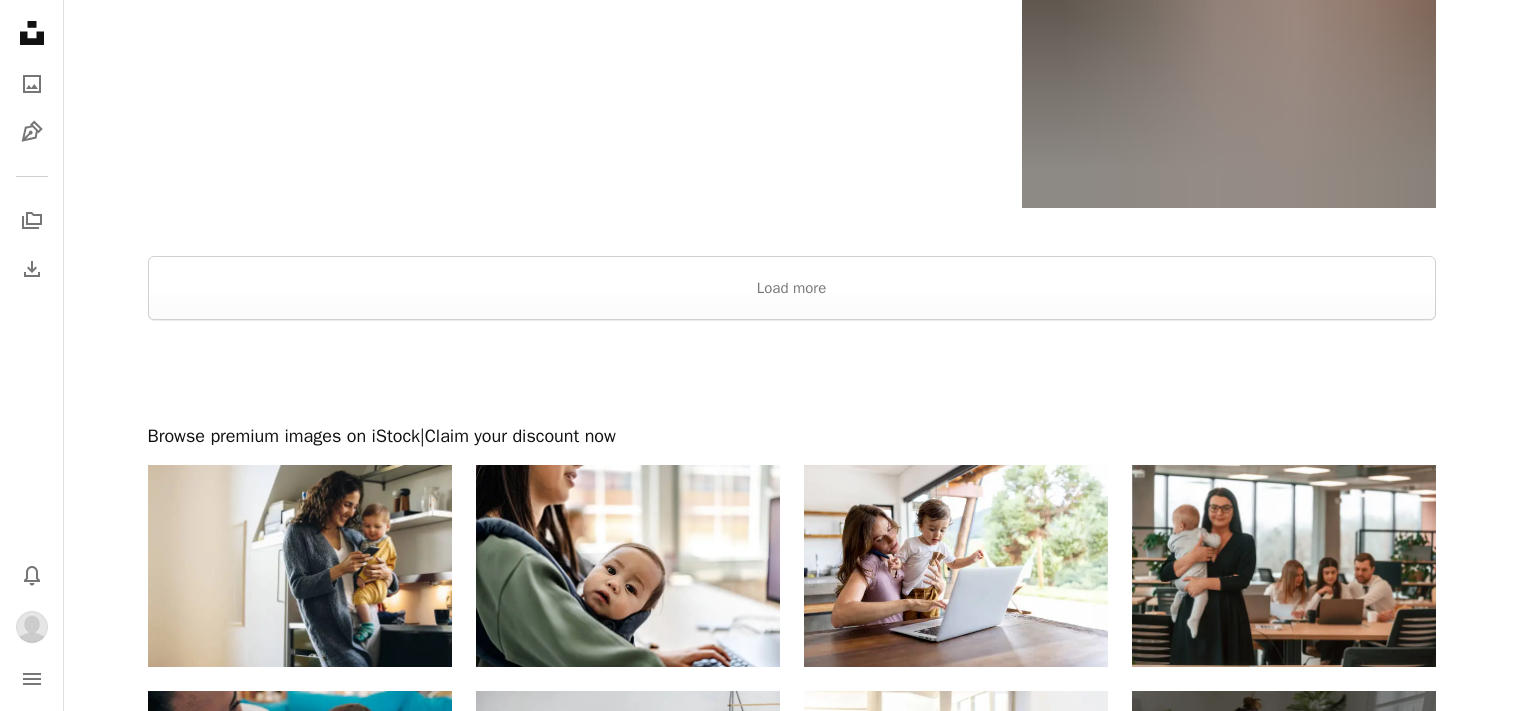 scroll, scrollTop: 4338, scrollLeft: 0, axis: vertical 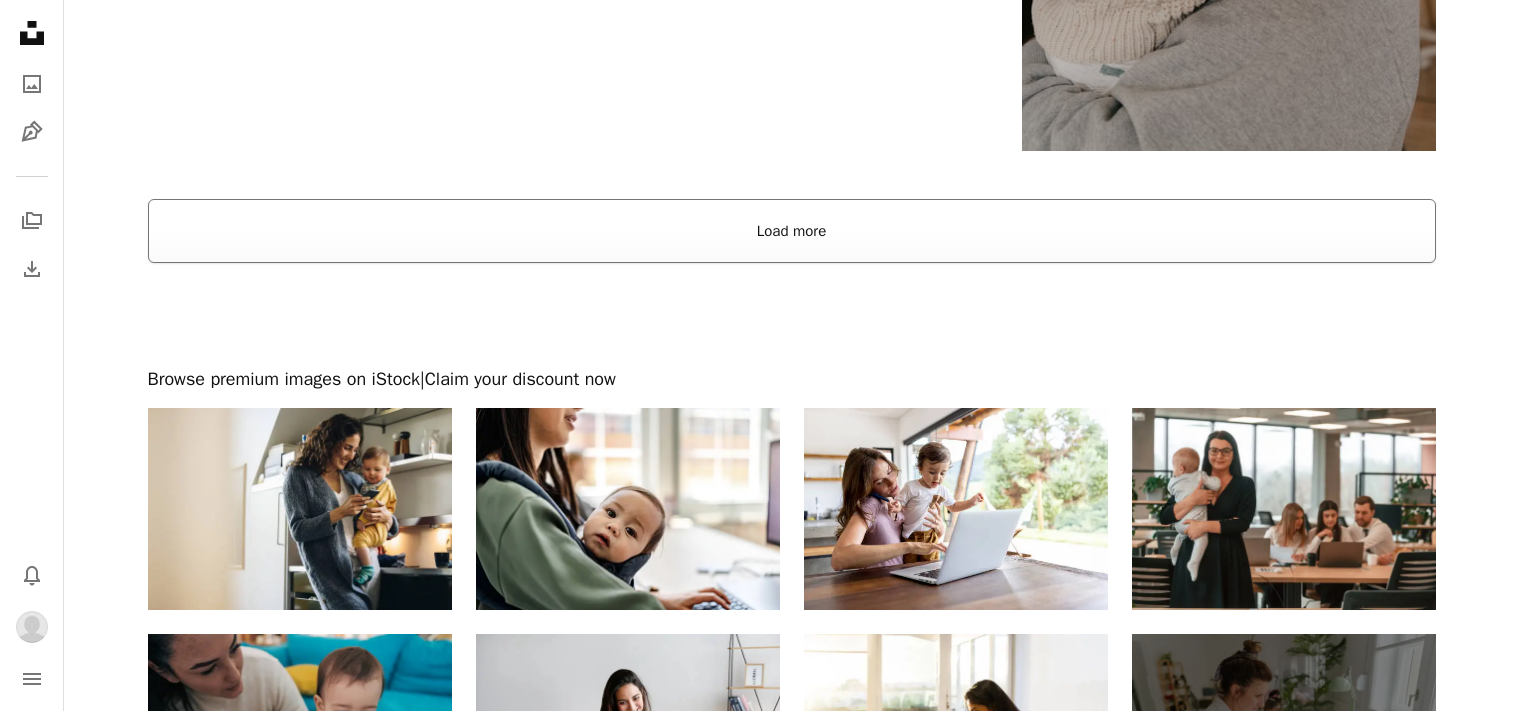 click on "Load more" at bounding box center [792, 231] 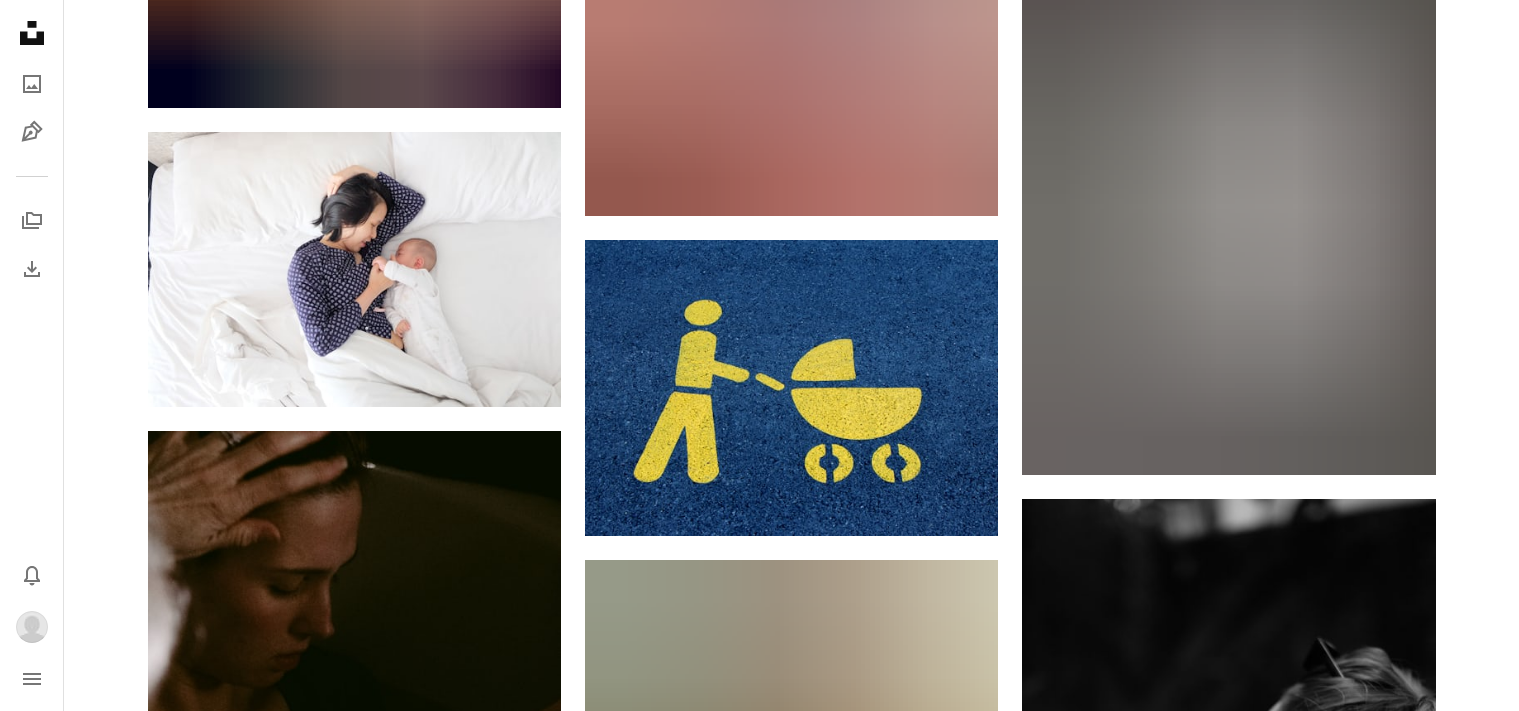 scroll, scrollTop: 0, scrollLeft: 0, axis: both 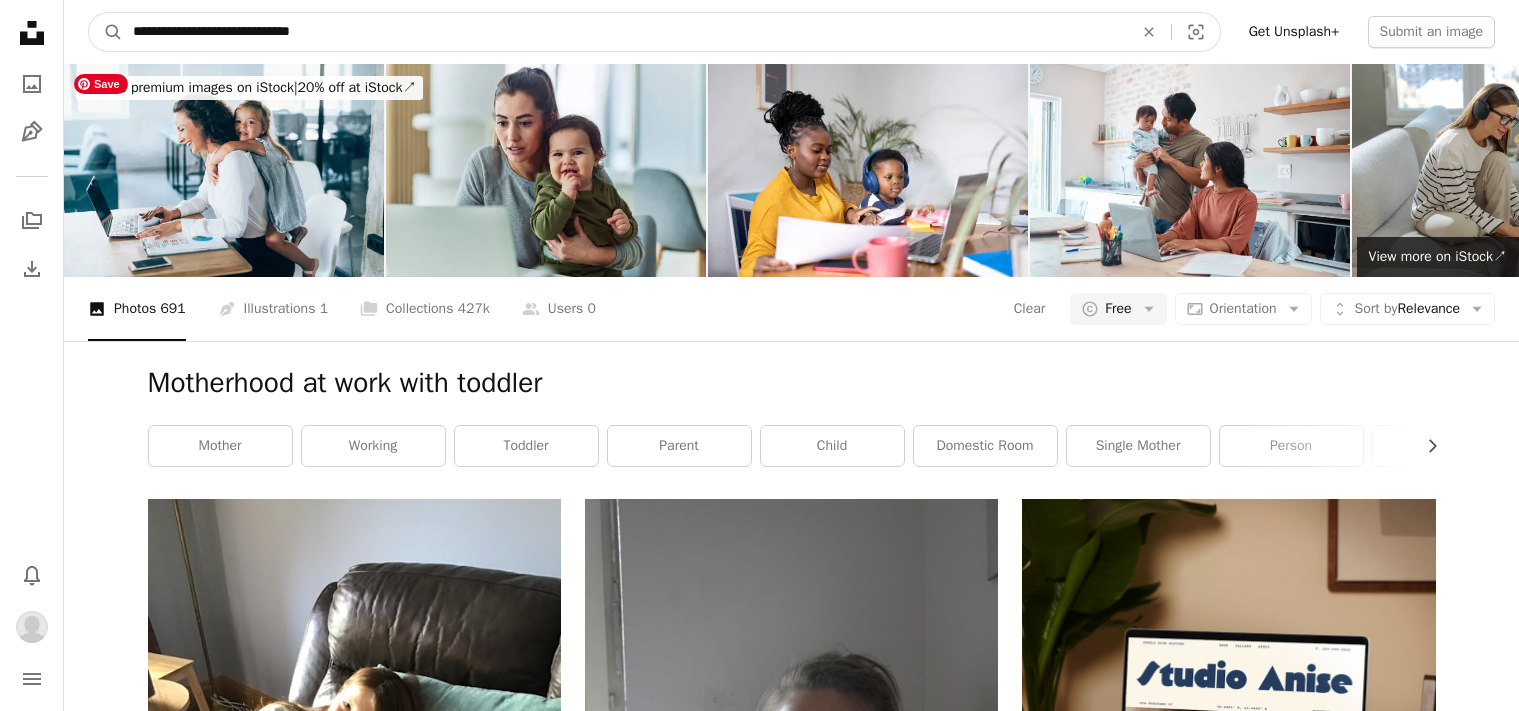 click on "**********" at bounding box center [625, 32] 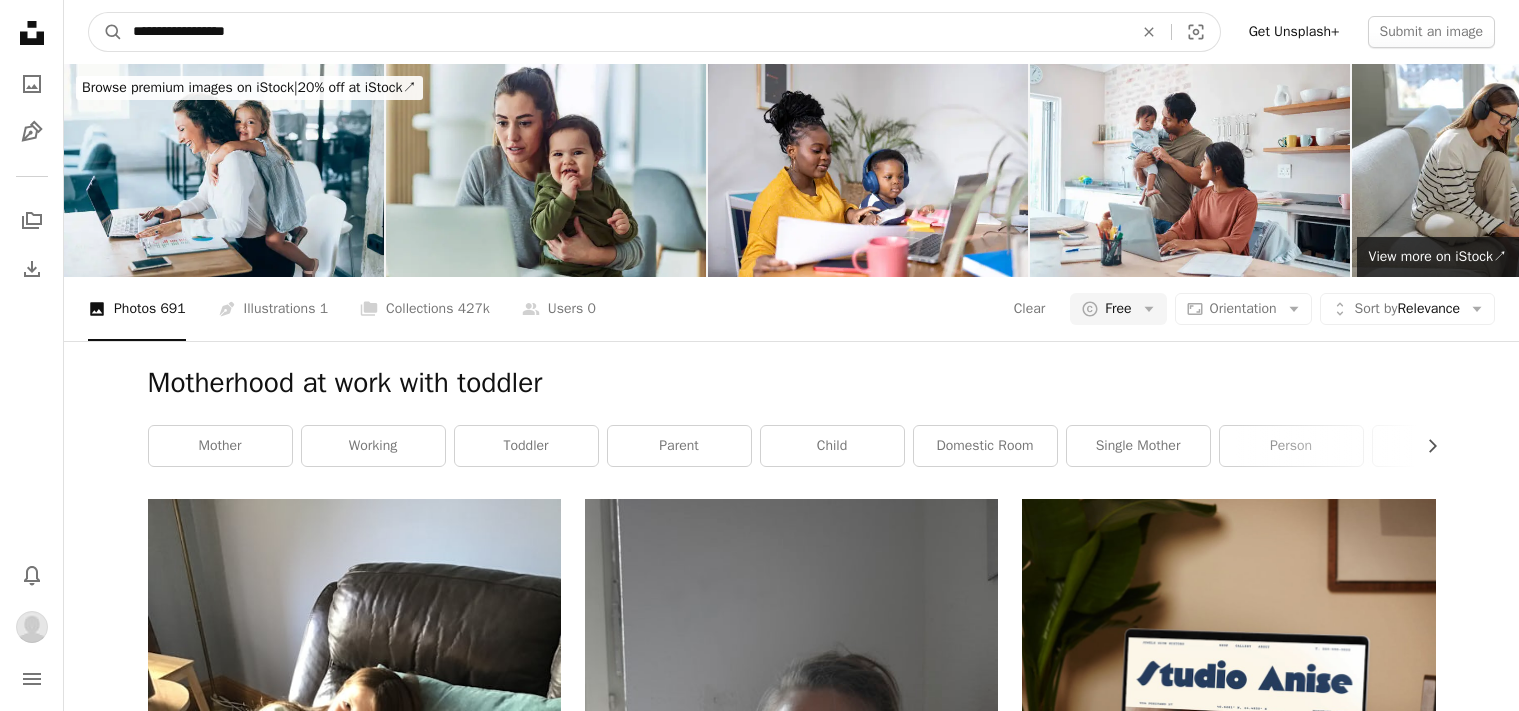 type on "**********" 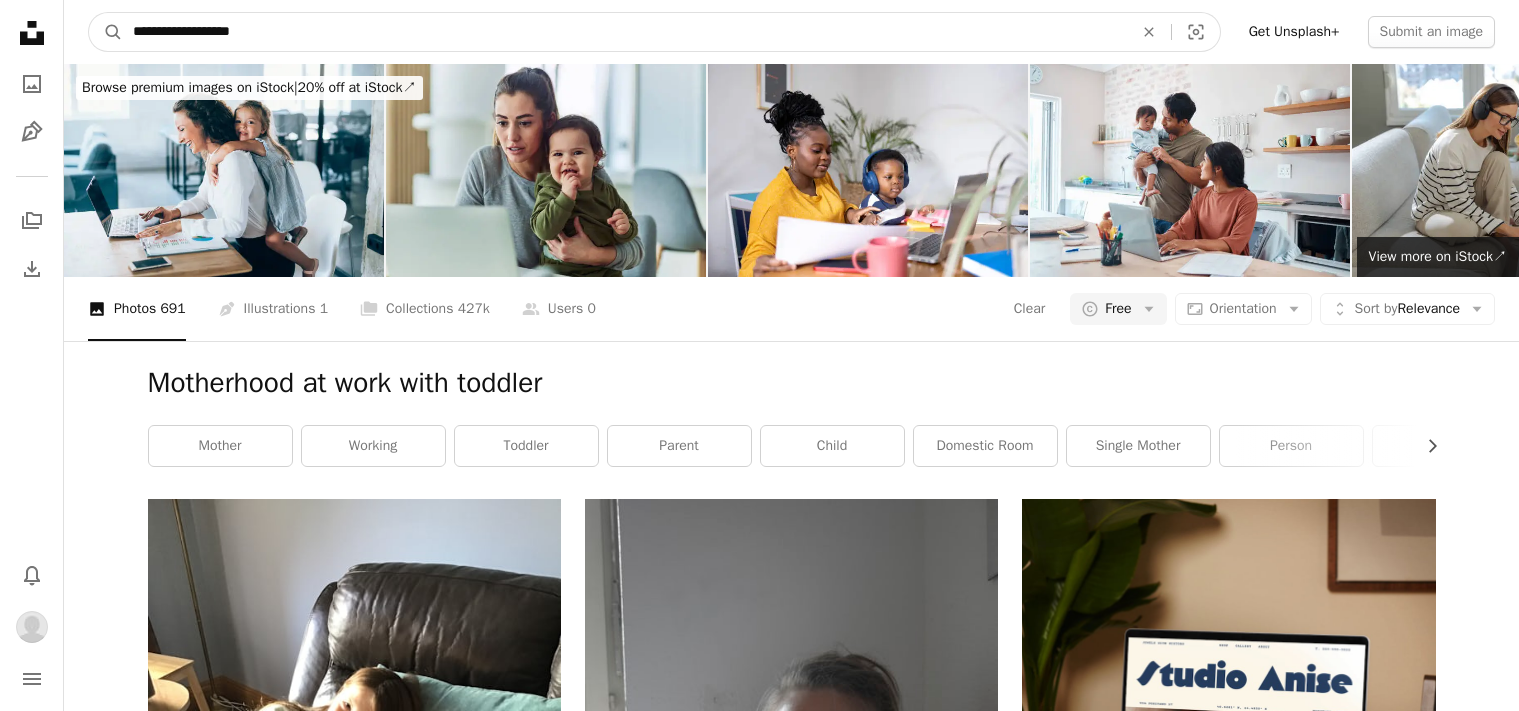 click on "A magnifying glass" at bounding box center [106, 32] 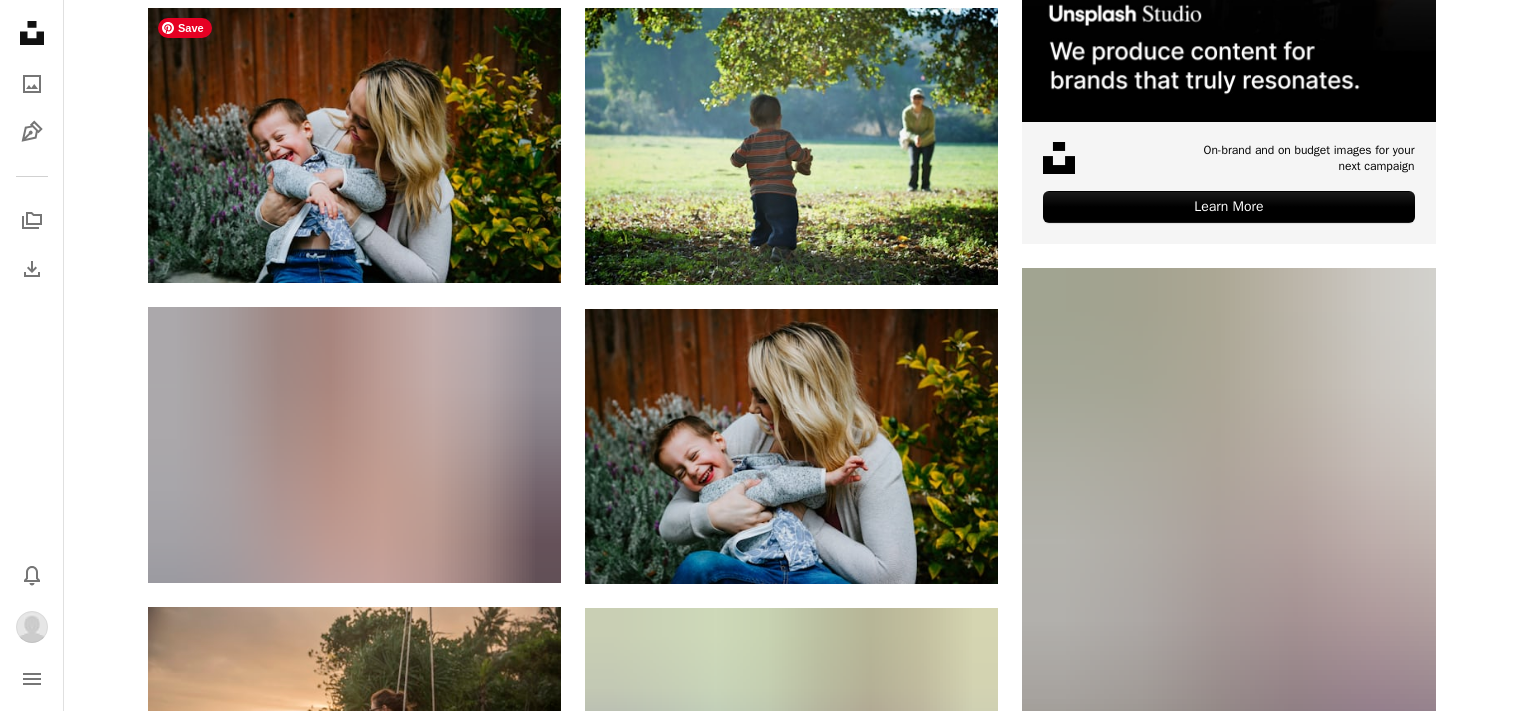 scroll, scrollTop: 786, scrollLeft: 0, axis: vertical 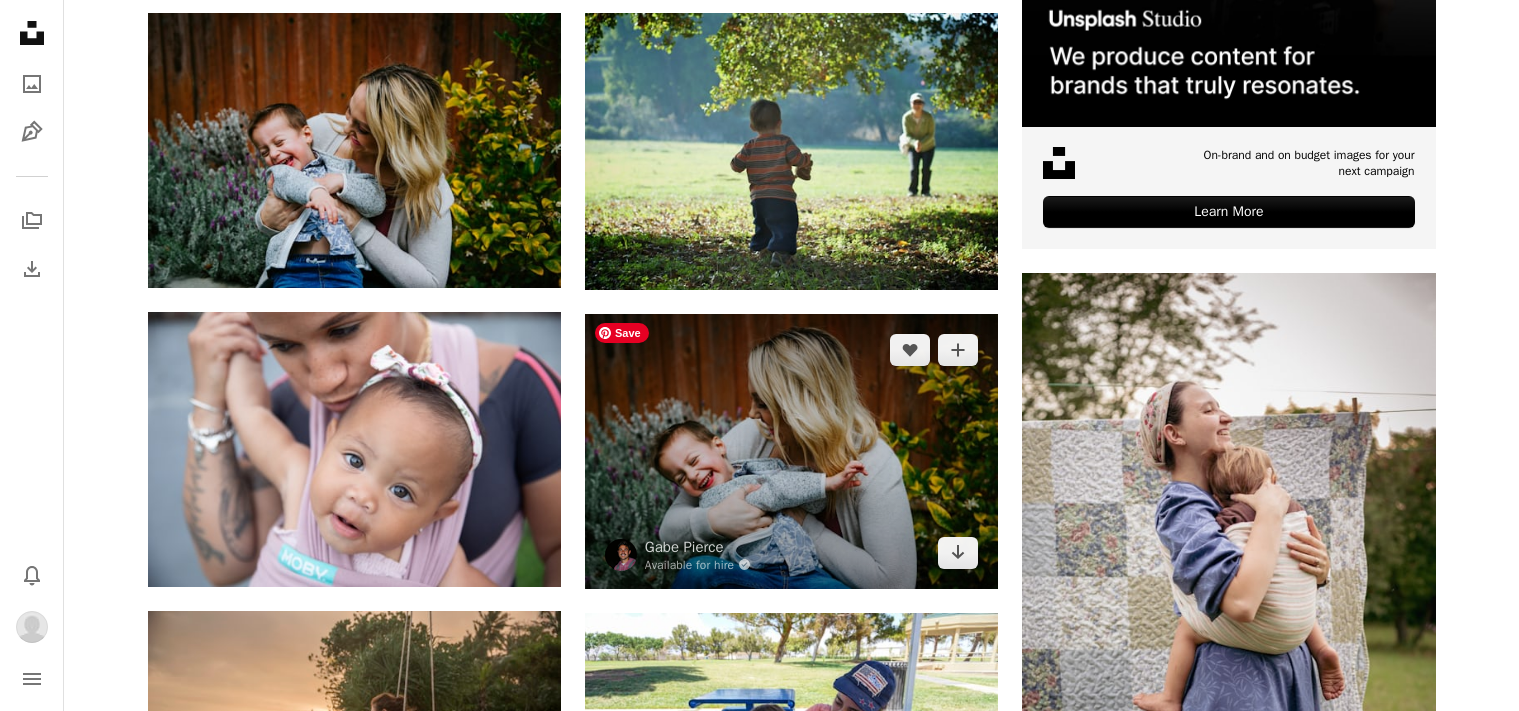 click at bounding box center (791, 451) 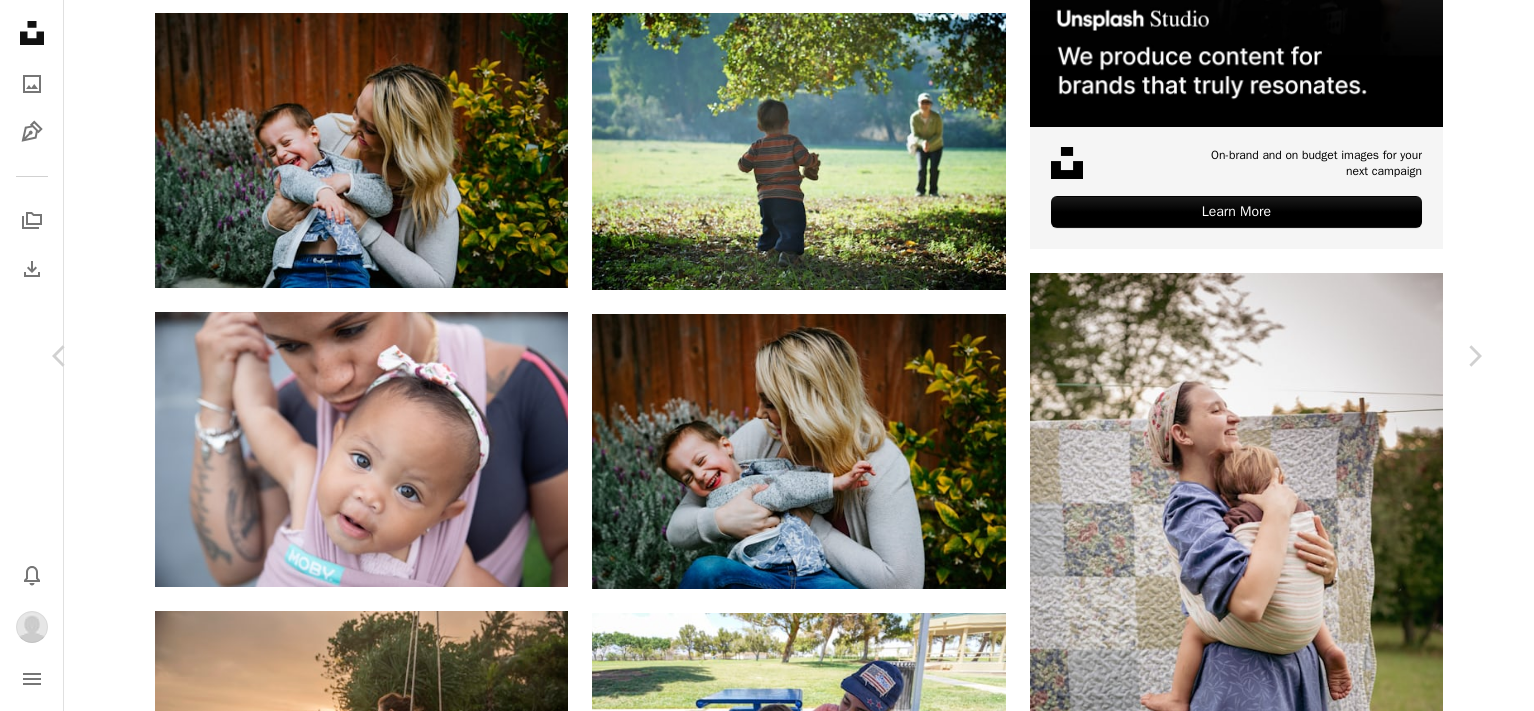 click on "An X shape" at bounding box center (20, 20) 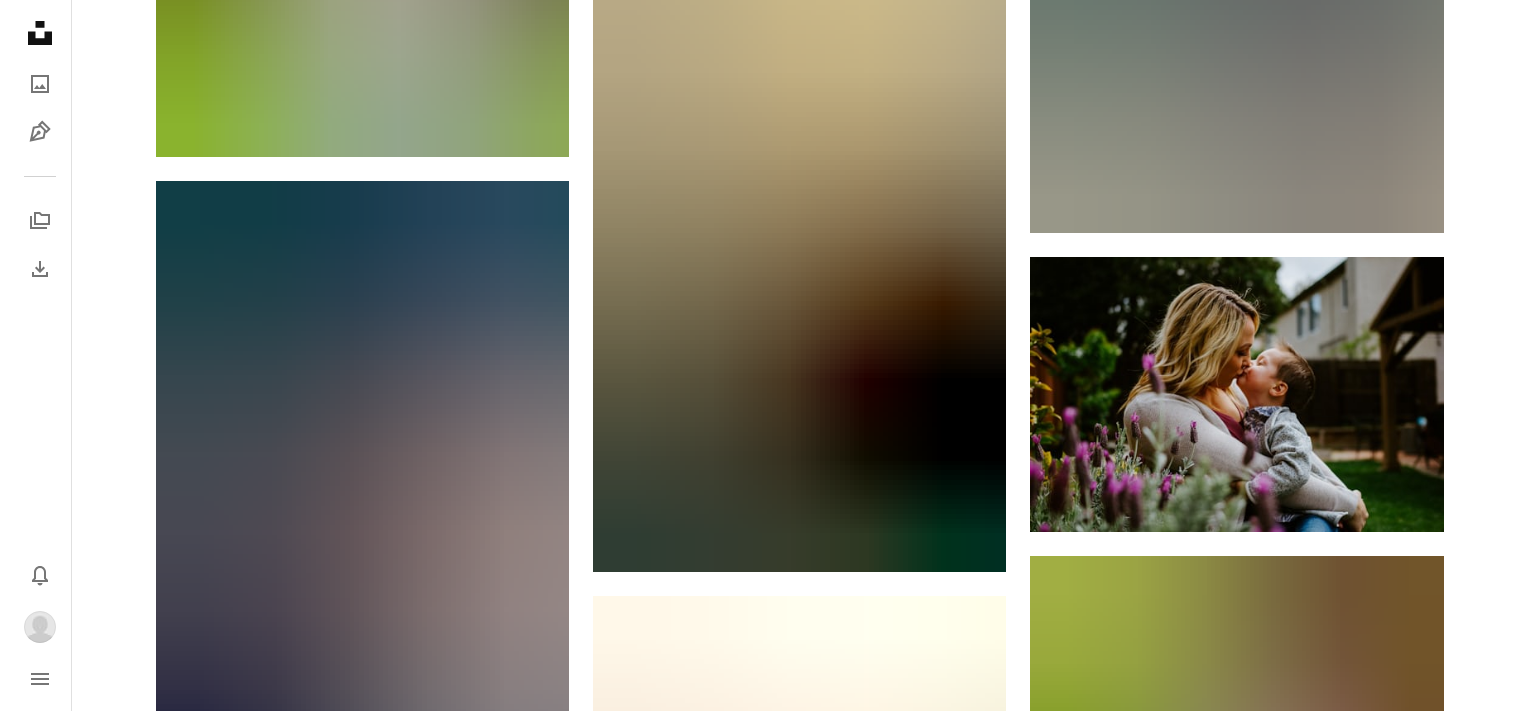 scroll, scrollTop: 2391, scrollLeft: 0, axis: vertical 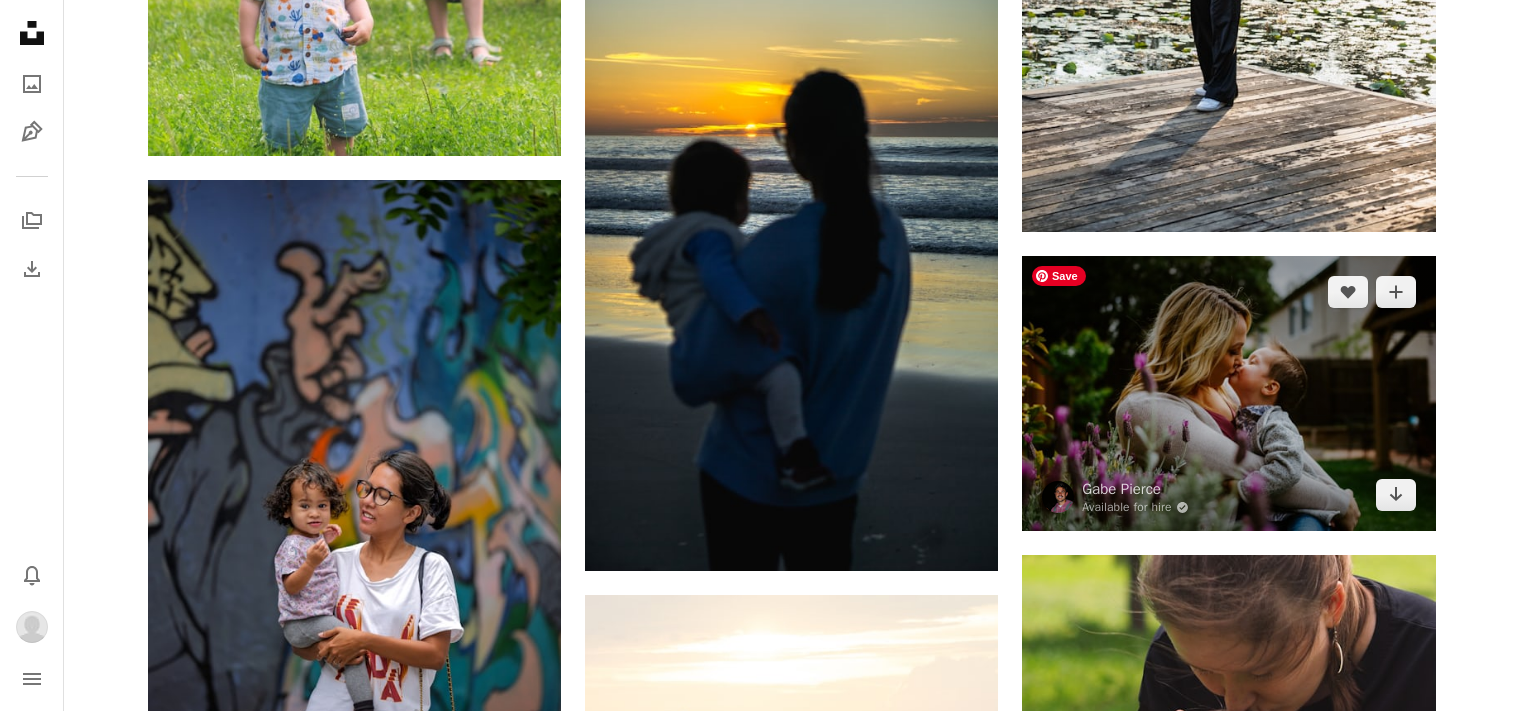 click at bounding box center (1228, 393) 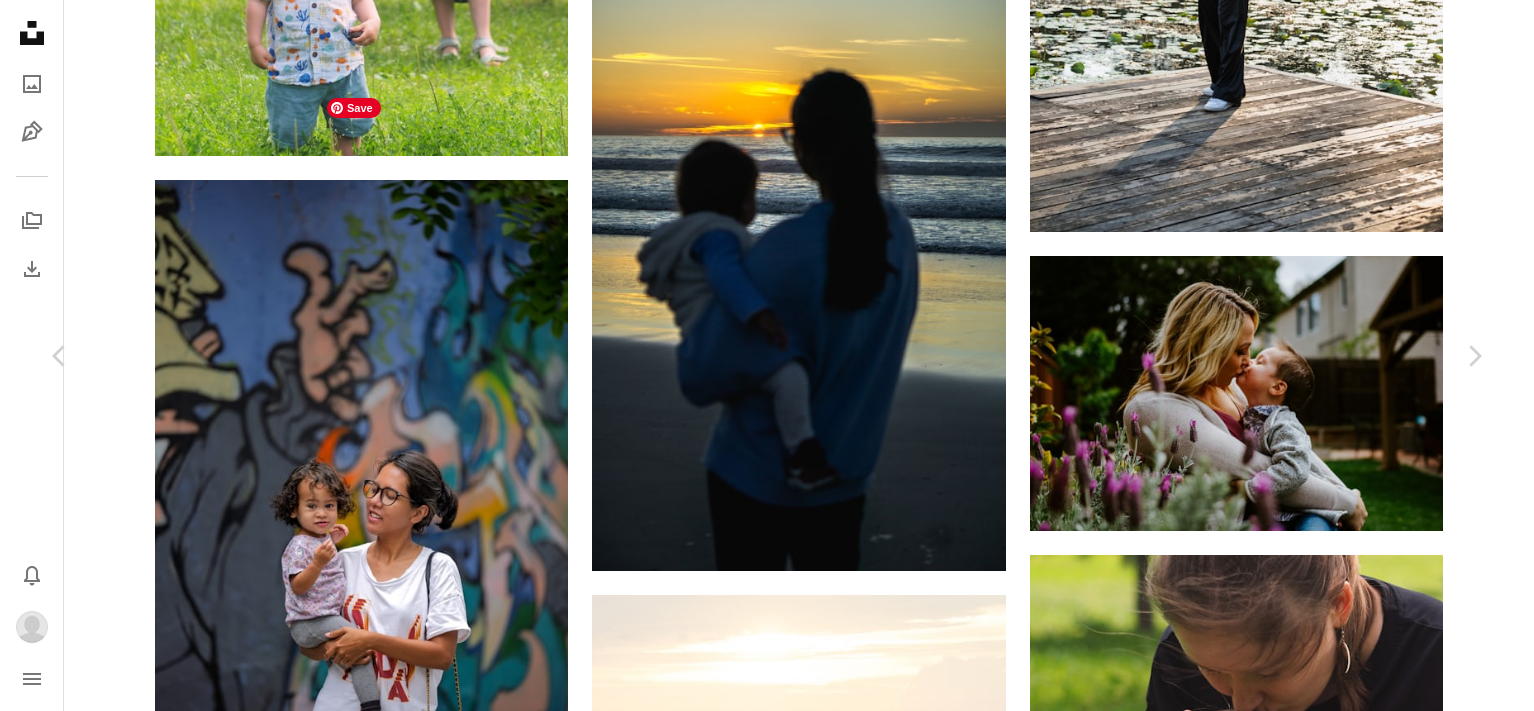 click at bounding box center [760, 6276] 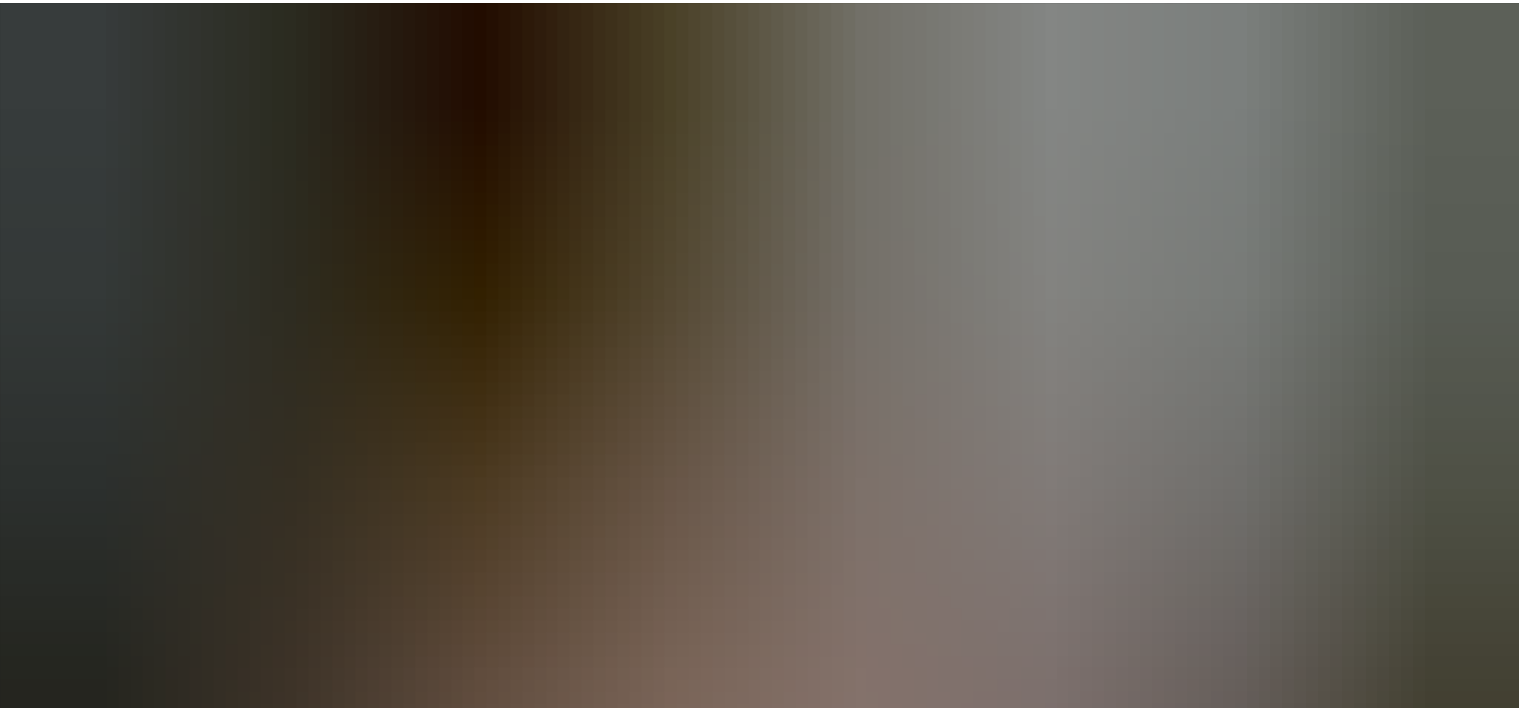 scroll, scrollTop: 147, scrollLeft: 0, axis: vertical 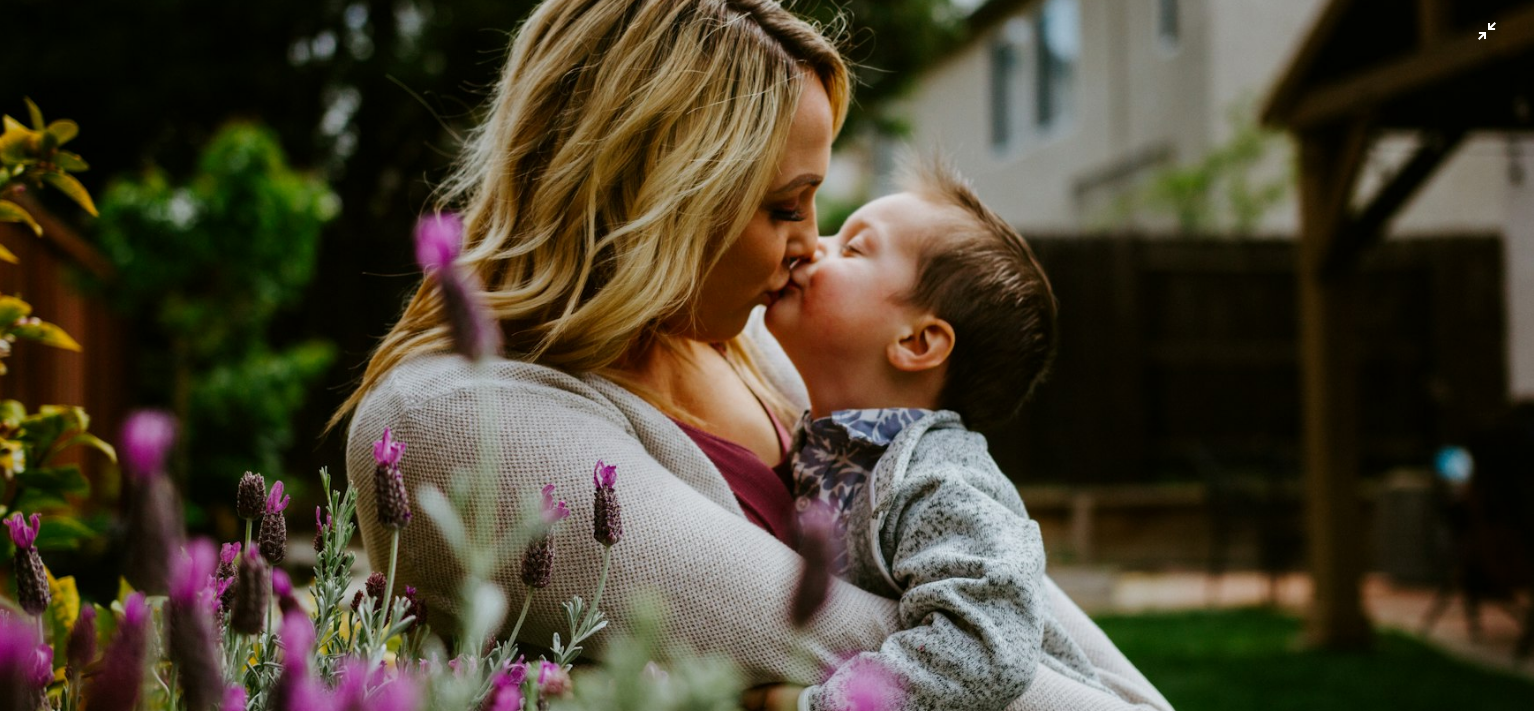 click at bounding box center (767, 364) 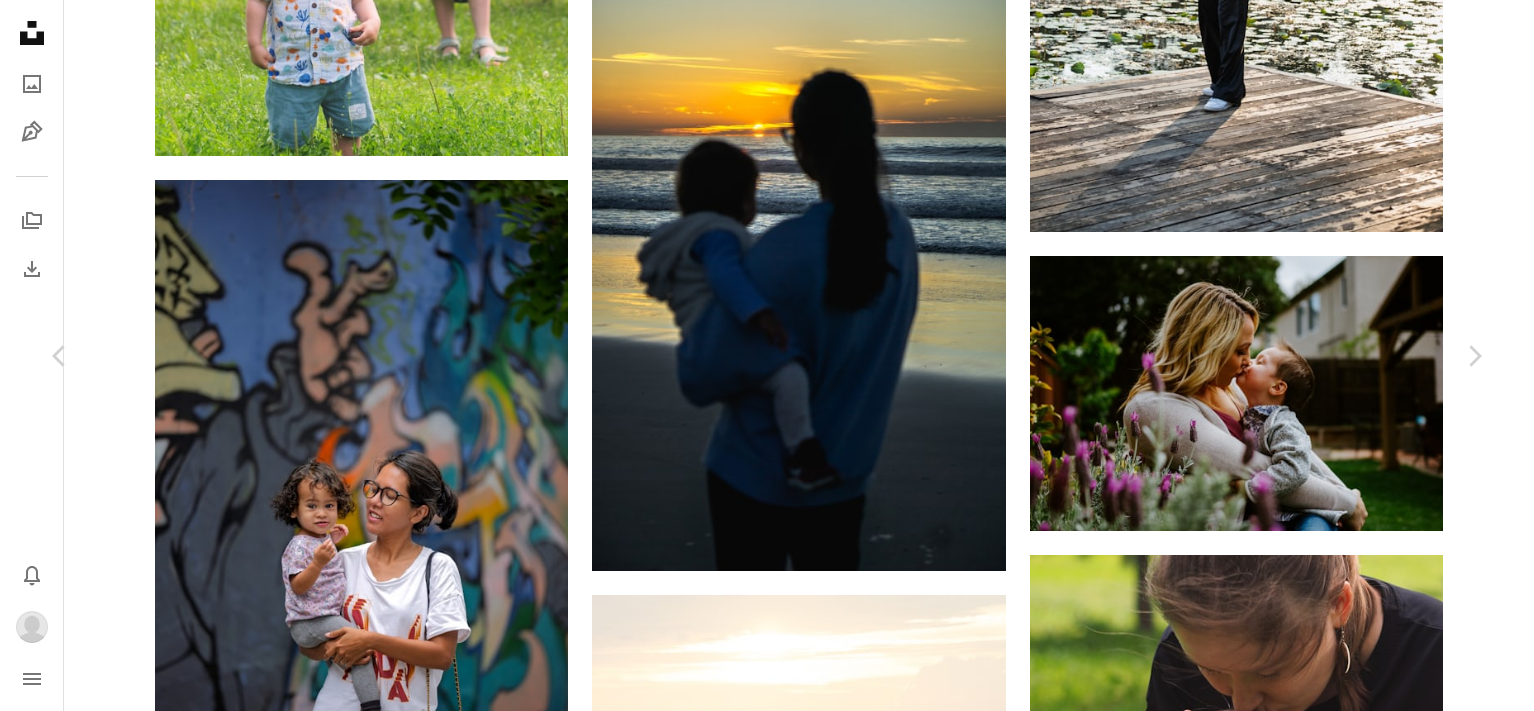 click on "Download" at bounding box center (1299, 5945) 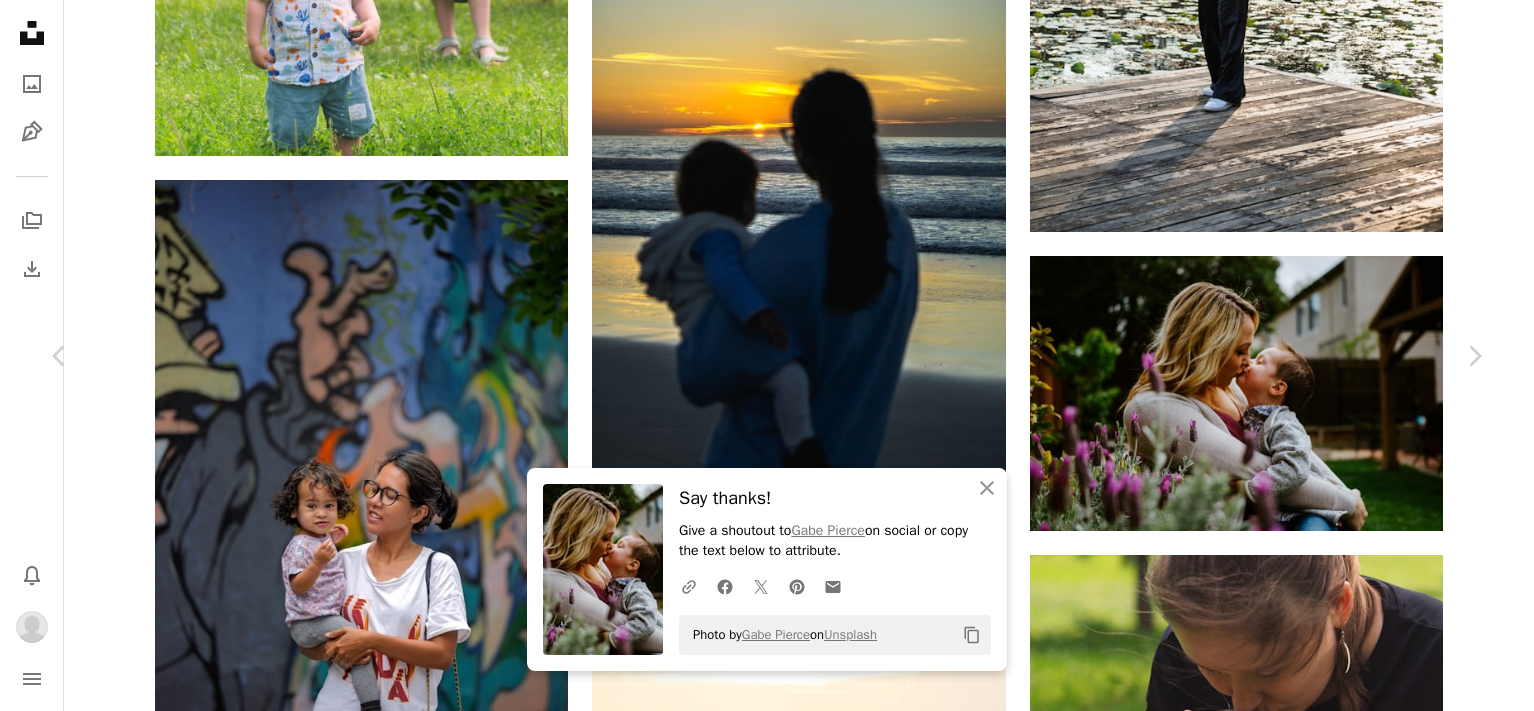 click on "A plus sign" 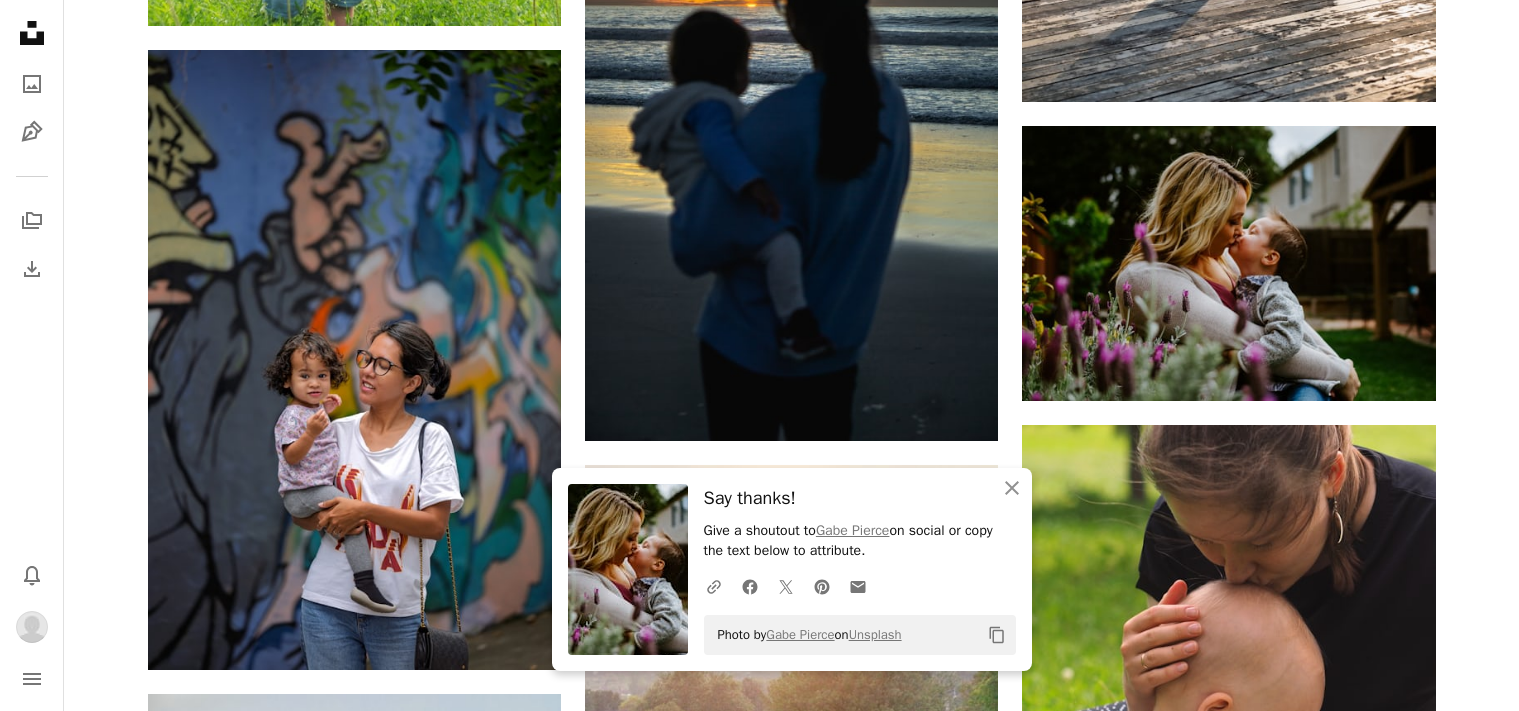 scroll, scrollTop: 2533, scrollLeft: 0, axis: vertical 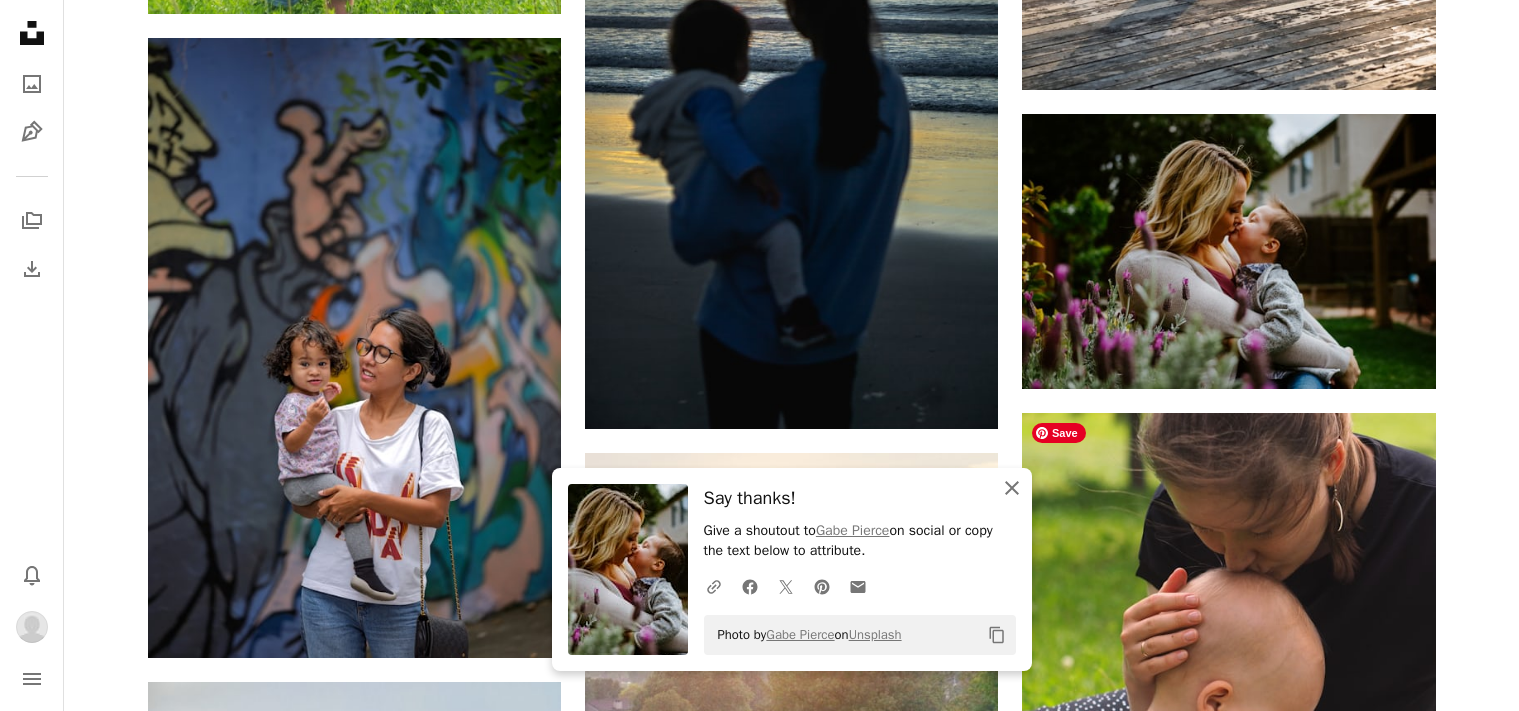 click on "An X shape" 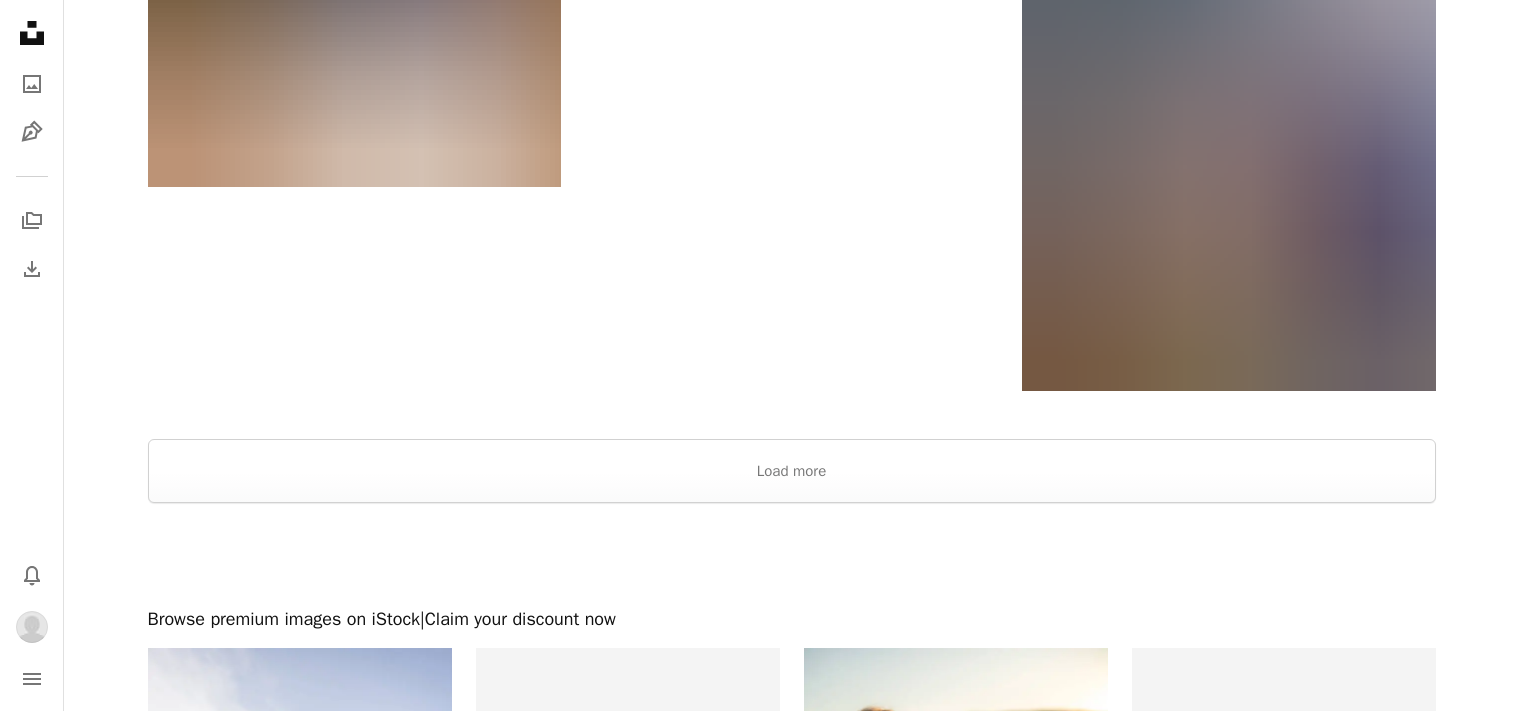 scroll, scrollTop: 6983, scrollLeft: 0, axis: vertical 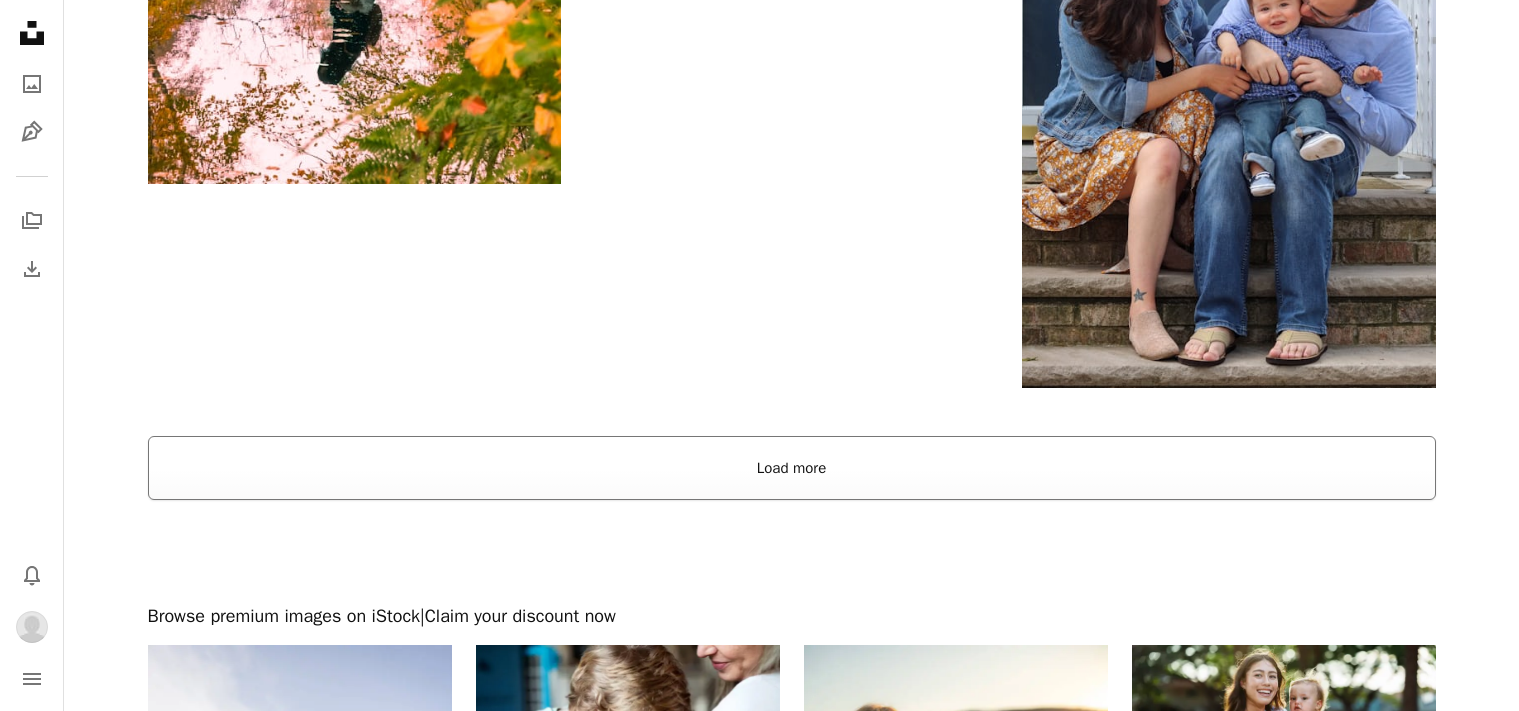 click on "Load more" at bounding box center [792, 468] 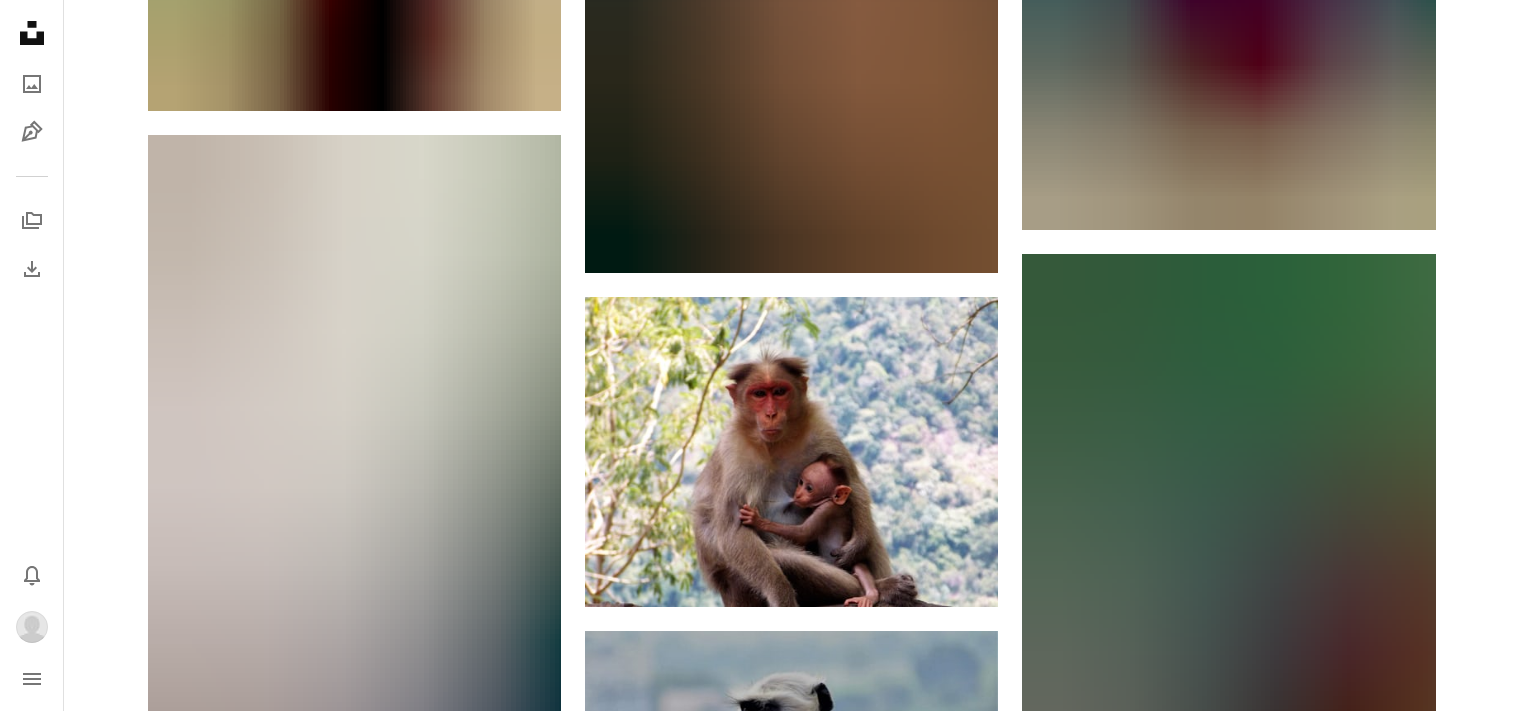 scroll, scrollTop: 0, scrollLeft: 0, axis: both 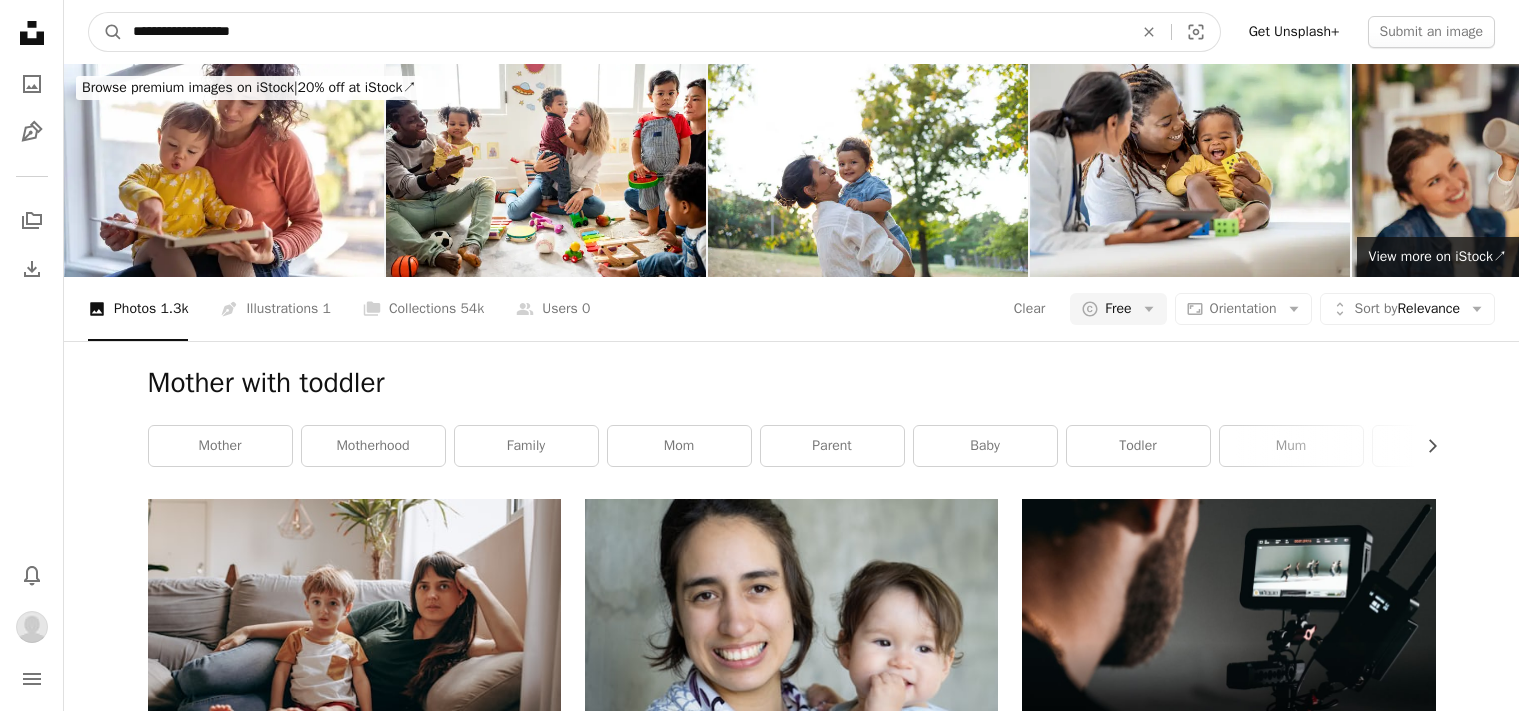 click on "**********" at bounding box center [625, 32] 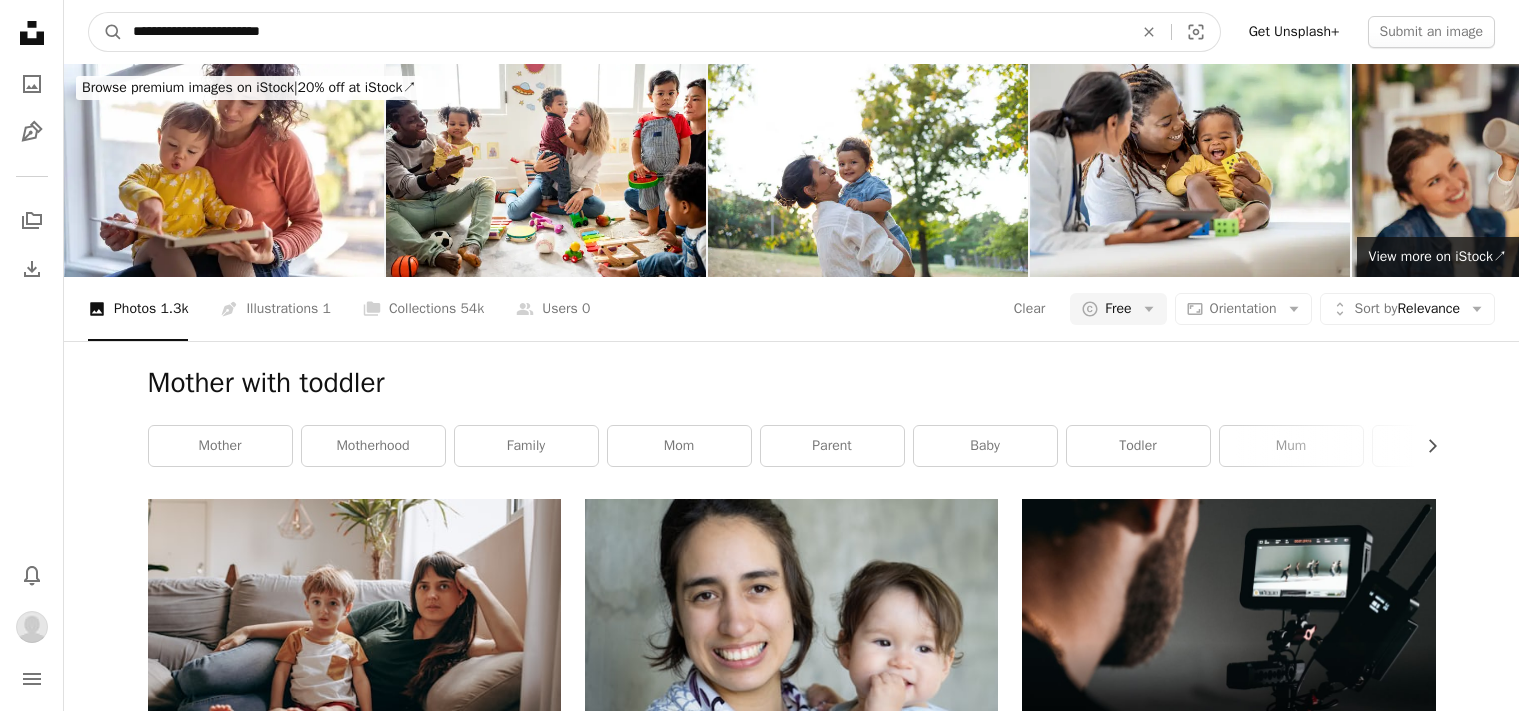 click on "**********" at bounding box center [625, 32] 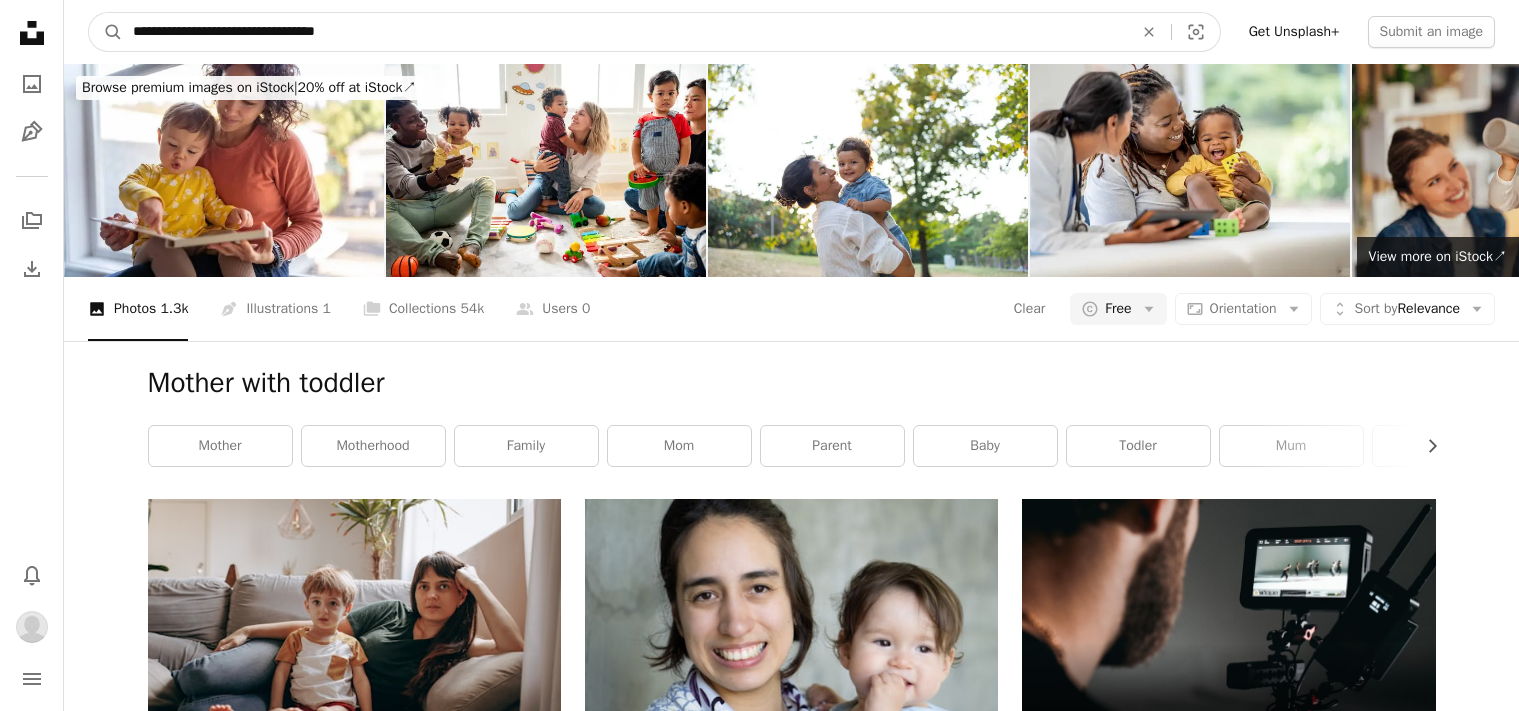 type on "**********" 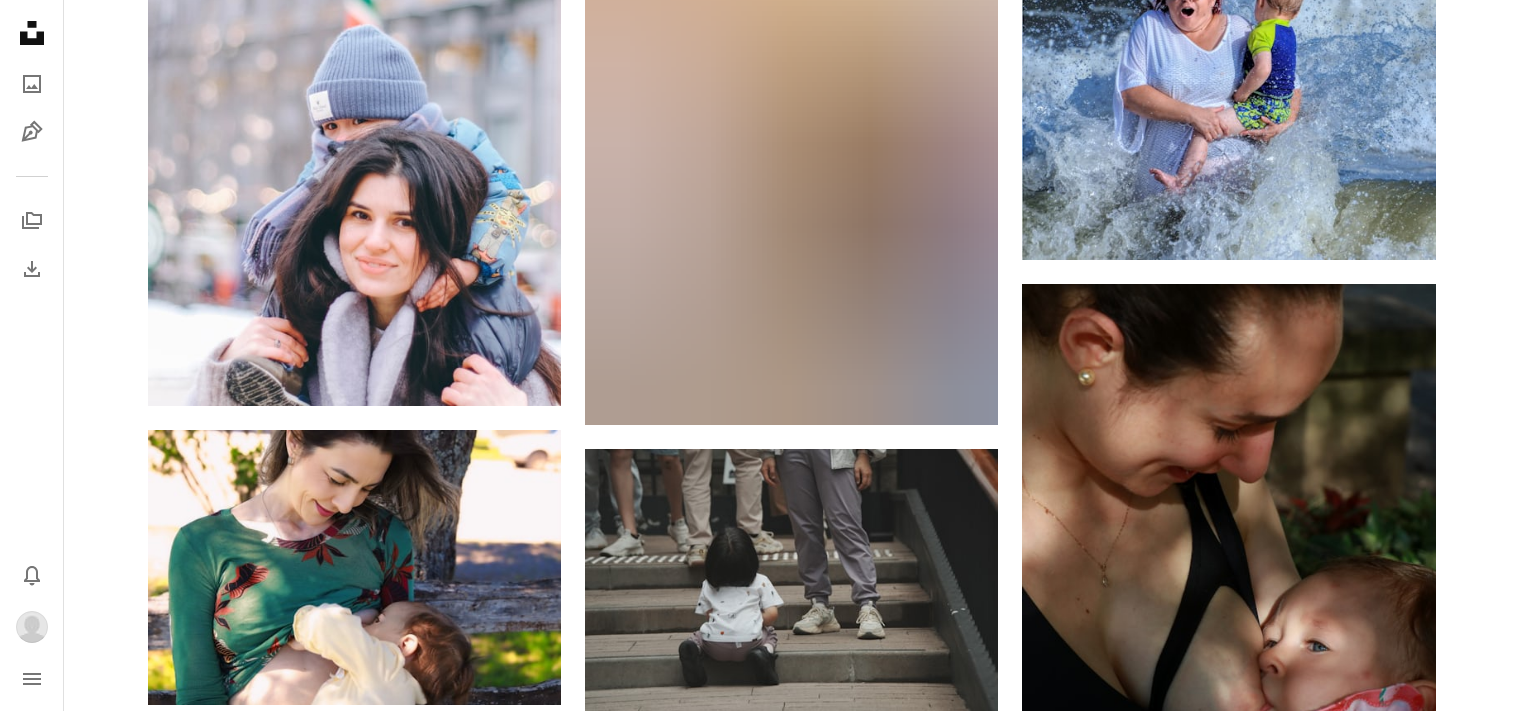 scroll, scrollTop: 13001, scrollLeft: 0, axis: vertical 